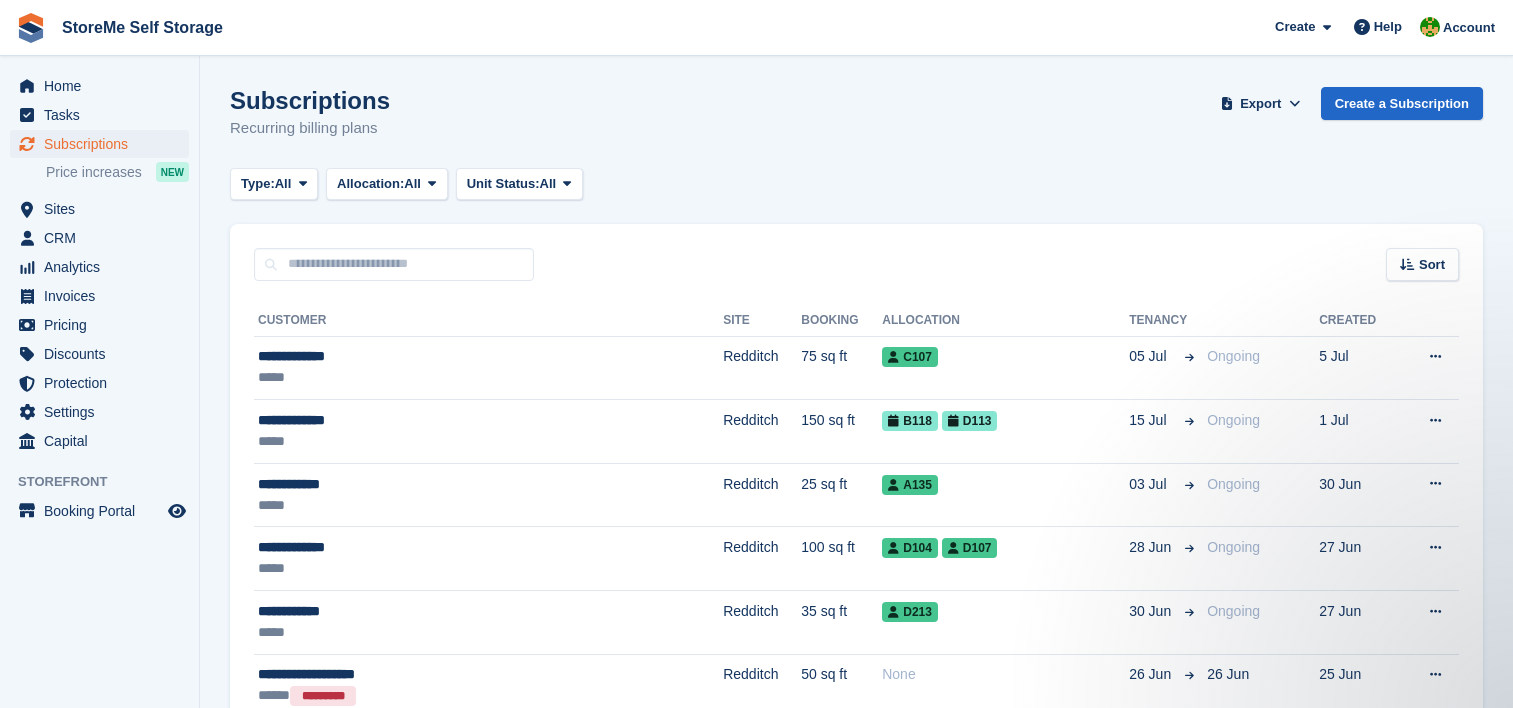 scroll, scrollTop: 0, scrollLeft: 0, axis: both 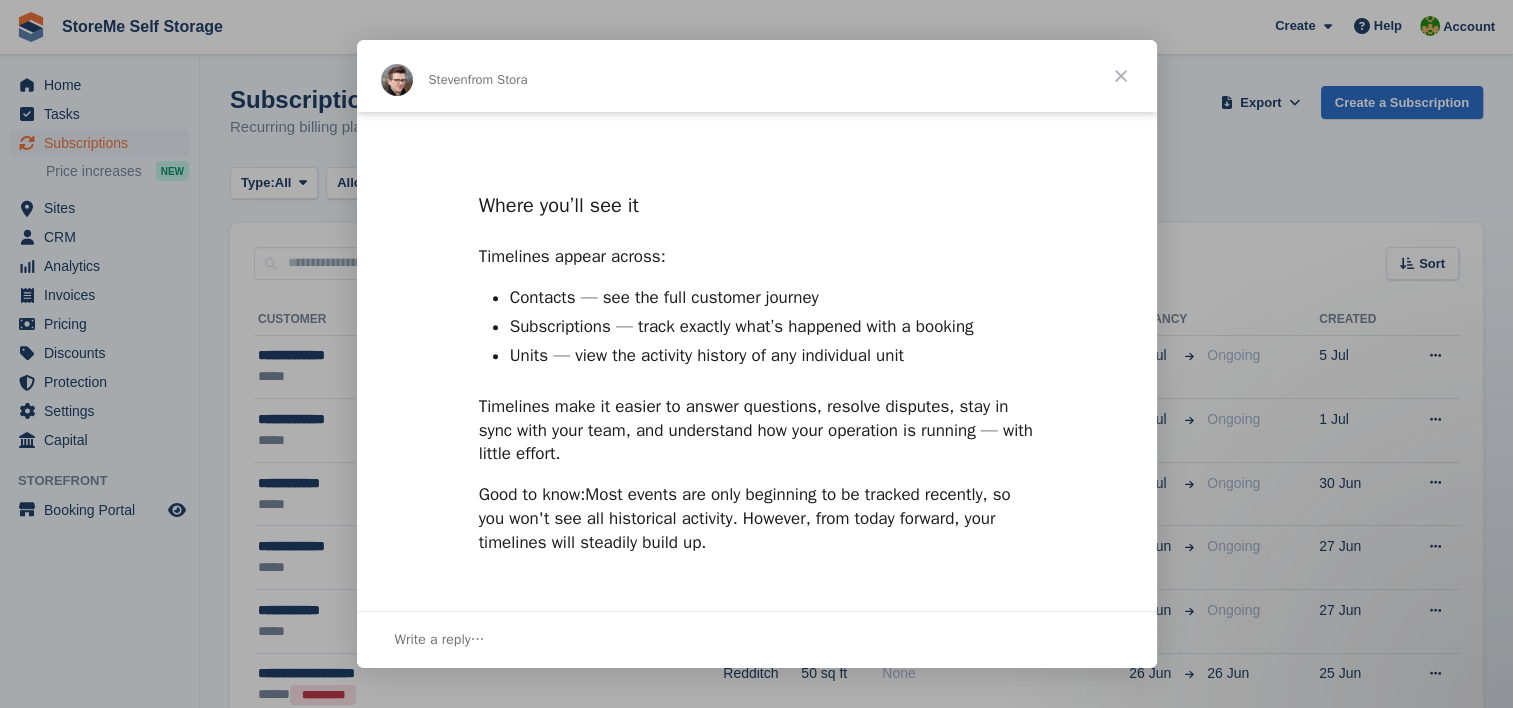 click at bounding box center (1121, 76) 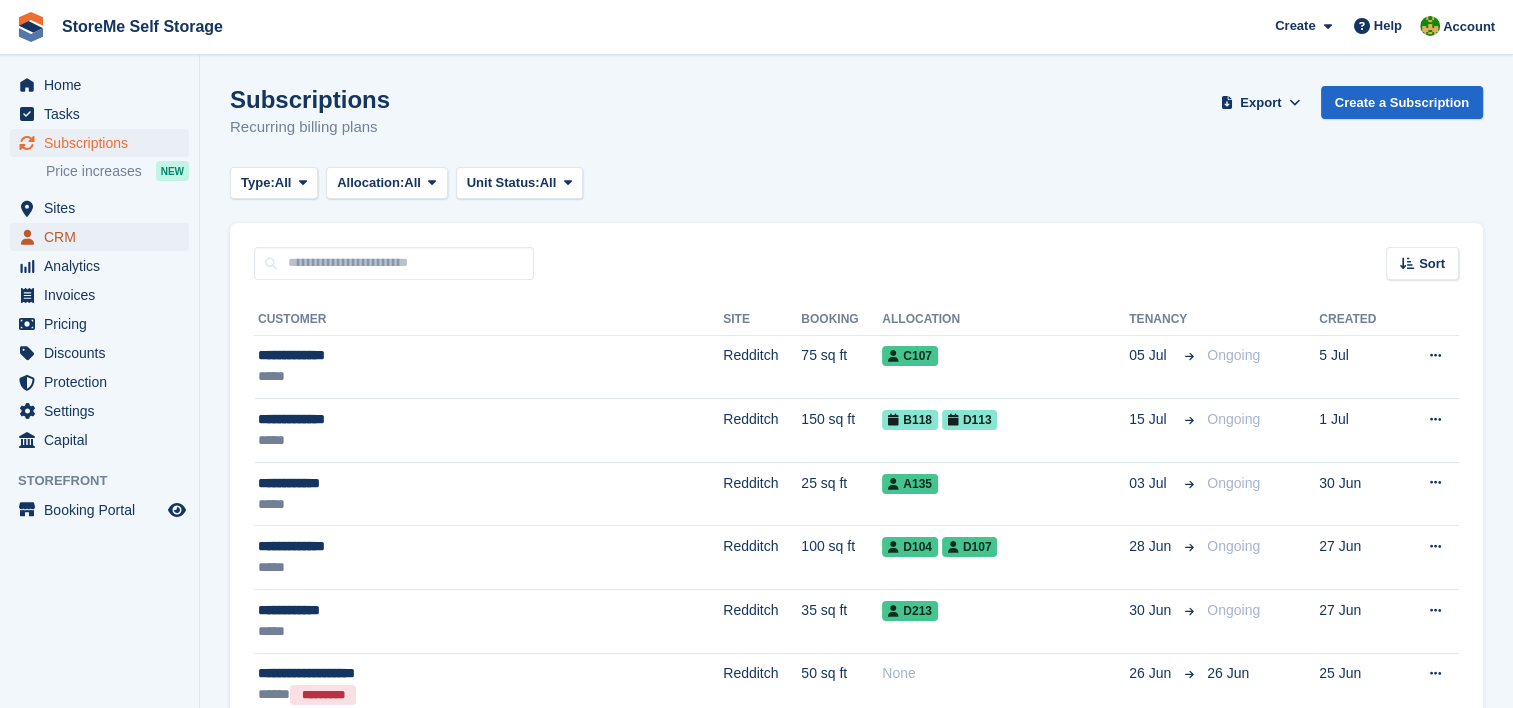 click on "CRM" at bounding box center (104, 237) 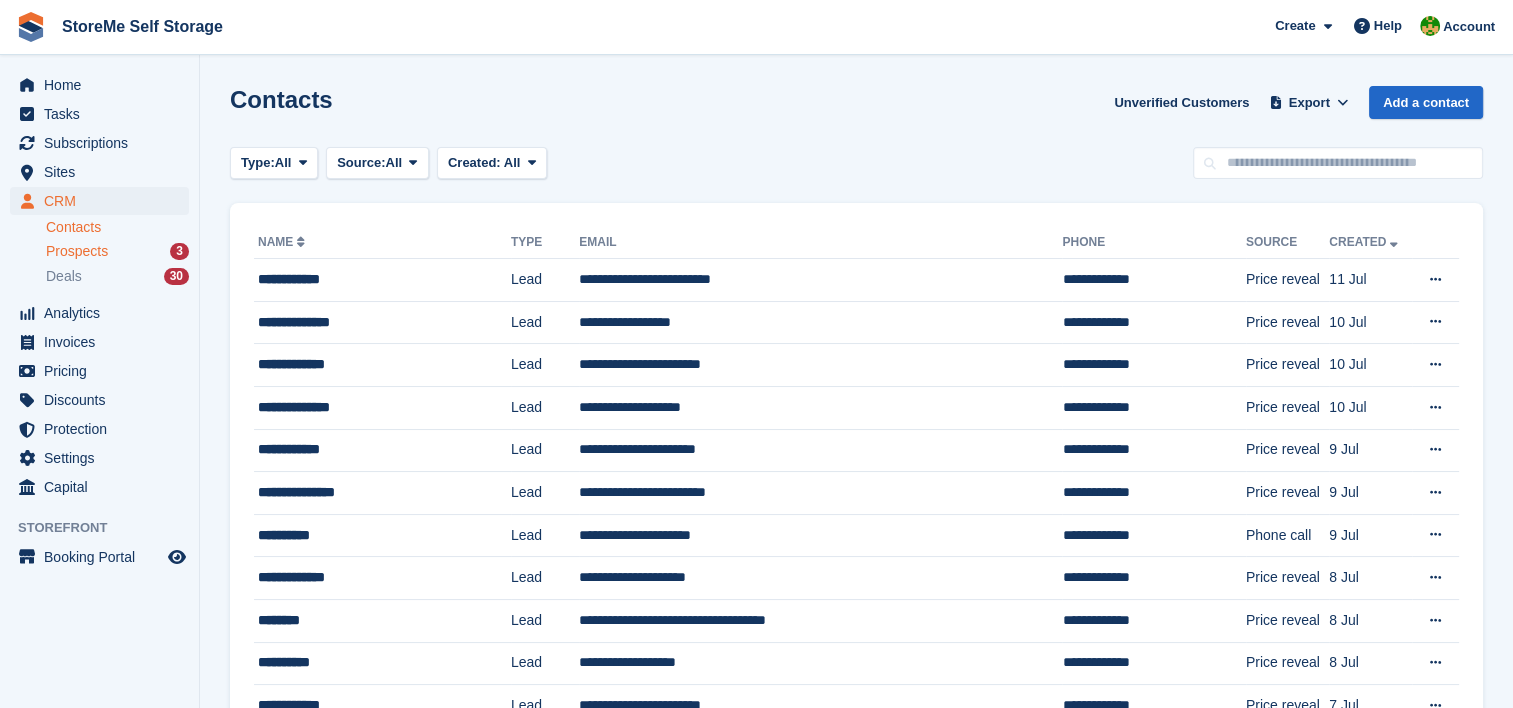 click on "Prospects" at bounding box center (77, 251) 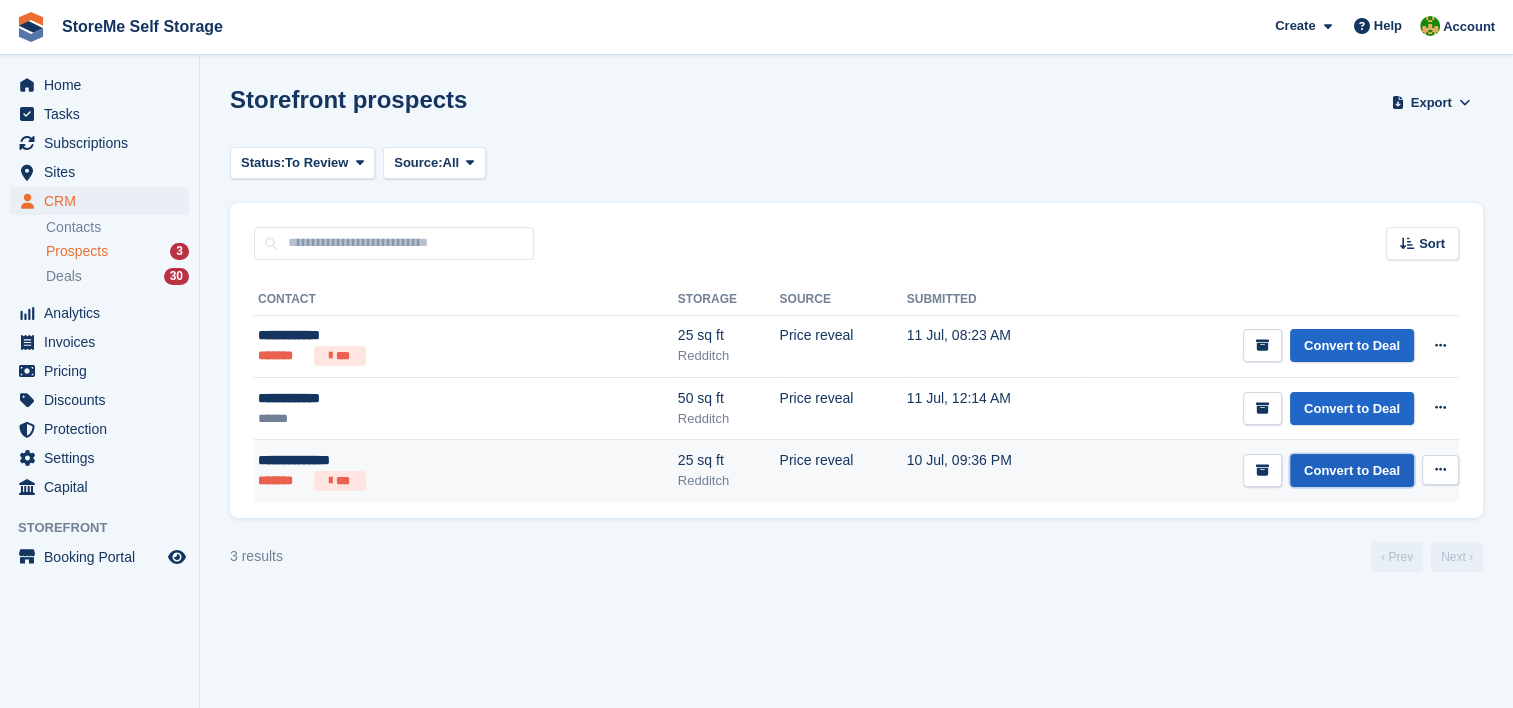 click on "Convert to Deal" at bounding box center [1352, 470] 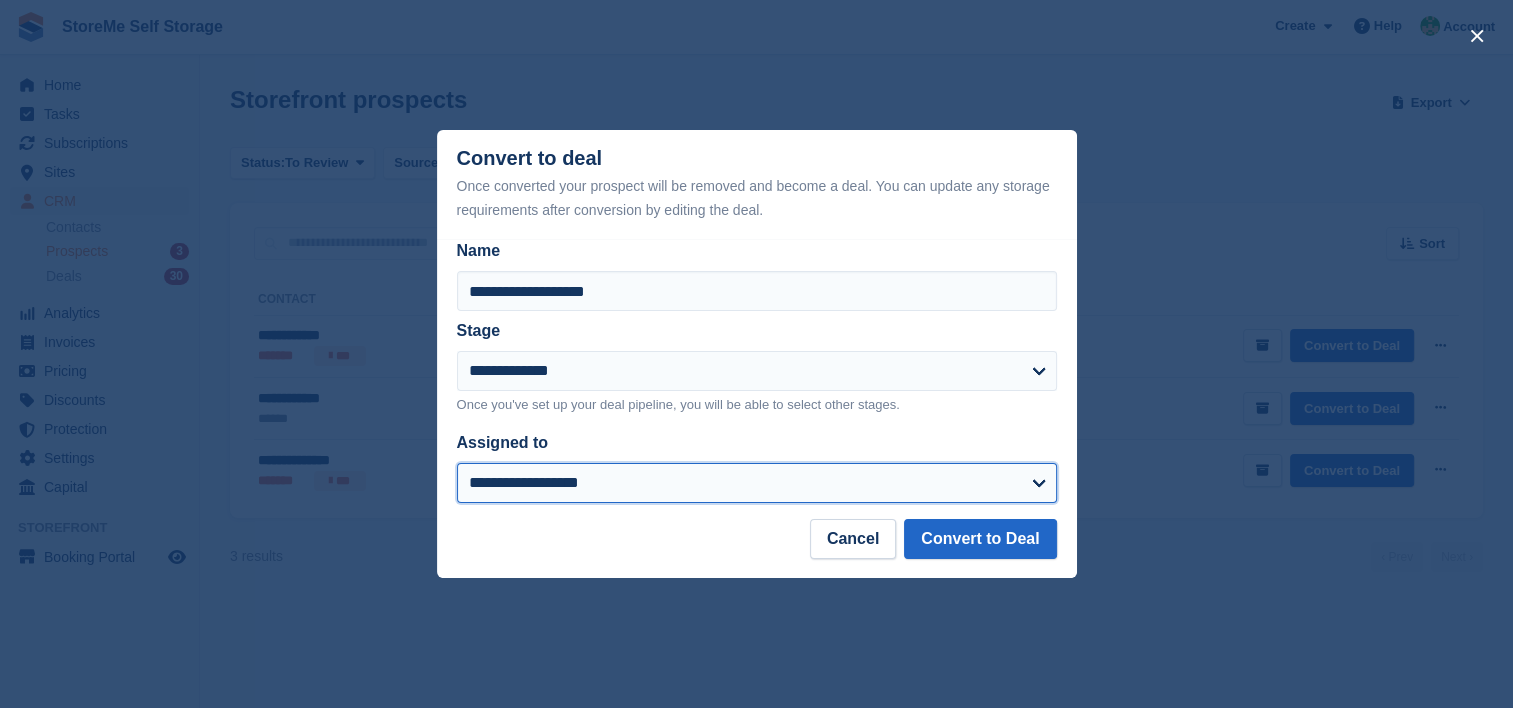 click on "**********" at bounding box center (757, 483) 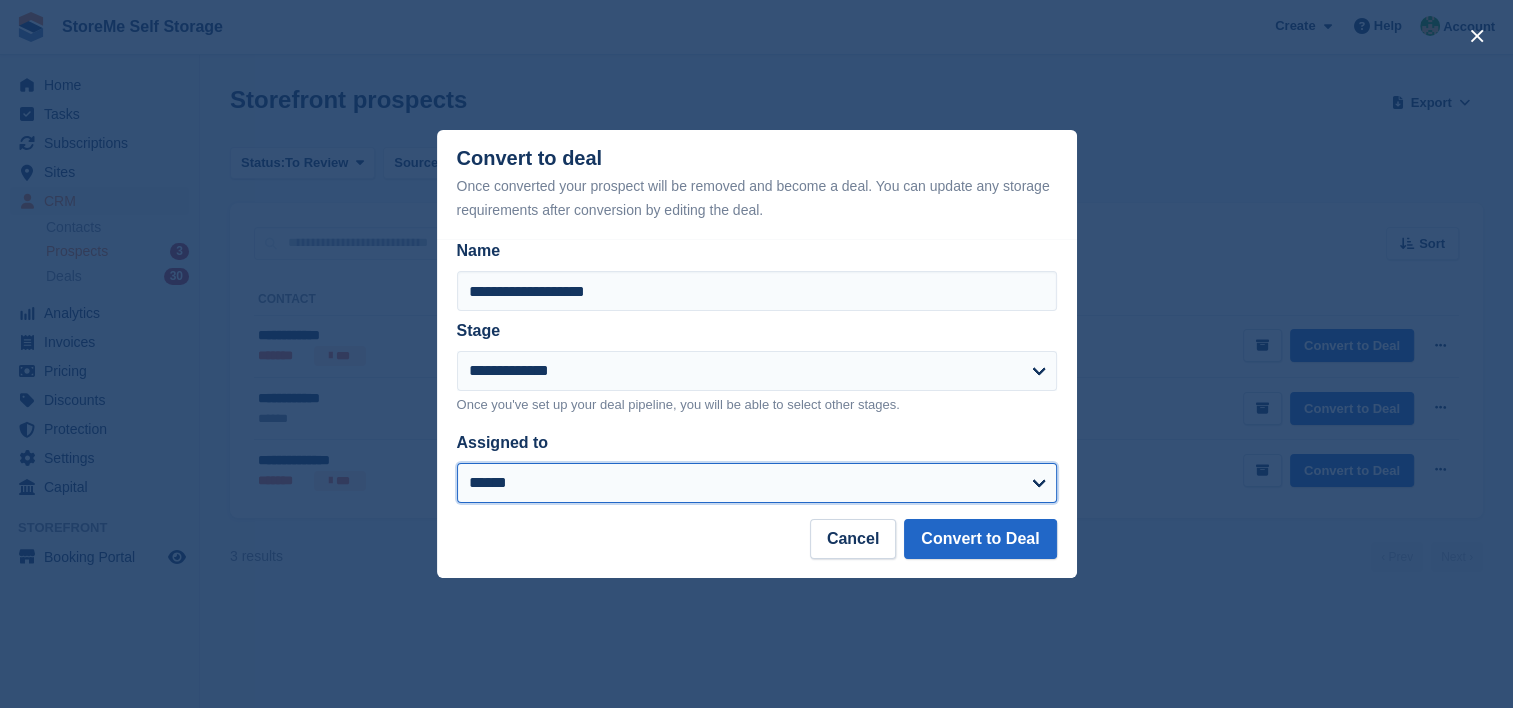 click on "**********" at bounding box center (757, 483) 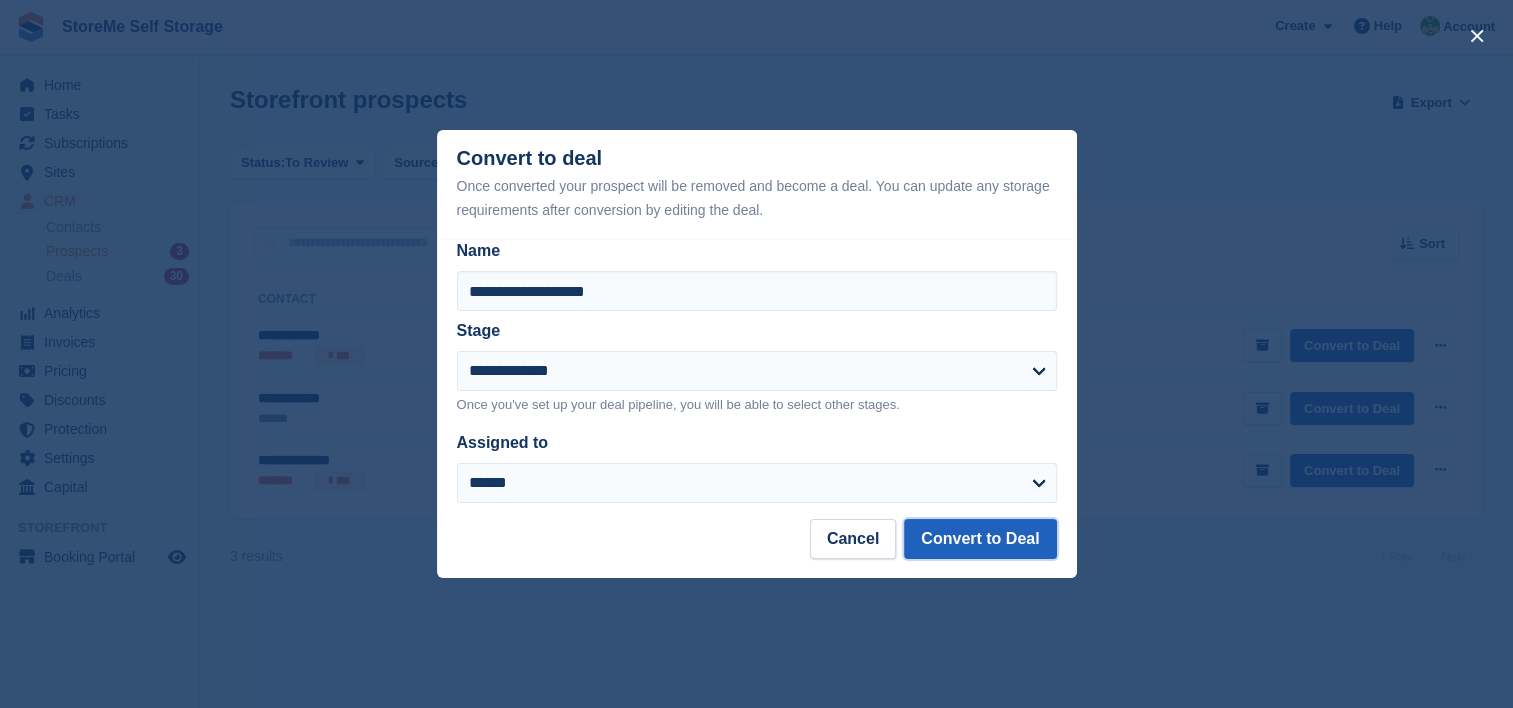 click on "Convert to Deal" at bounding box center [980, 539] 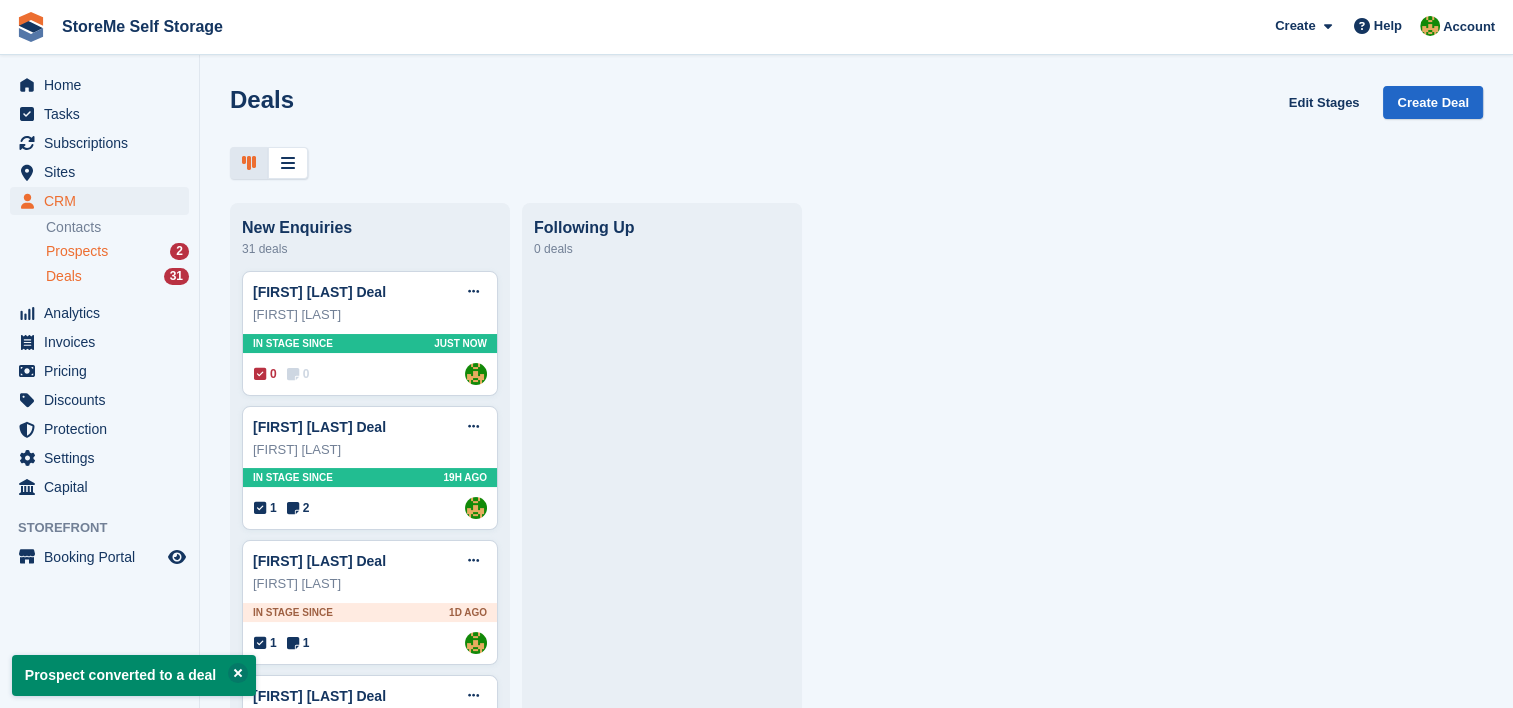 click on "Prospects" at bounding box center (77, 251) 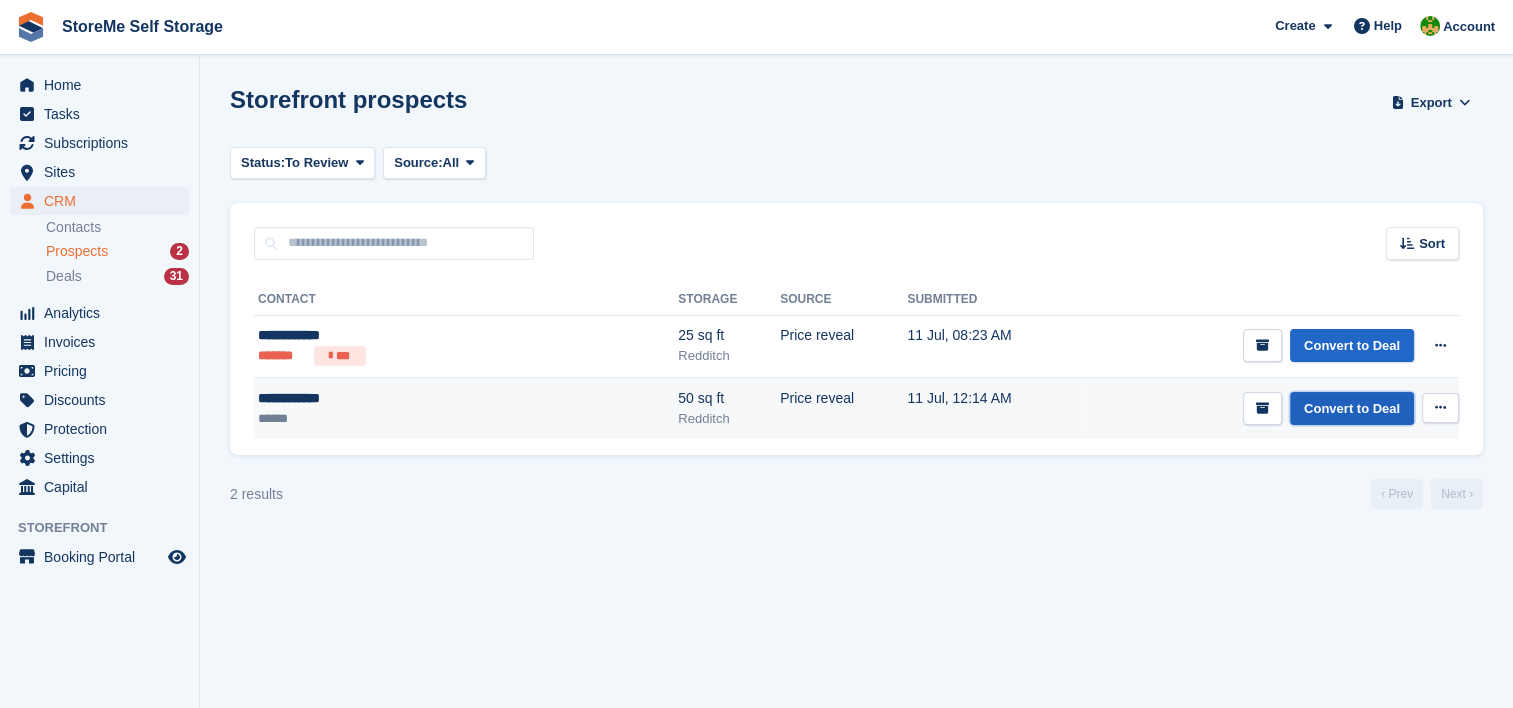 click on "Convert to Deal" at bounding box center [1352, 408] 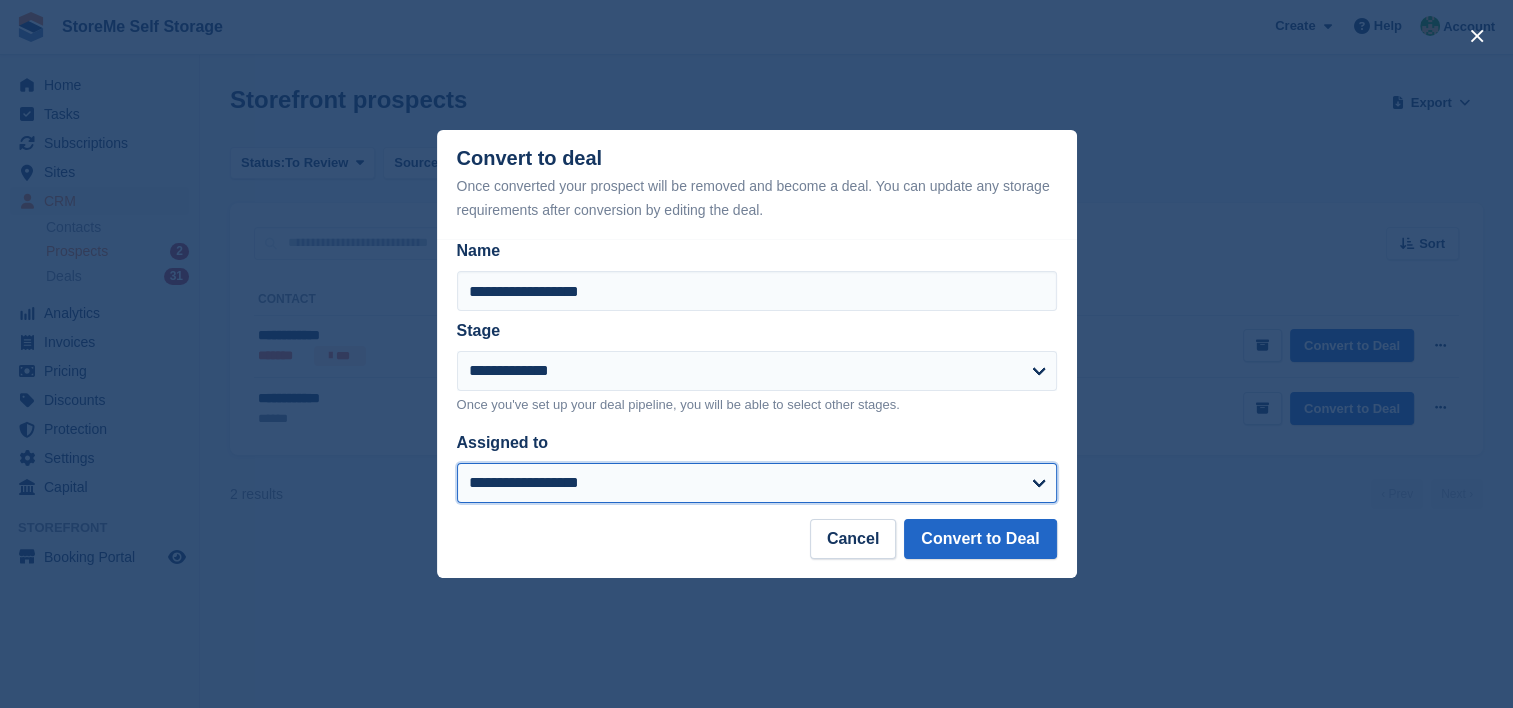 click on "**********" at bounding box center [757, 483] 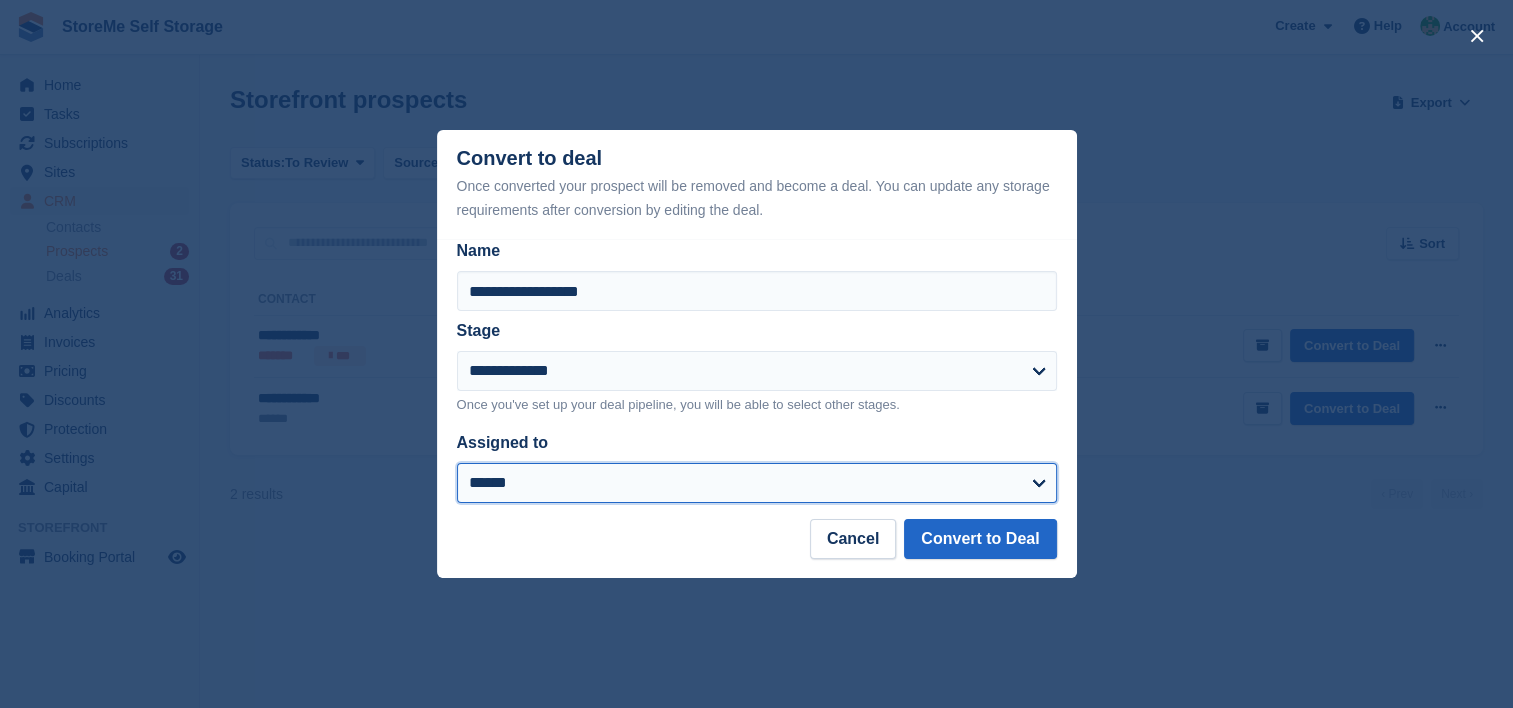 click on "**********" at bounding box center (757, 483) 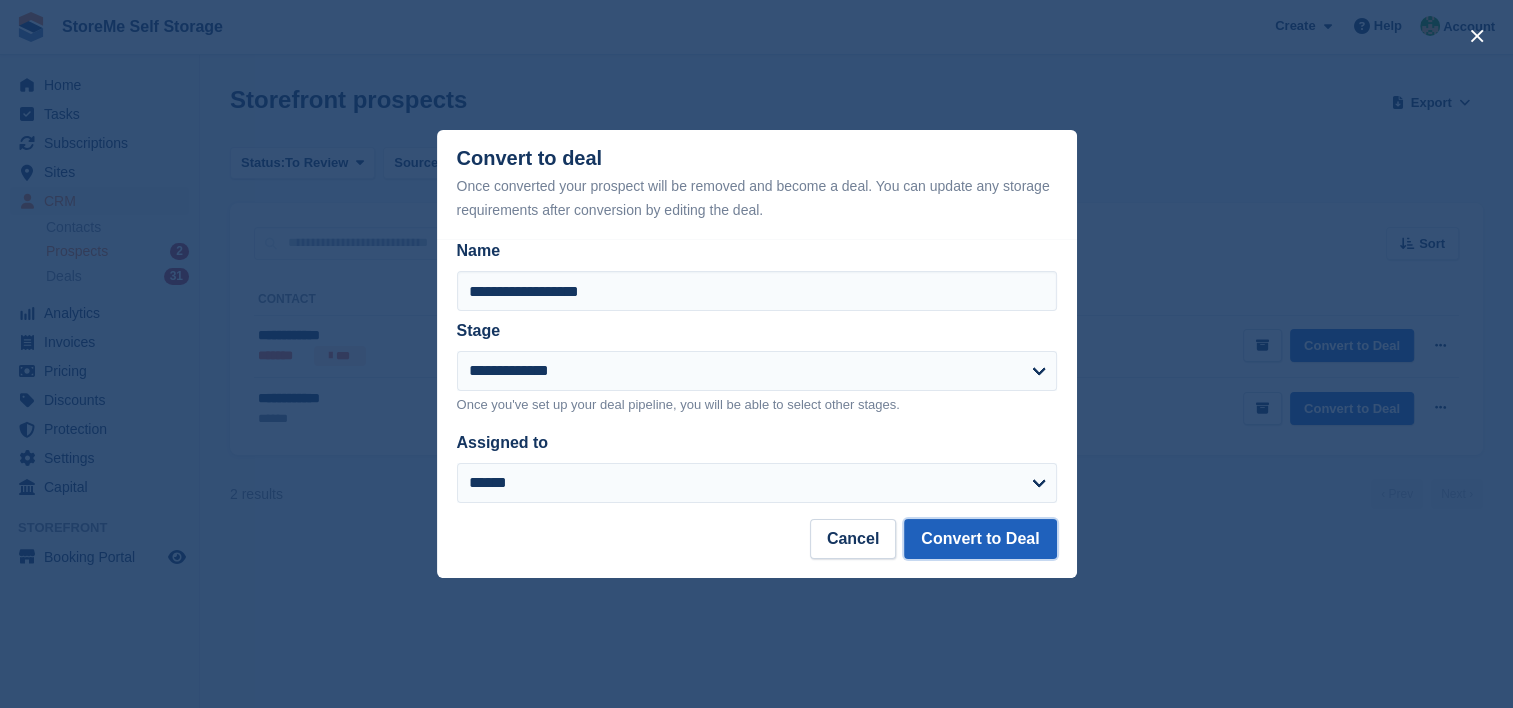 click on "Convert to Deal" at bounding box center (980, 539) 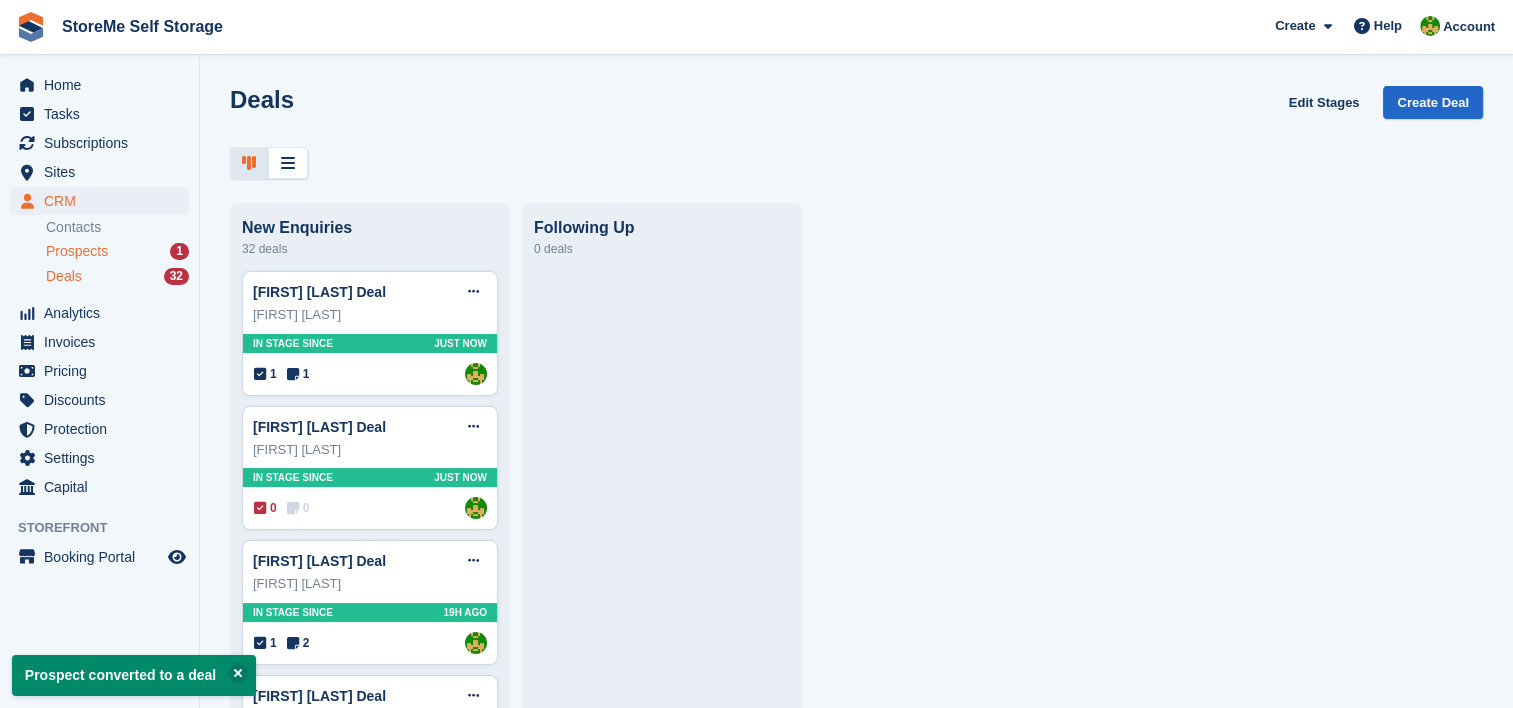 click on "Prospects" at bounding box center (77, 251) 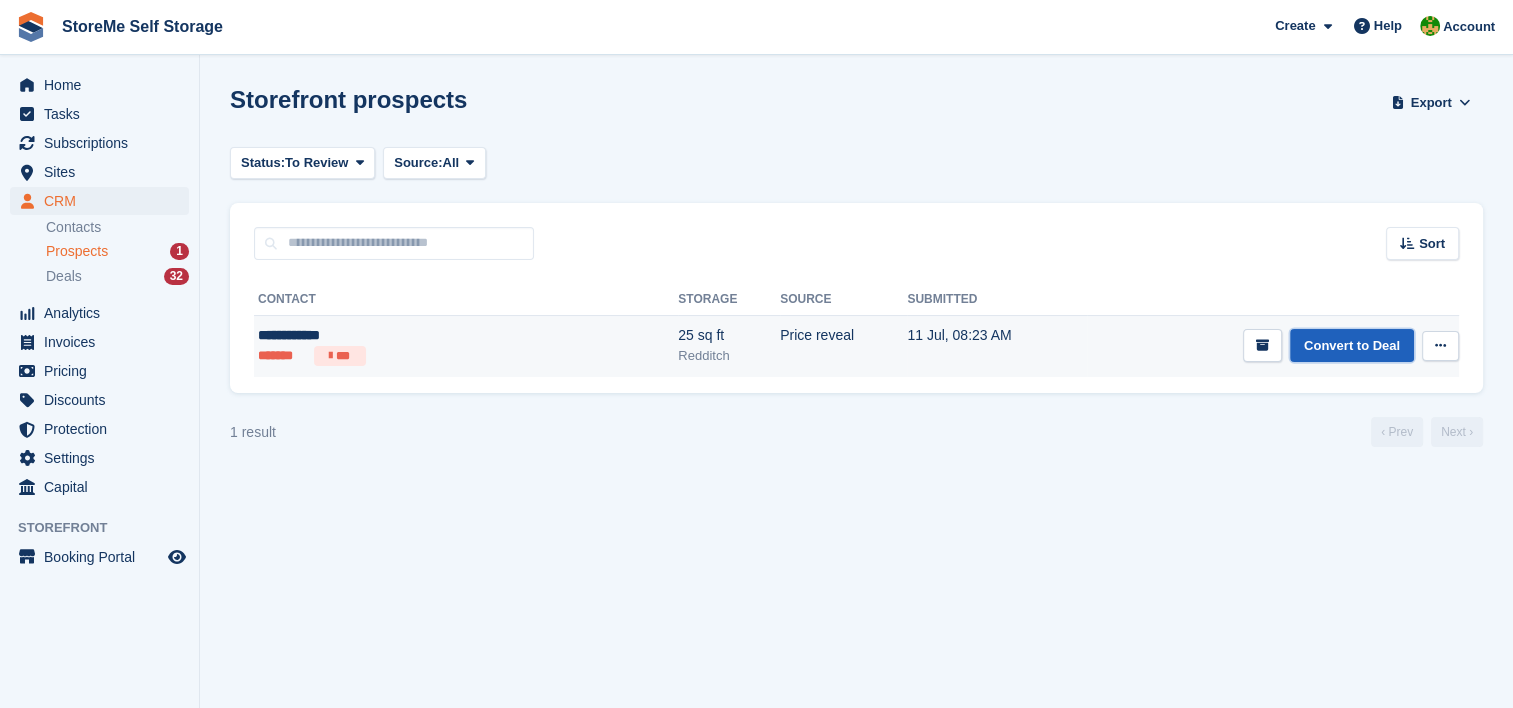 click on "Convert to Deal" at bounding box center [1352, 345] 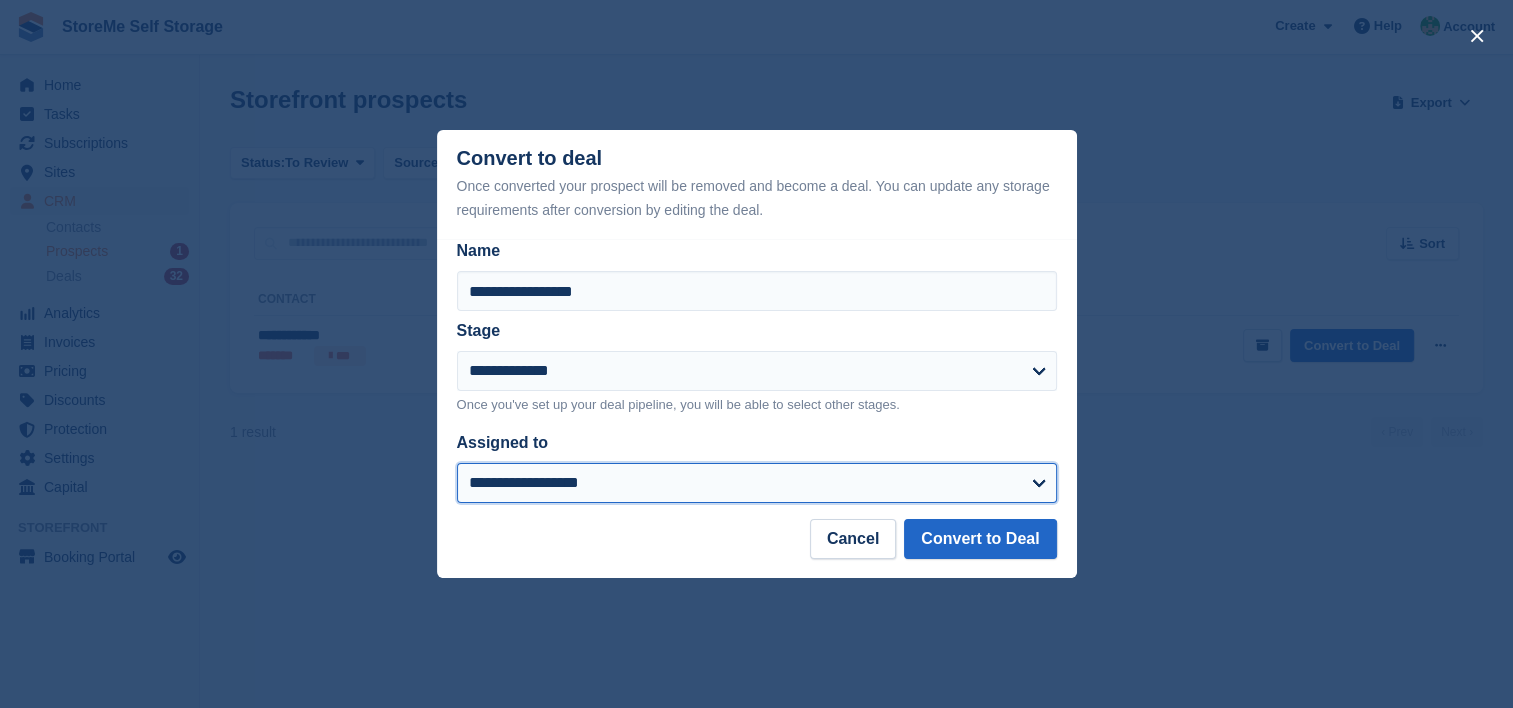 click on "**********" at bounding box center (757, 483) 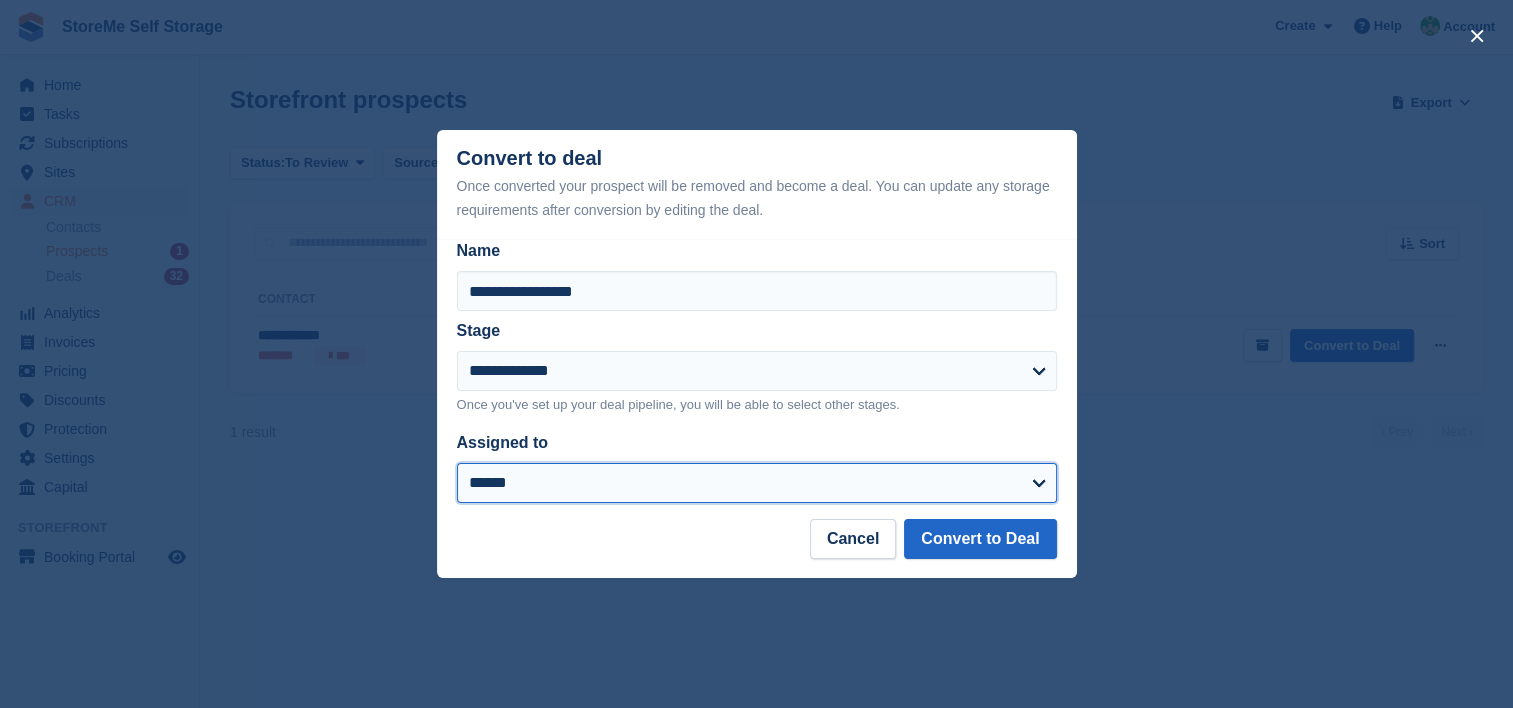 click on "**********" at bounding box center [757, 483] 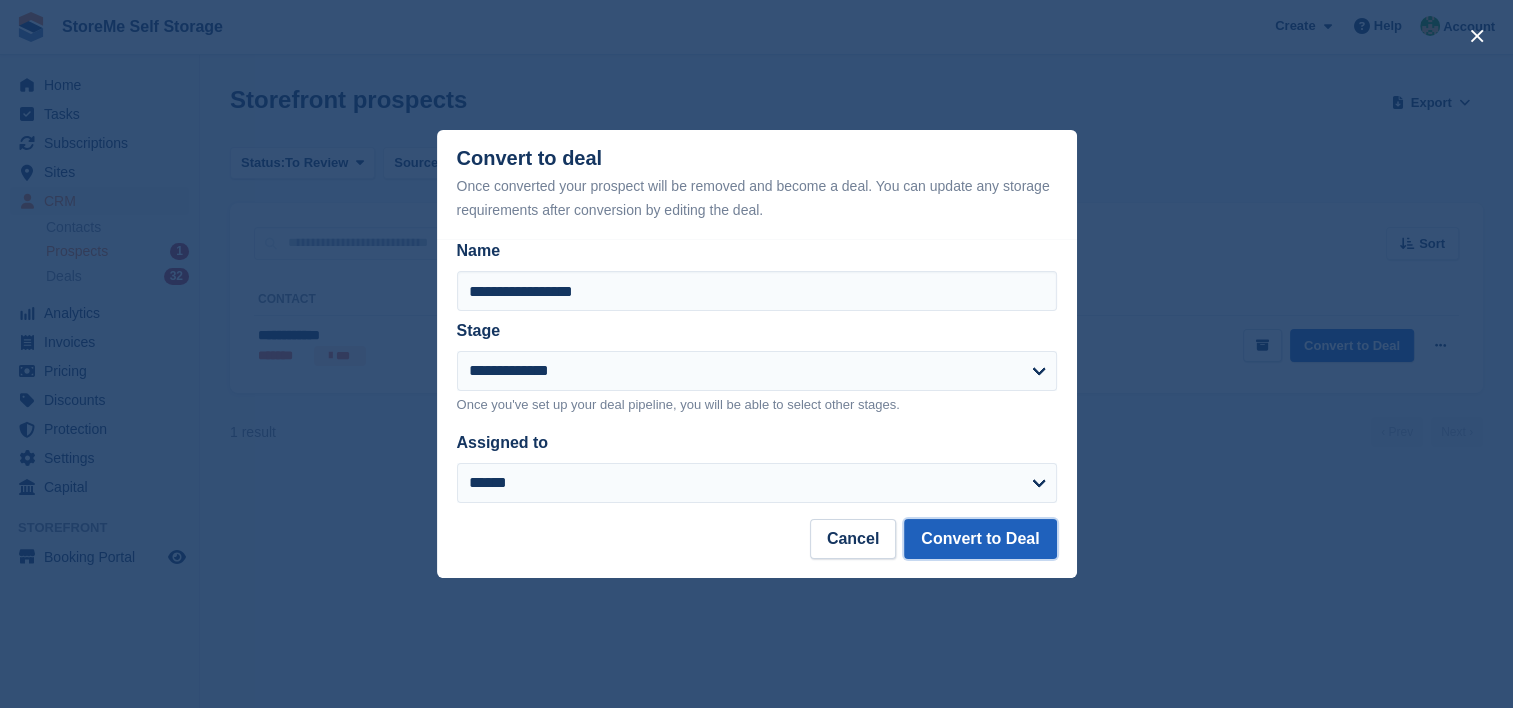 click on "Convert to Deal" at bounding box center (980, 539) 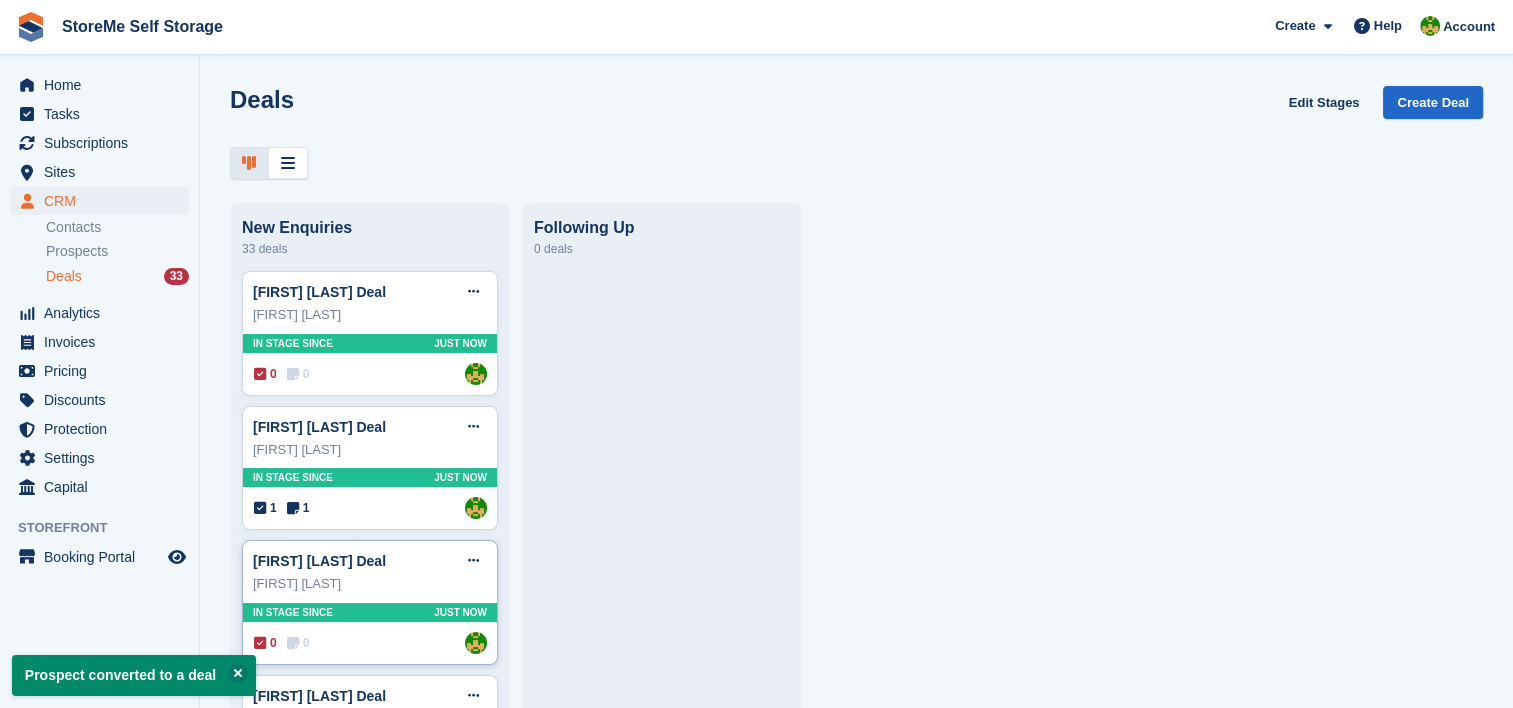 click on "Ashley Hensley Deal
Edit deal
Mark as won
Mark as lost
Delete deal
Ashley Hensley
In stage since Just now
0
0
Assigned to StorMe" at bounding box center (370, 602) 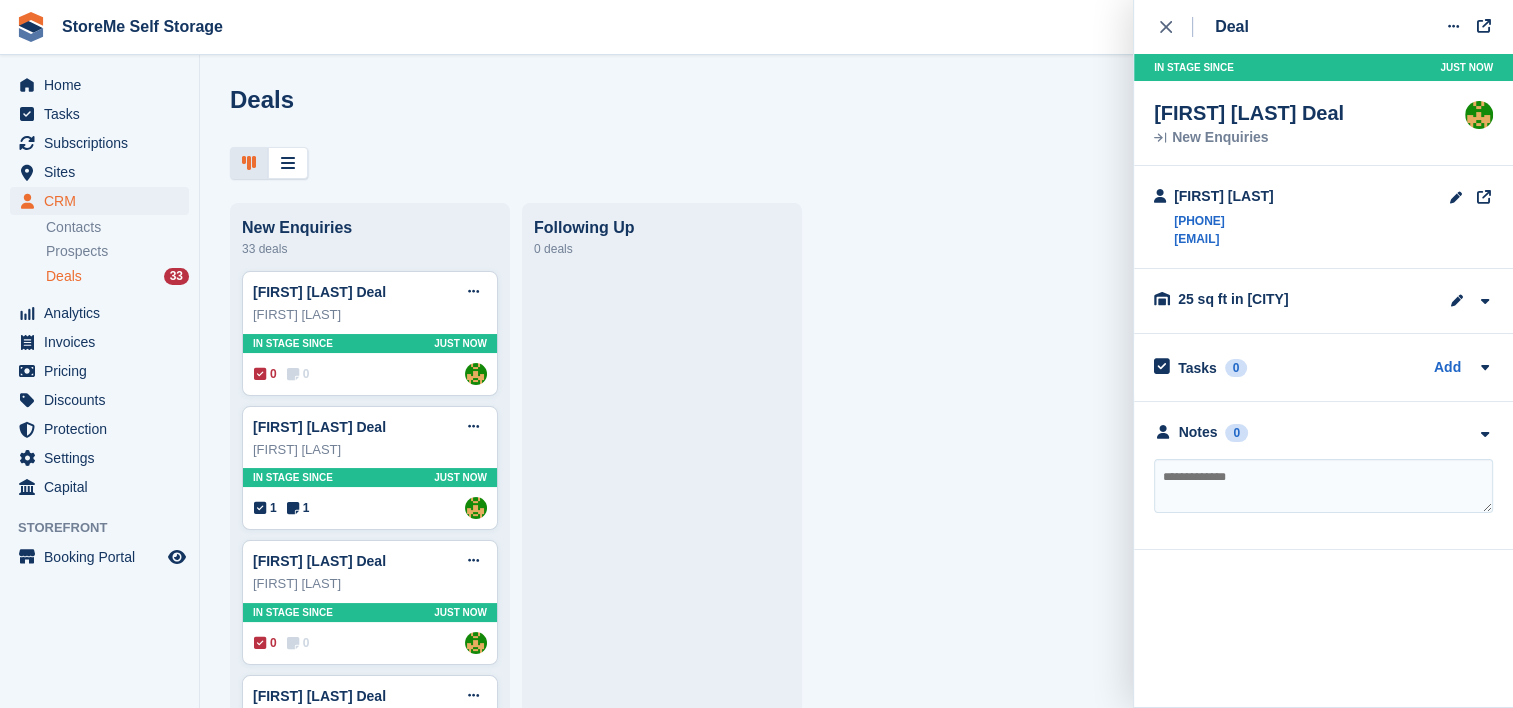 click at bounding box center [1323, 486] 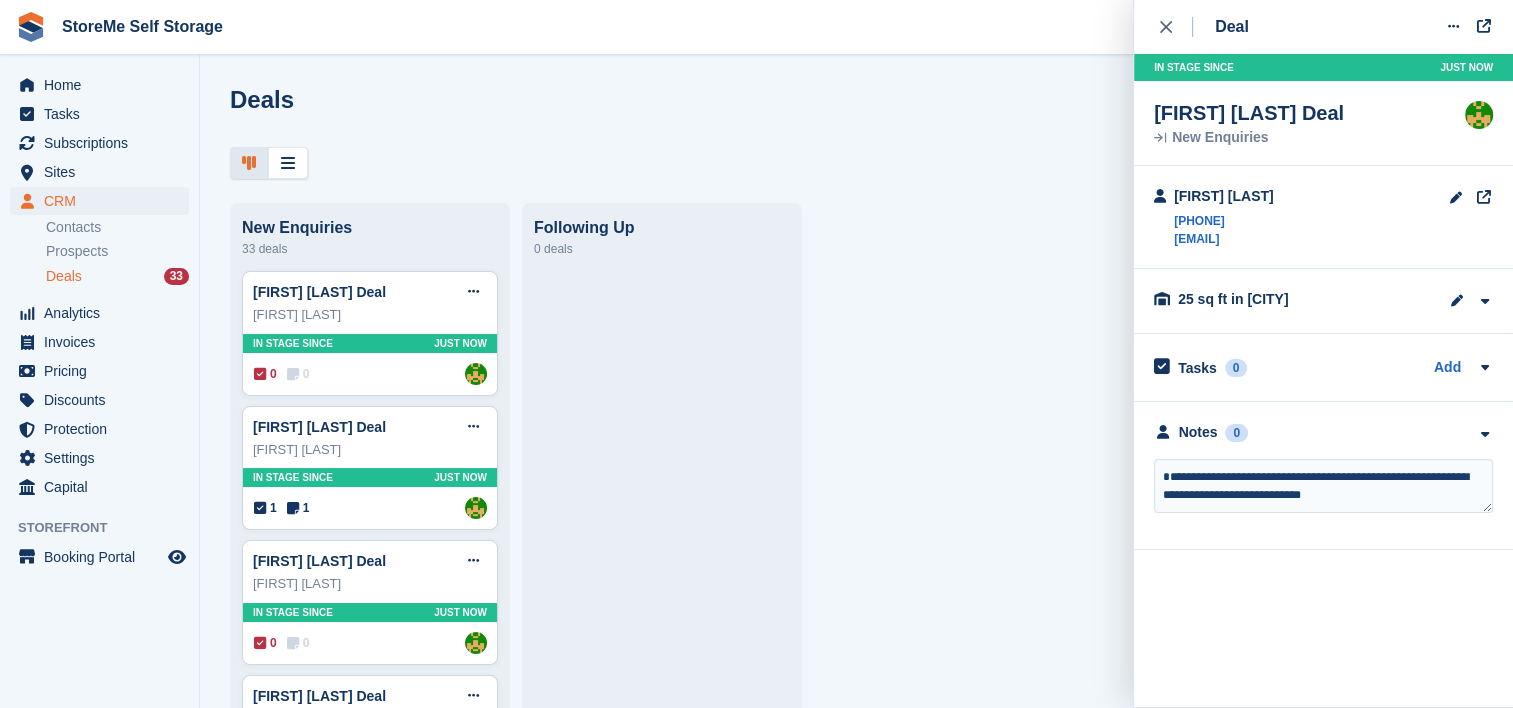 type 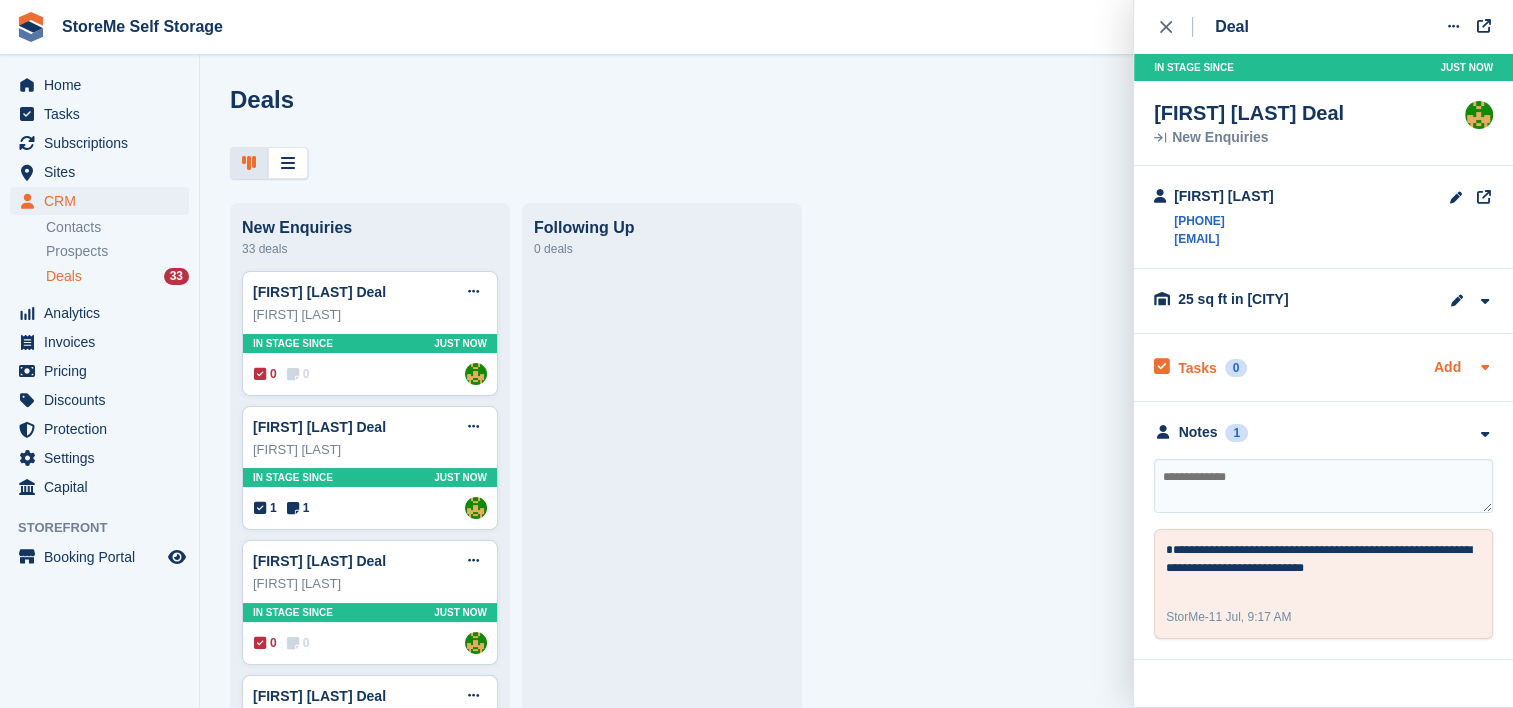 click on "Add" at bounding box center (1447, 368) 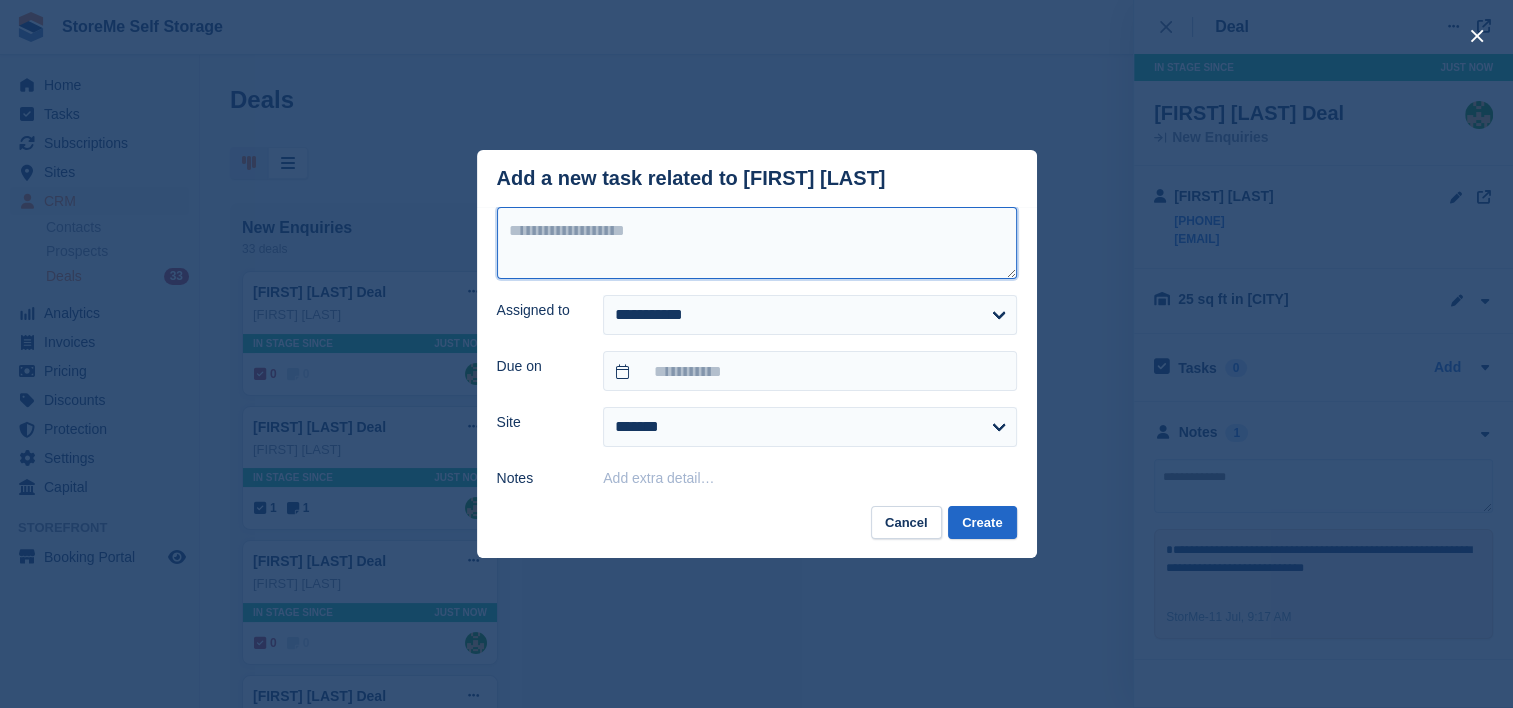 click at bounding box center [757, 243] 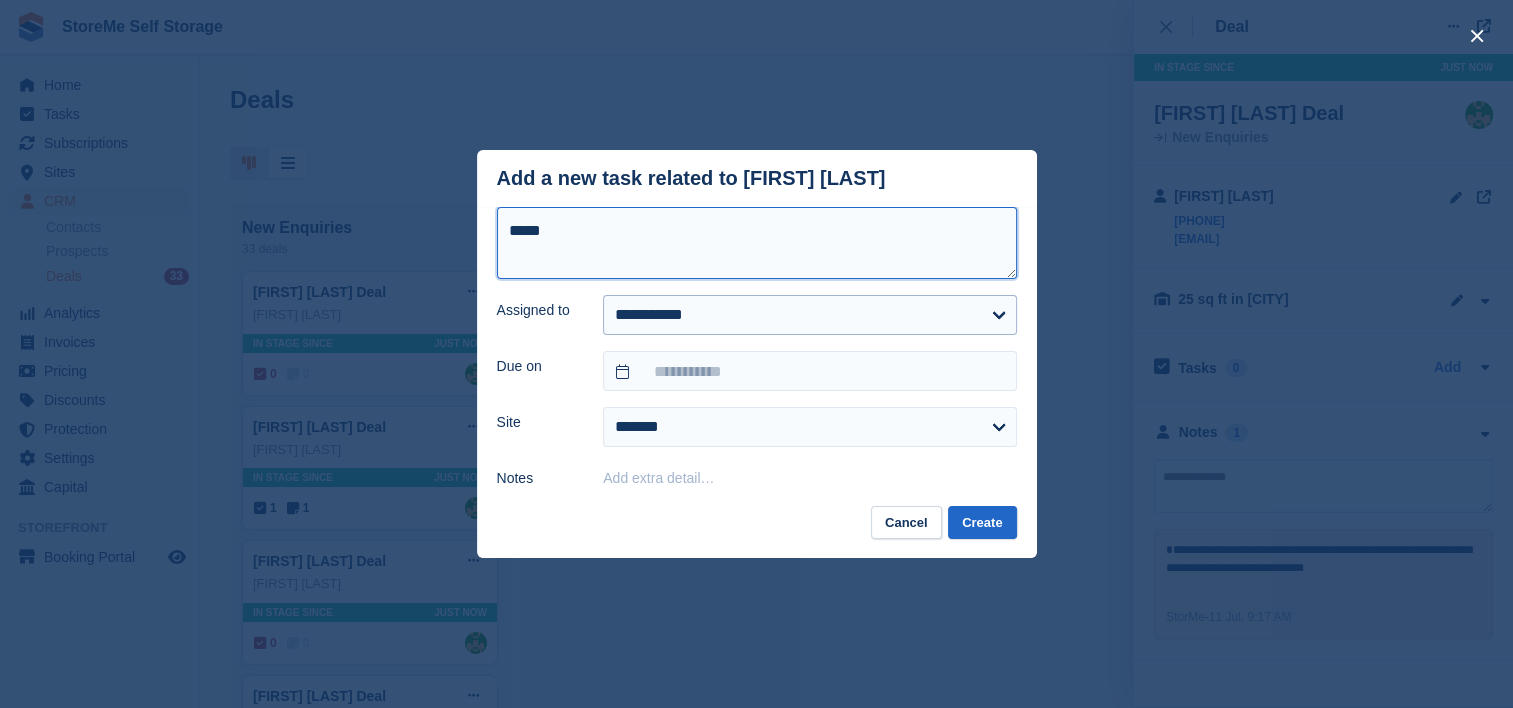 type on "*****" 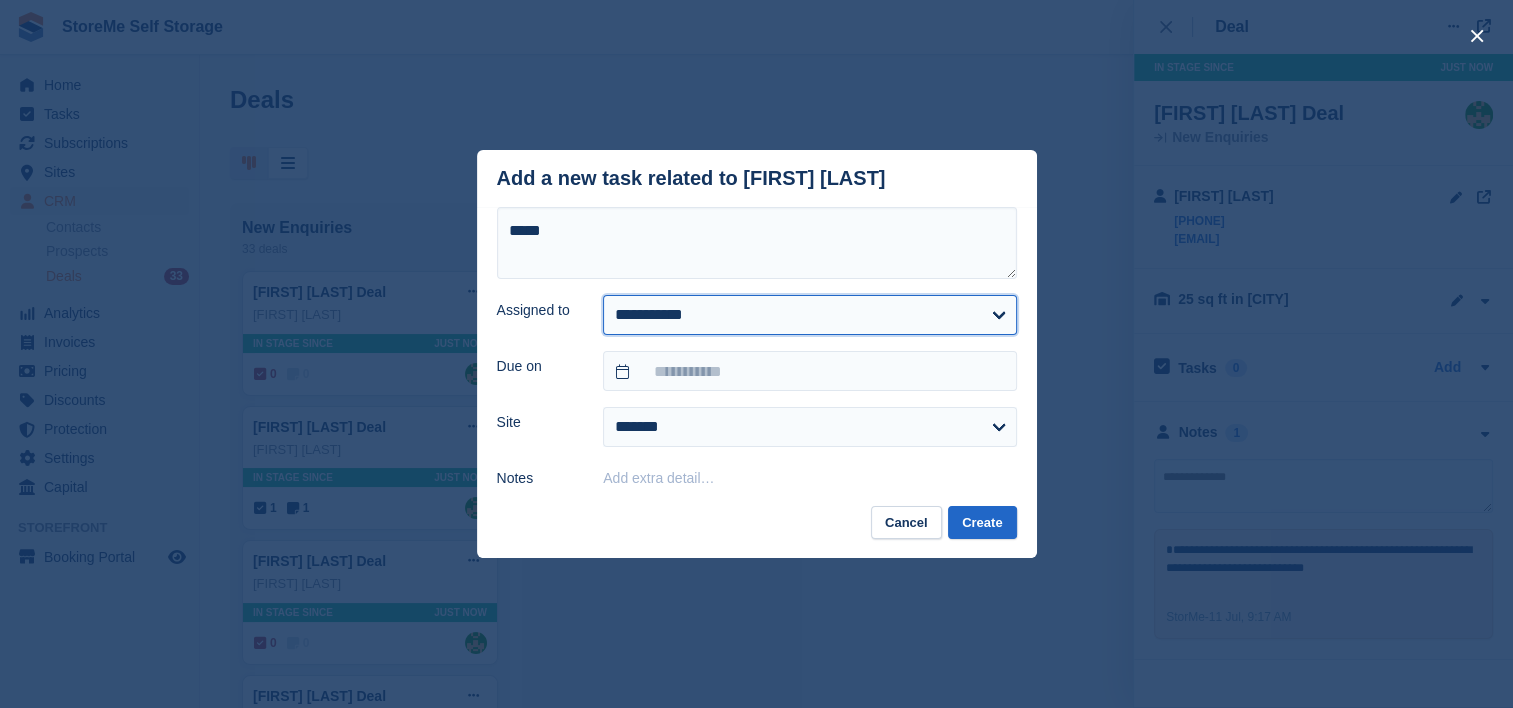 click on "**********" at bounding box center (809, 315) 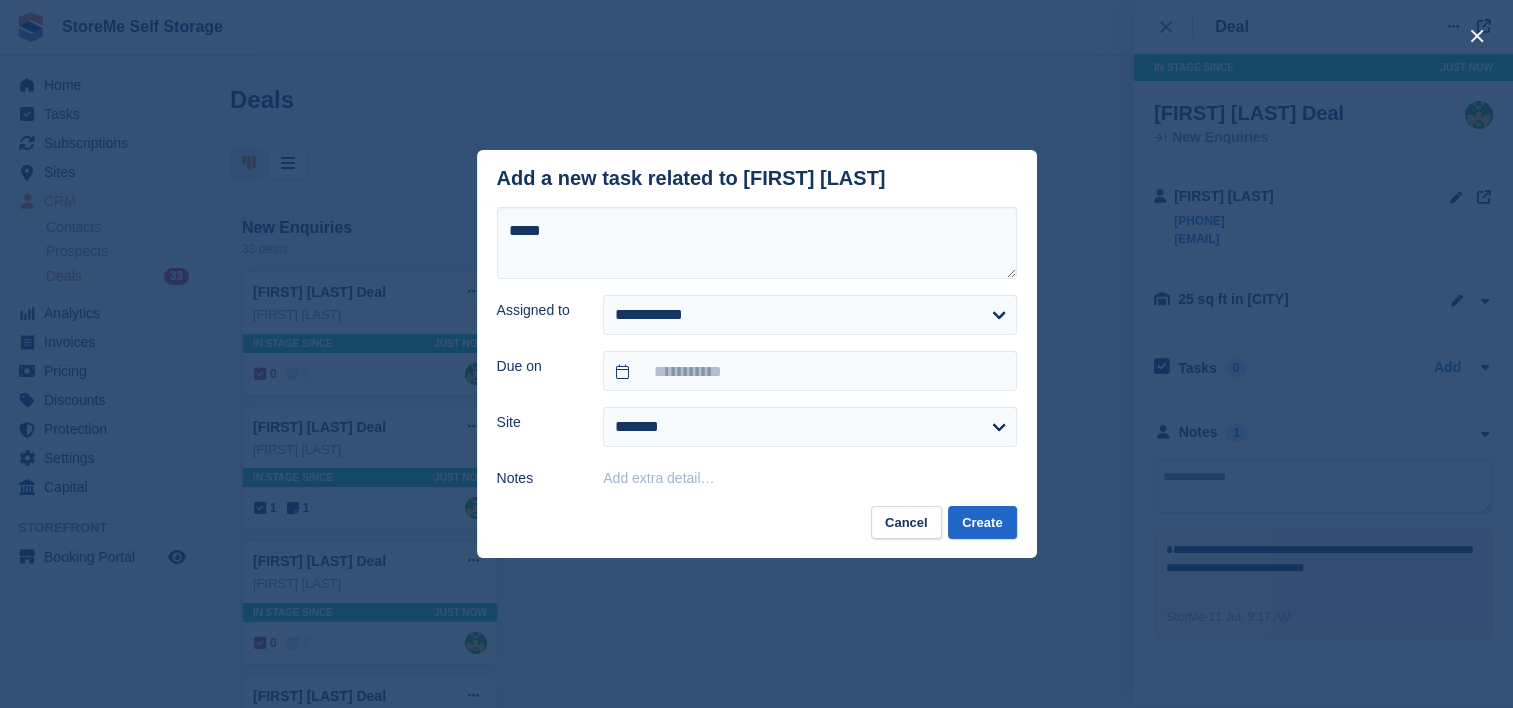 click on "Cancel
Create" at bounding box center (757, 532) 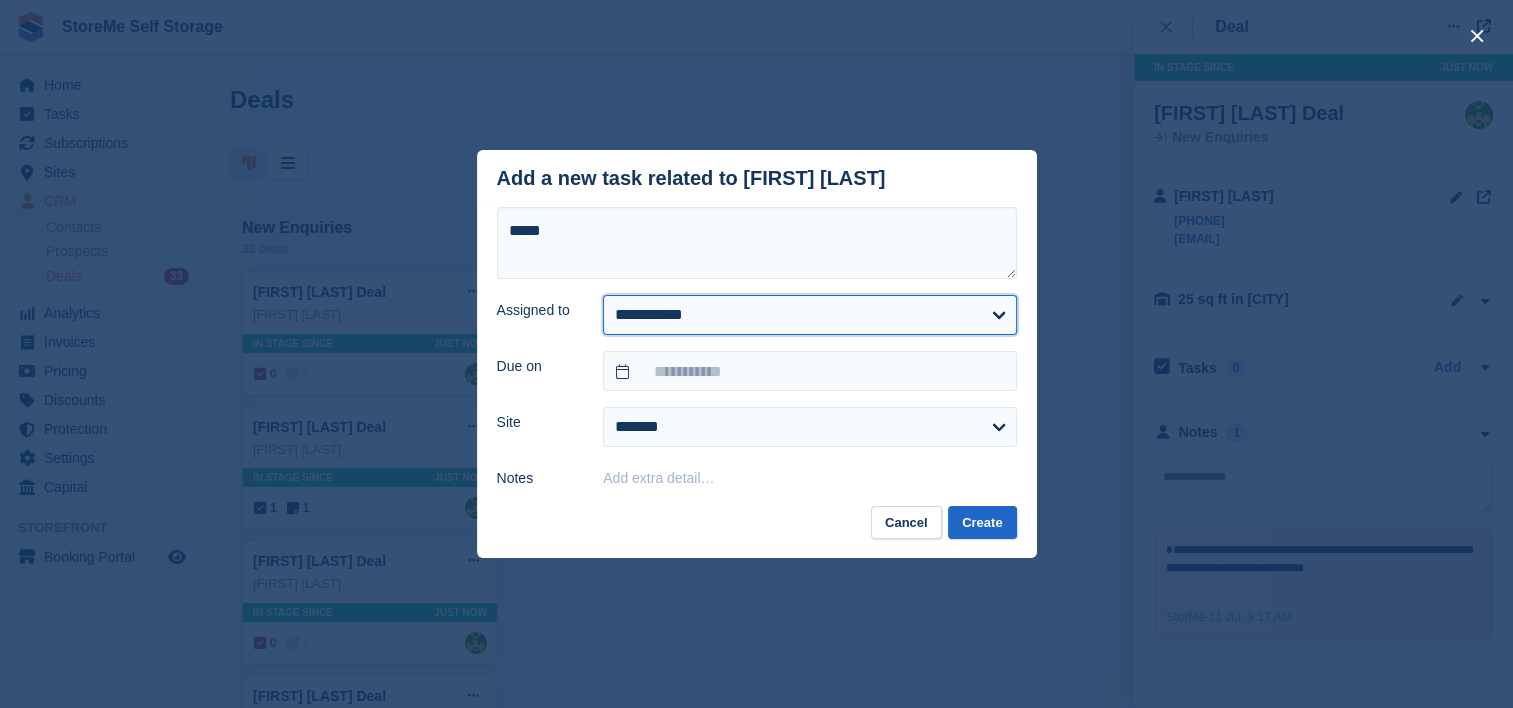click on "**********" at bounding box center (809, 315) 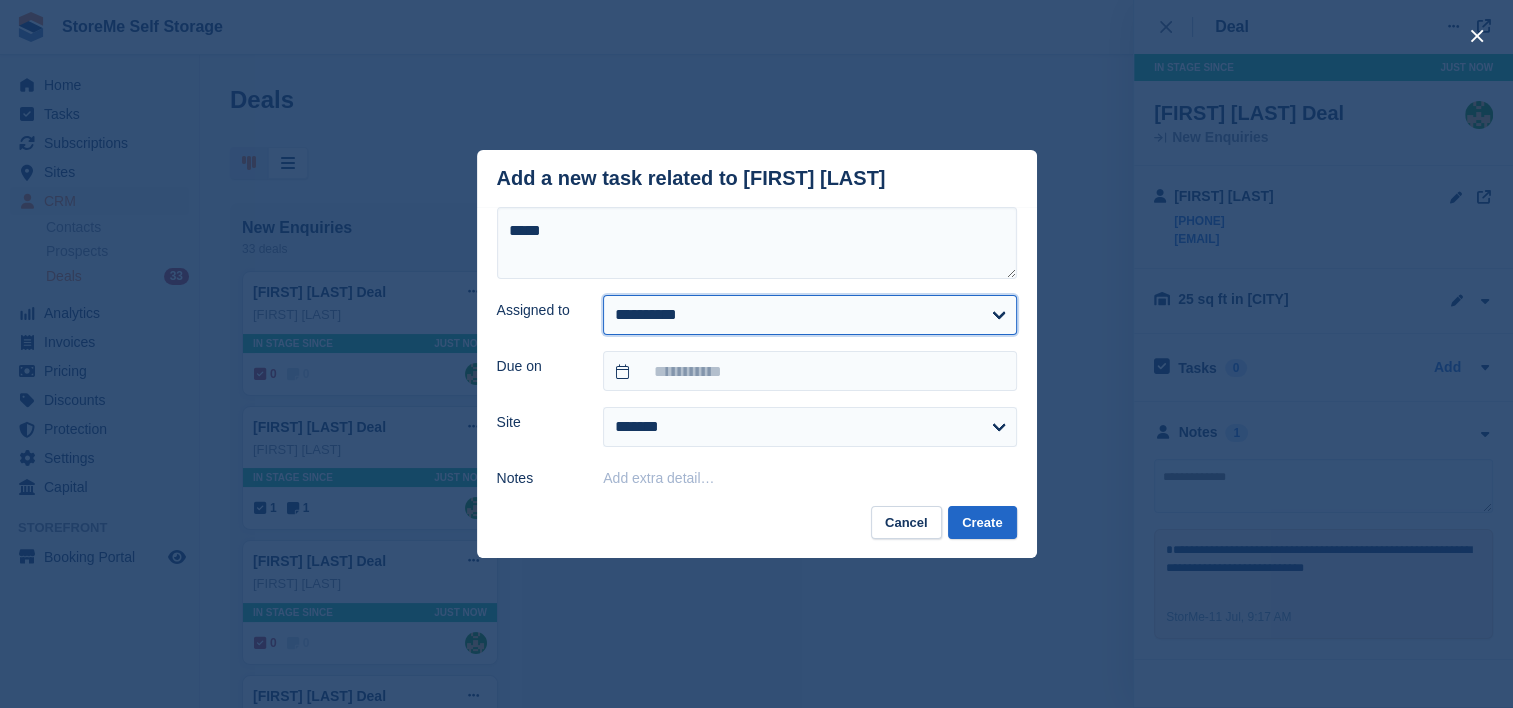 click on "**********" at bounding box center [809, 315] 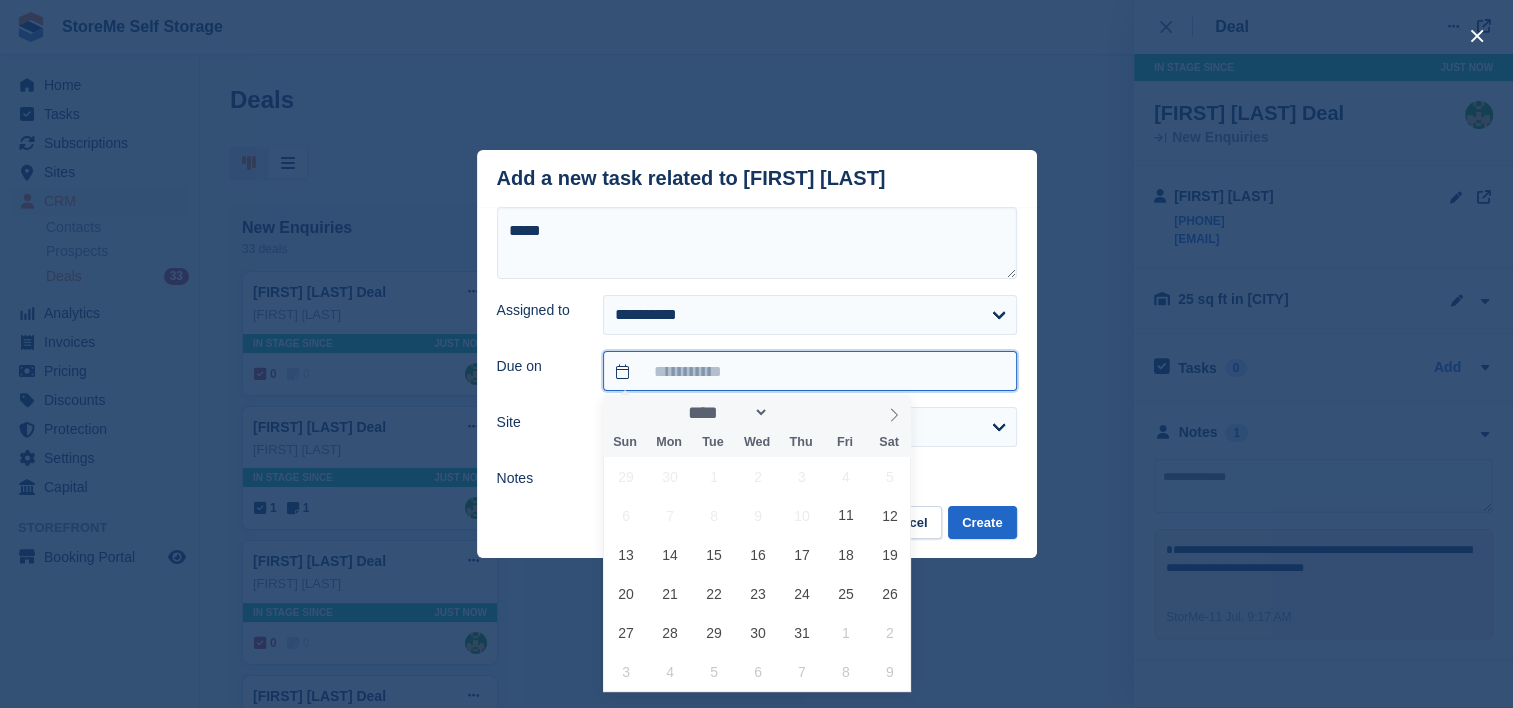 click at bounding box center (809, 371) 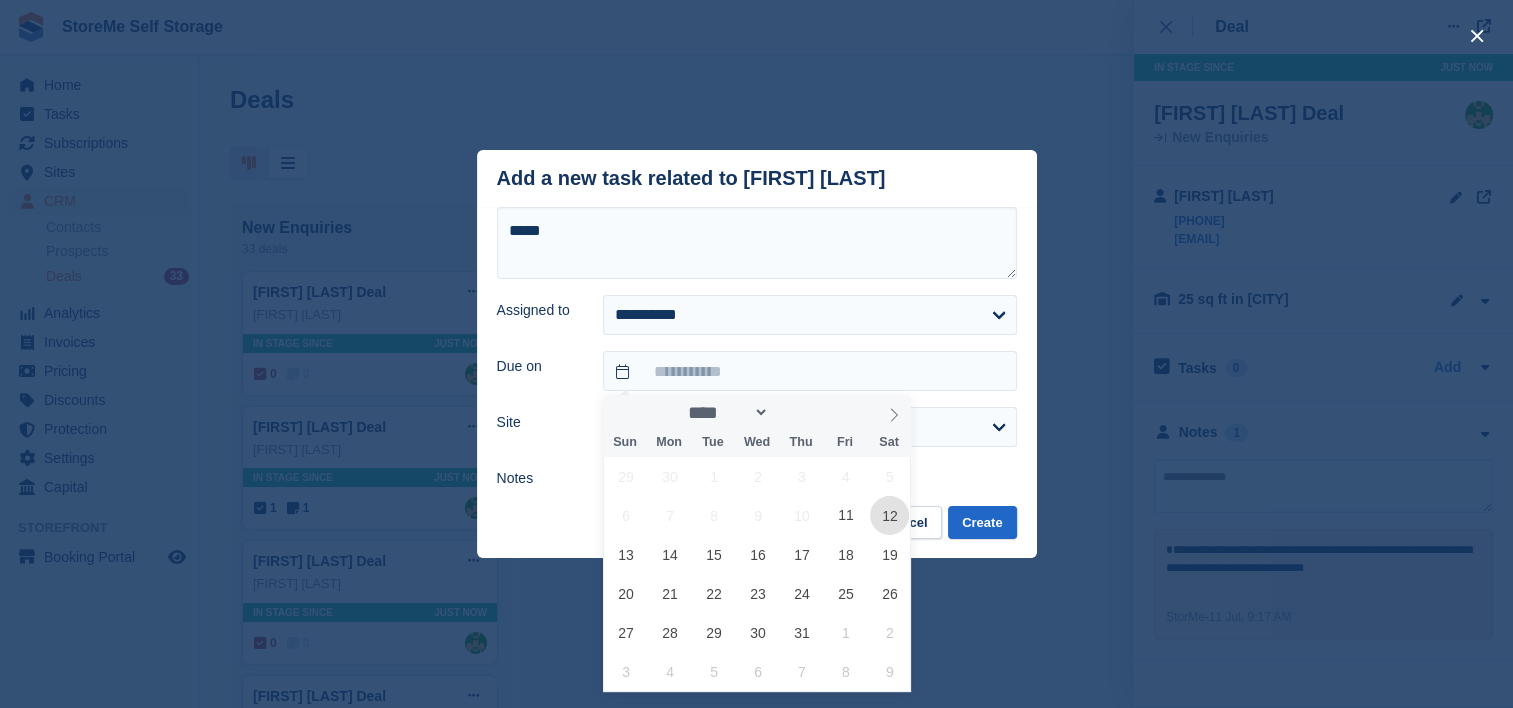 click on "12" at bounding box center [889, 515] 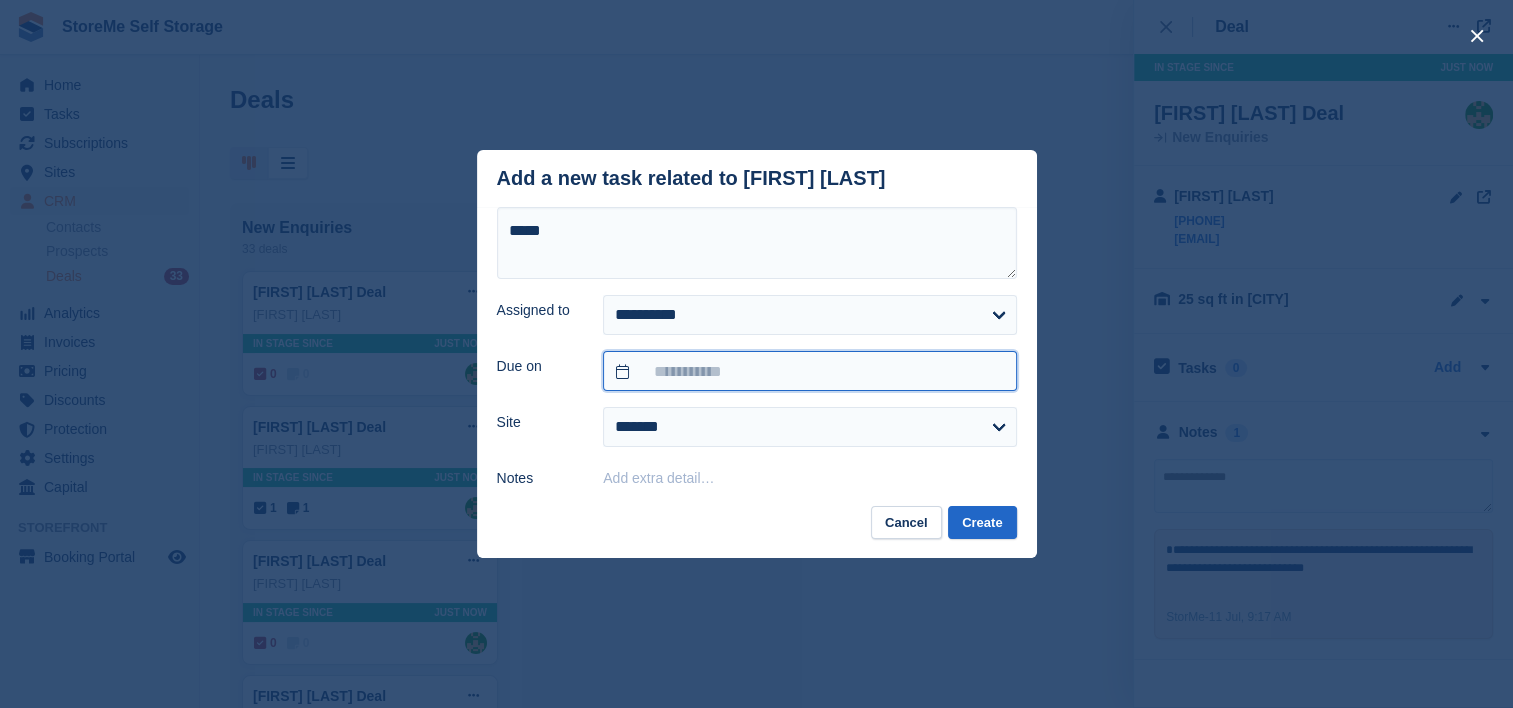 type on "**********" 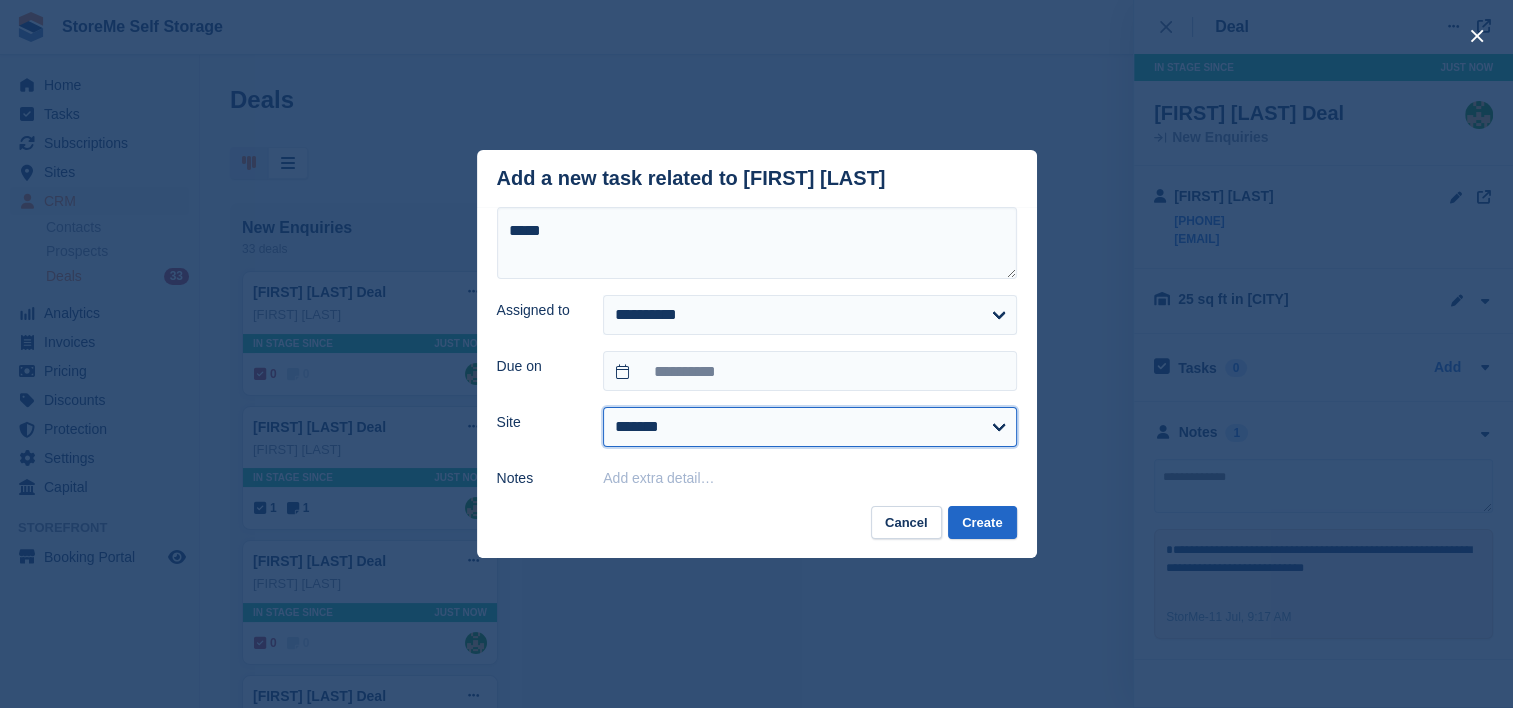 click on "*******
********" at bounding box center (809, 427) 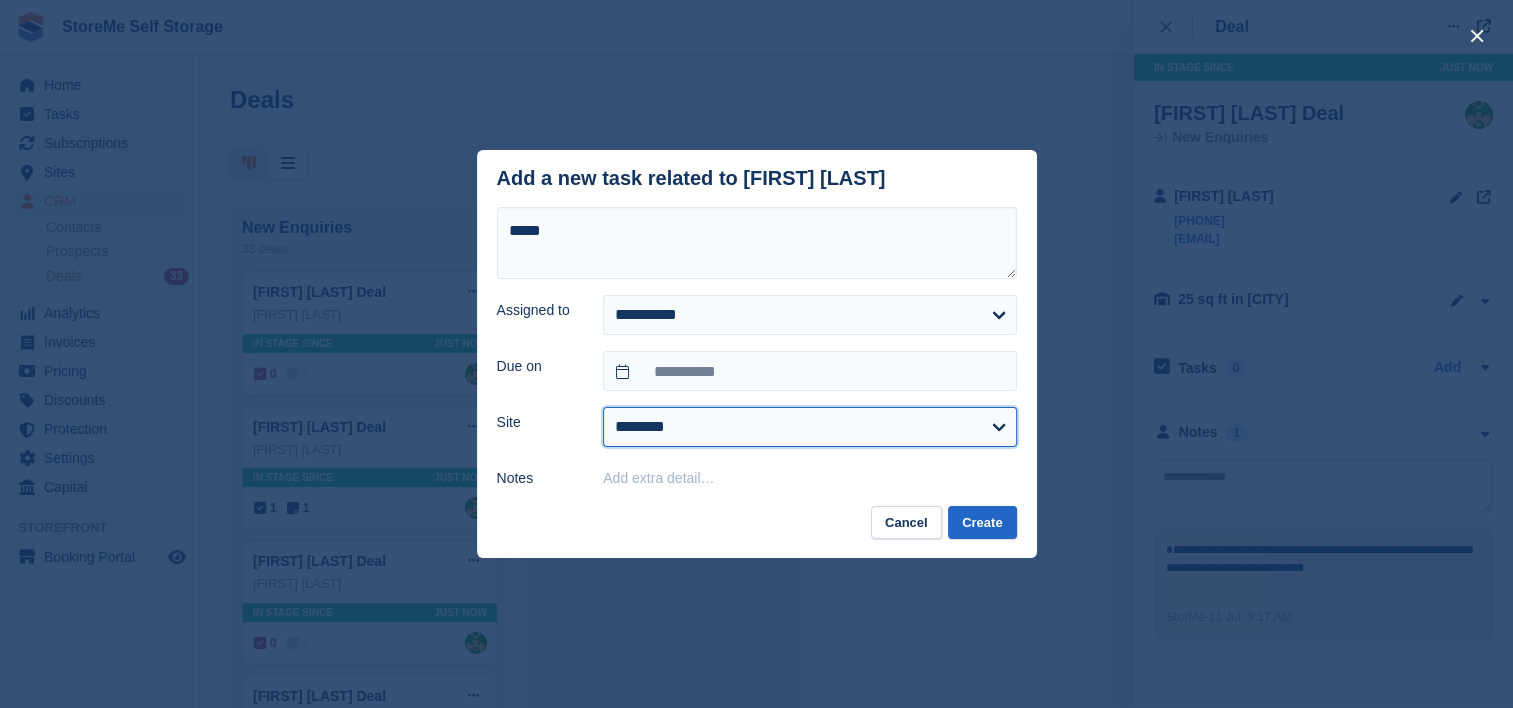 click on "*******
********" at bounding box center (809, 427) 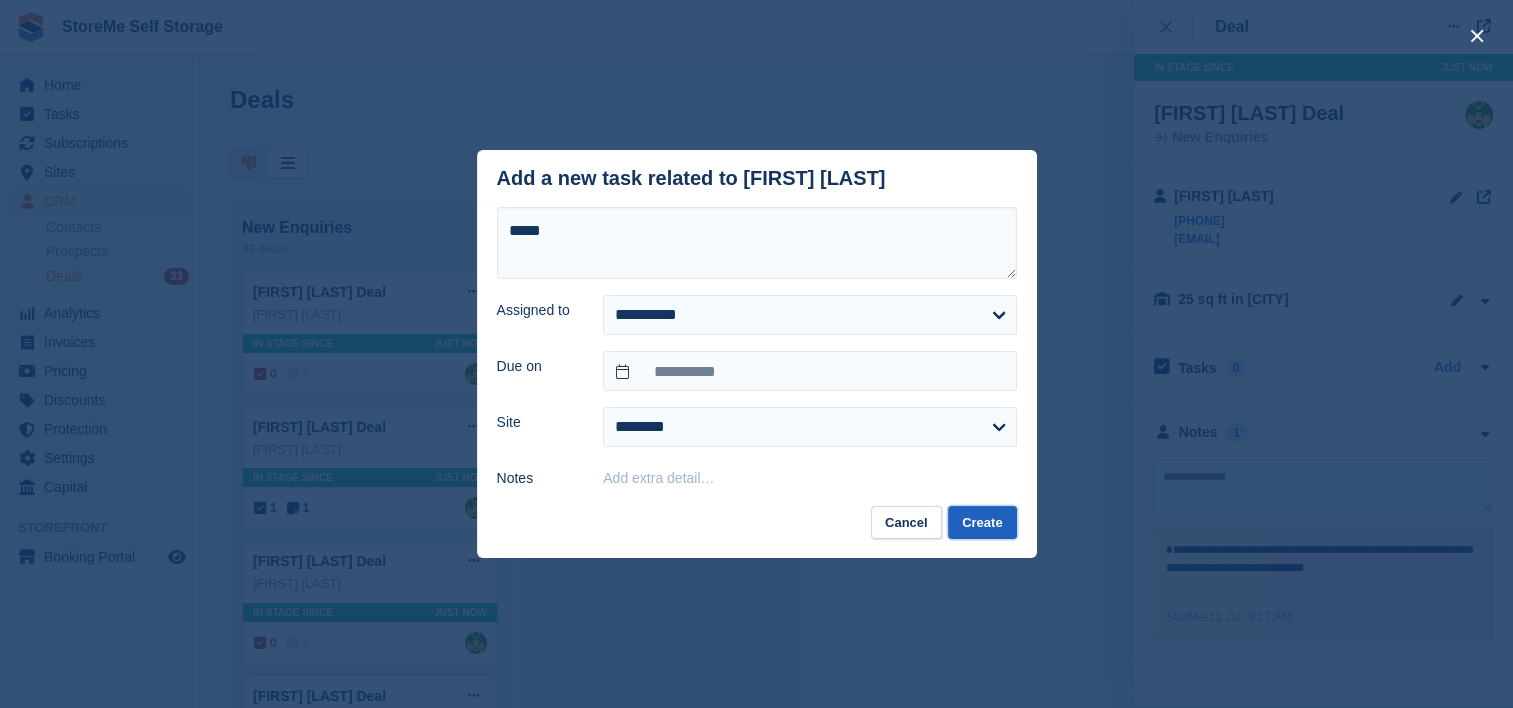 click on "Create" at bounding box center [982, 522] 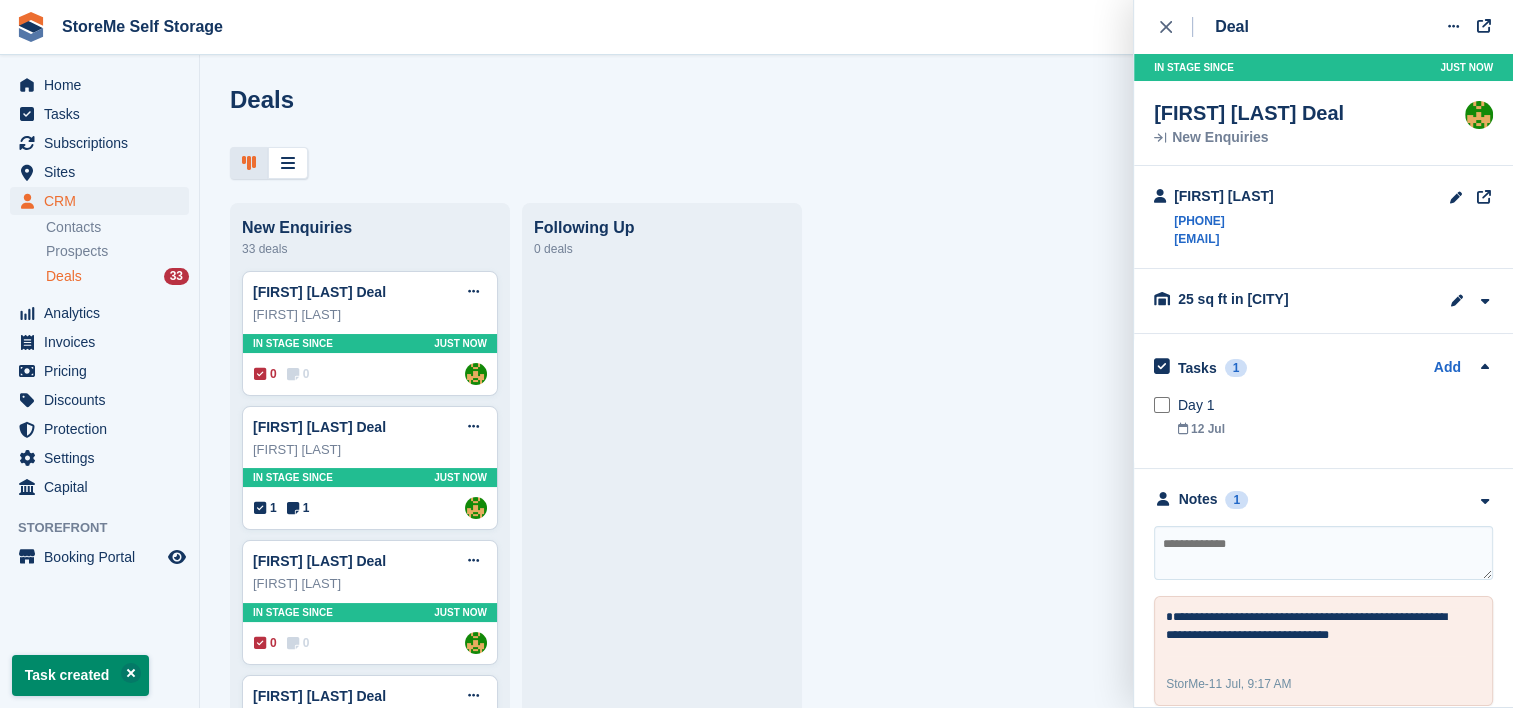 drag, startPoint x: 1304, startPoint y: 242, endPoint x: 1175, endPoint y: 248, distance: 129.13947 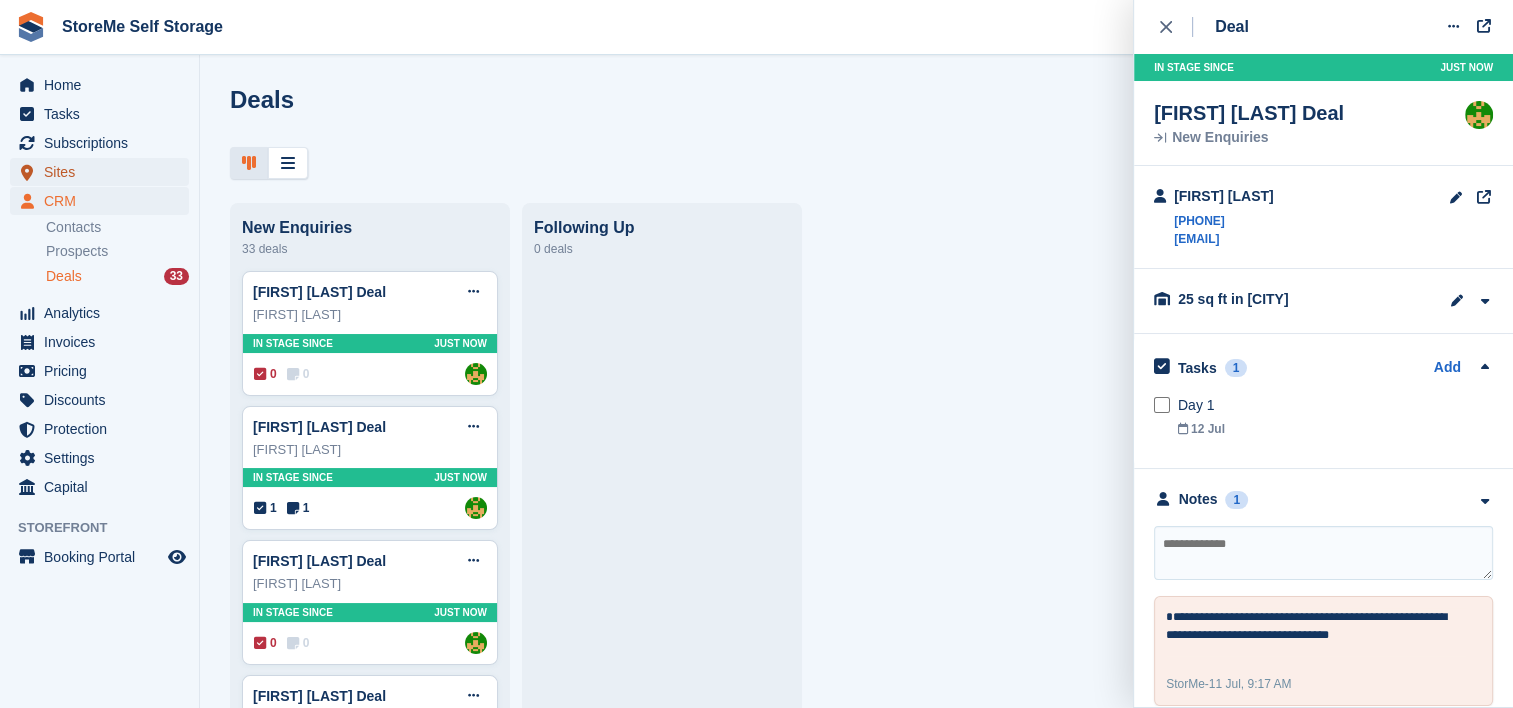 click on "Sites" at bounding box center [104, 172] 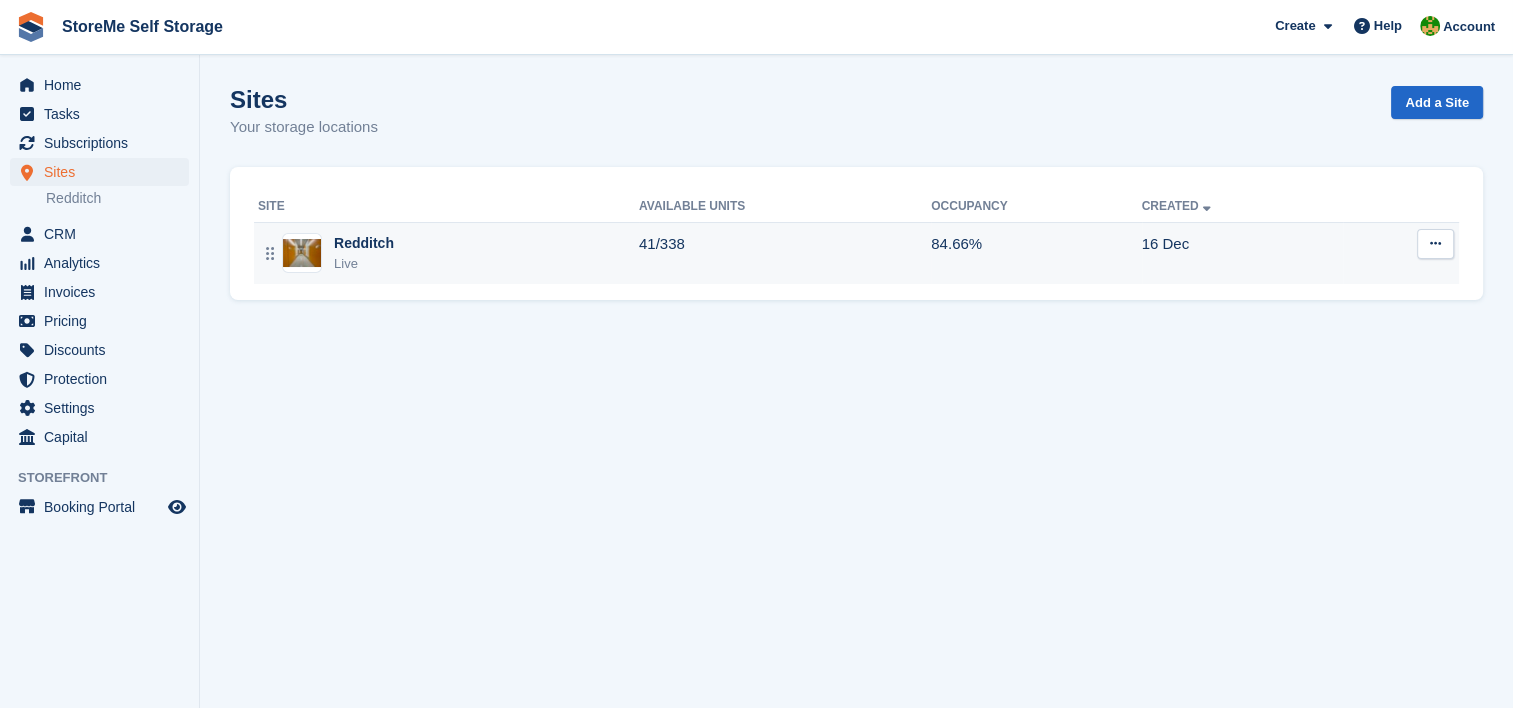 click on "Redditch
Live" at bounding box center (448, 253) 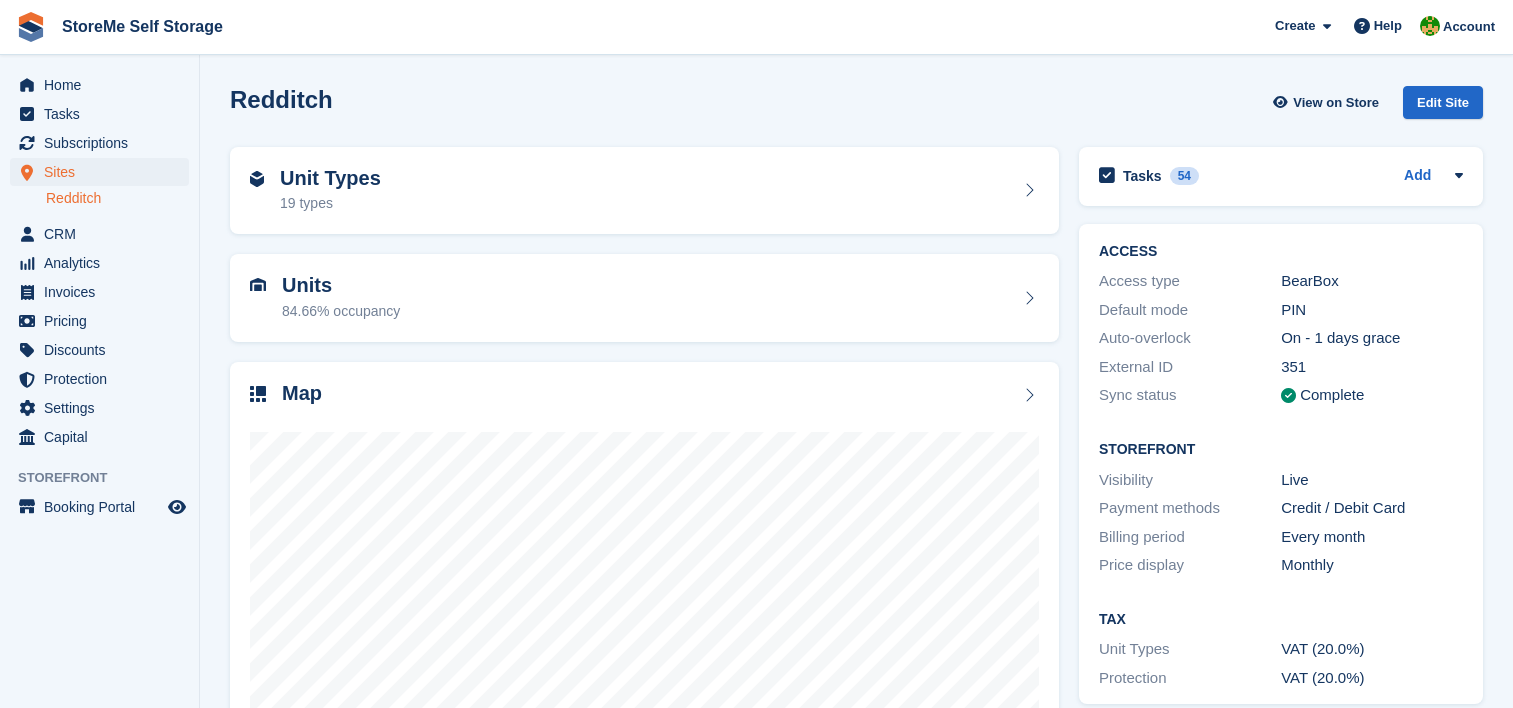 scroll, scrollTop: 0, scrollLeft: 0, axis: both 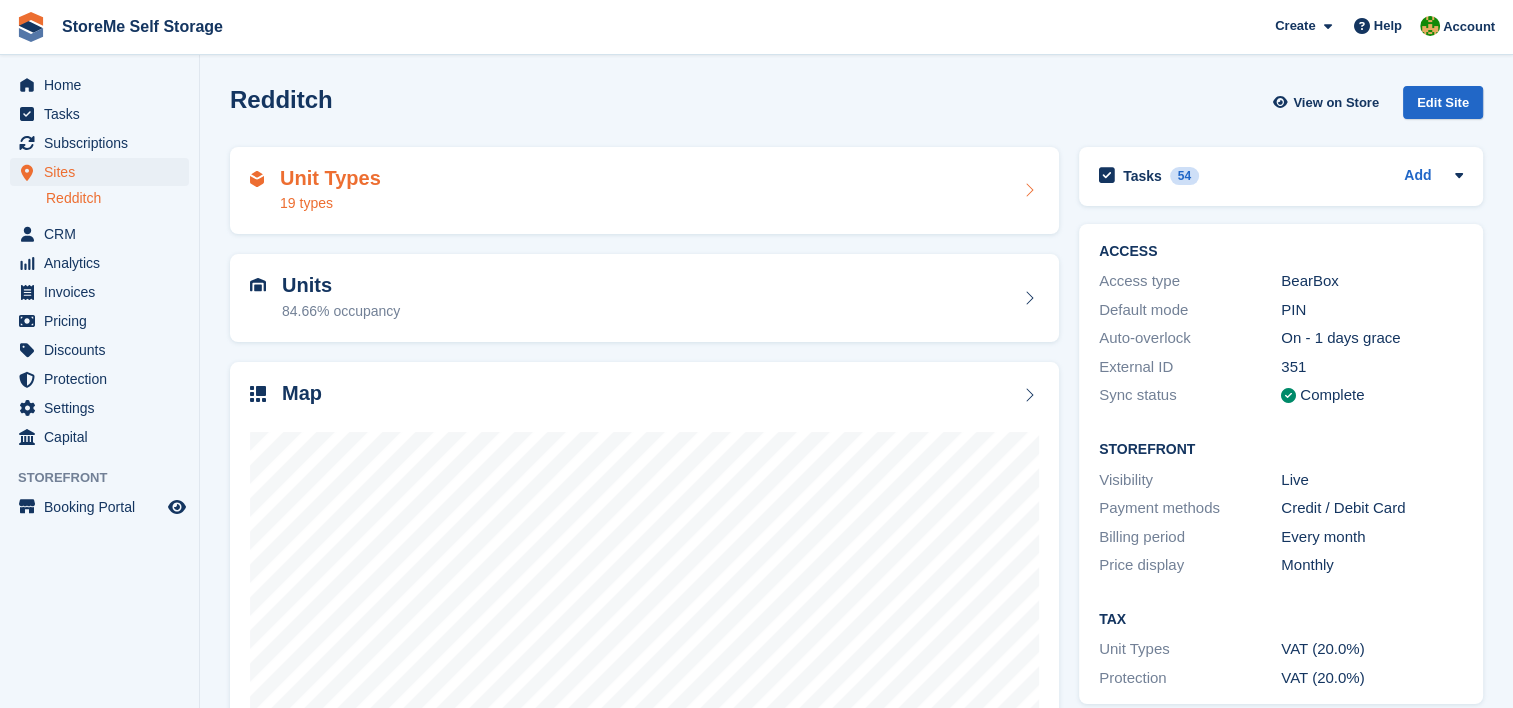 click on "Unit Types
19 types" at bounding box center [644, 191] 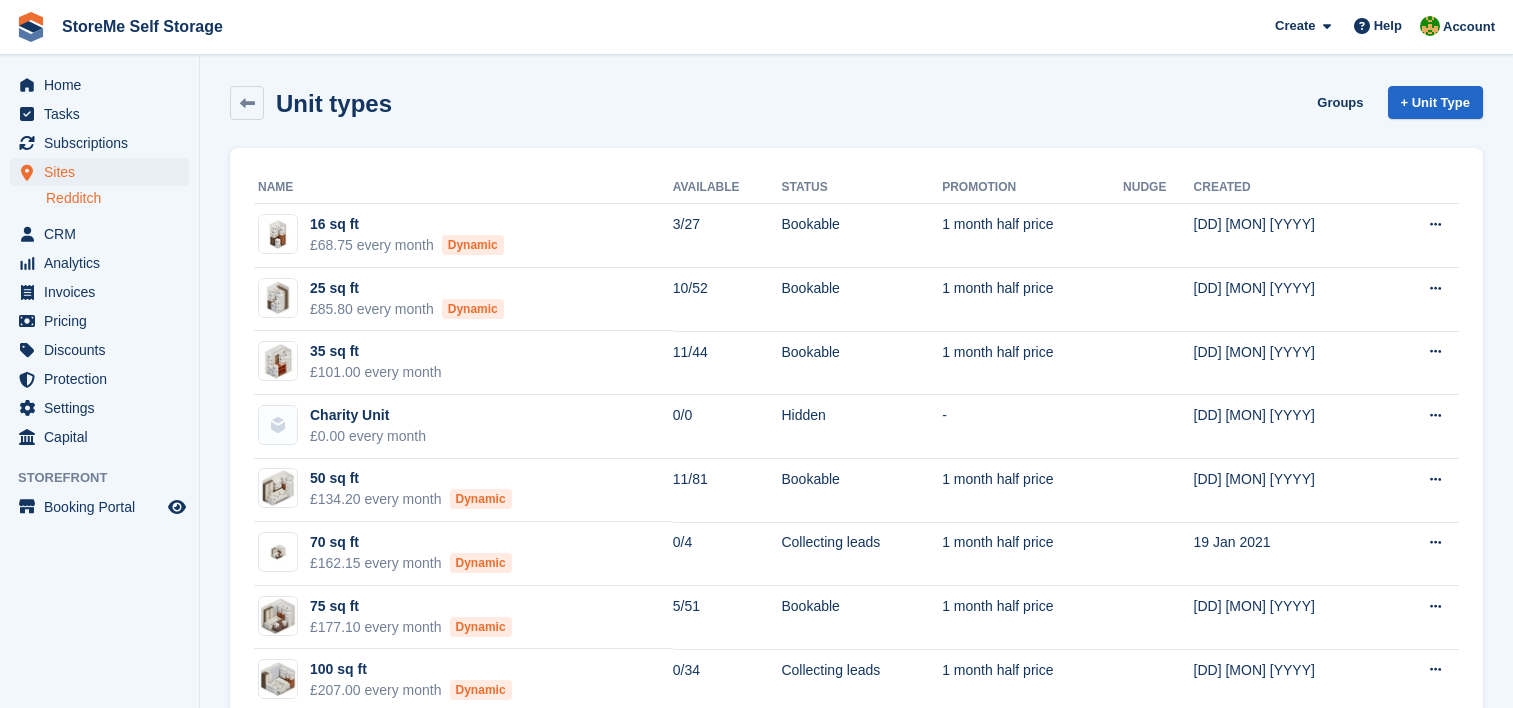 scroll, scrollTop: 0, scrollLeft: 0, axis: both 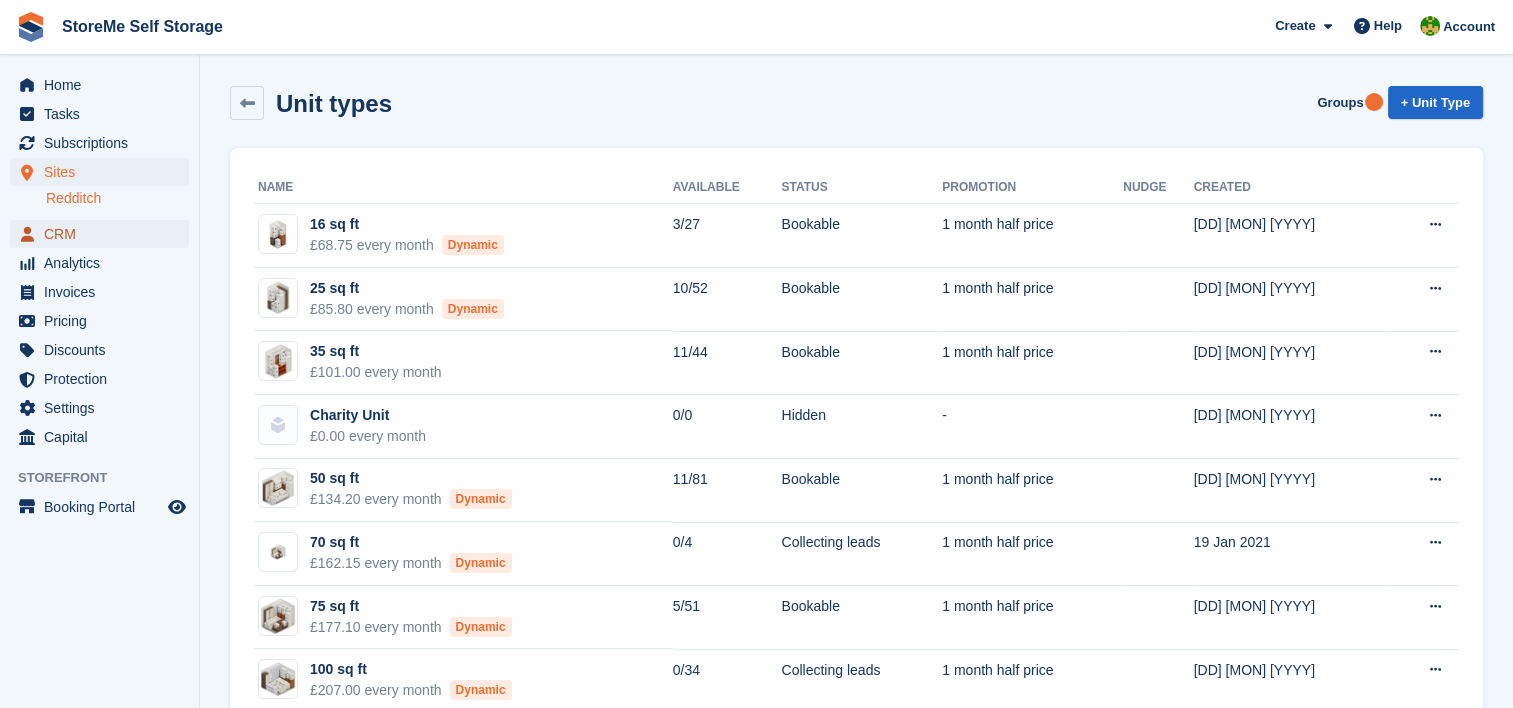 click on "CRM" at bounding box center [104, 234] 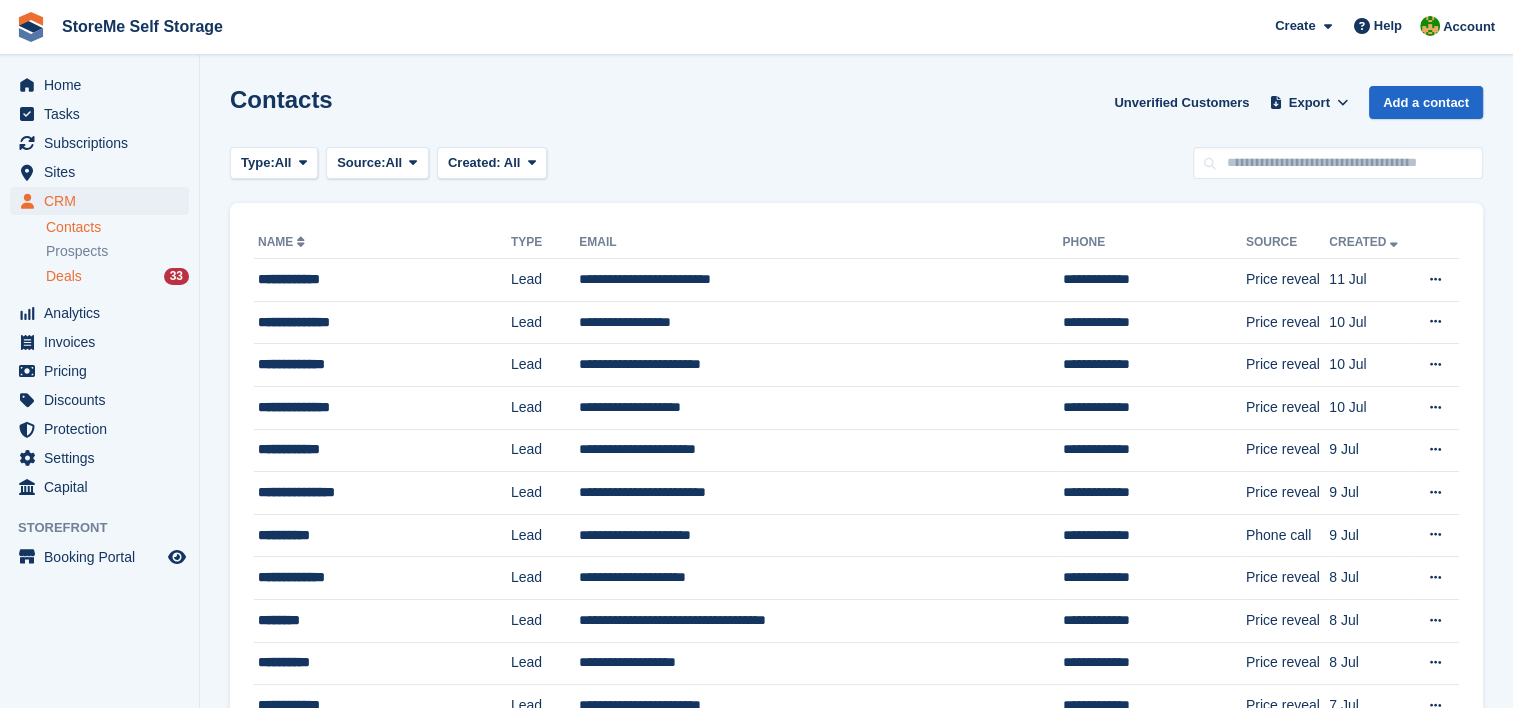 click on "Deals" at bounding box center [64, 276] 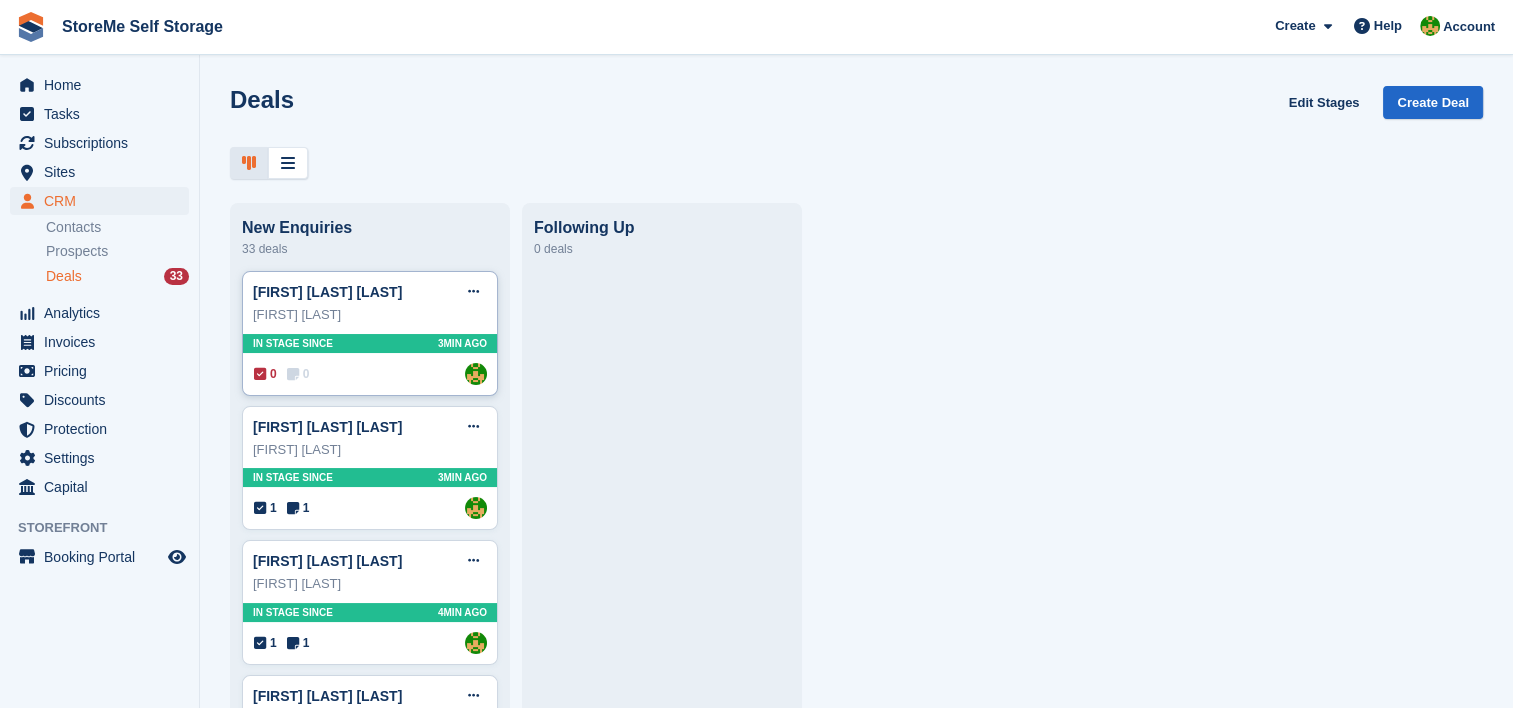 click on "In stage since 3MIN AGO" at bounding box center [370, 343] 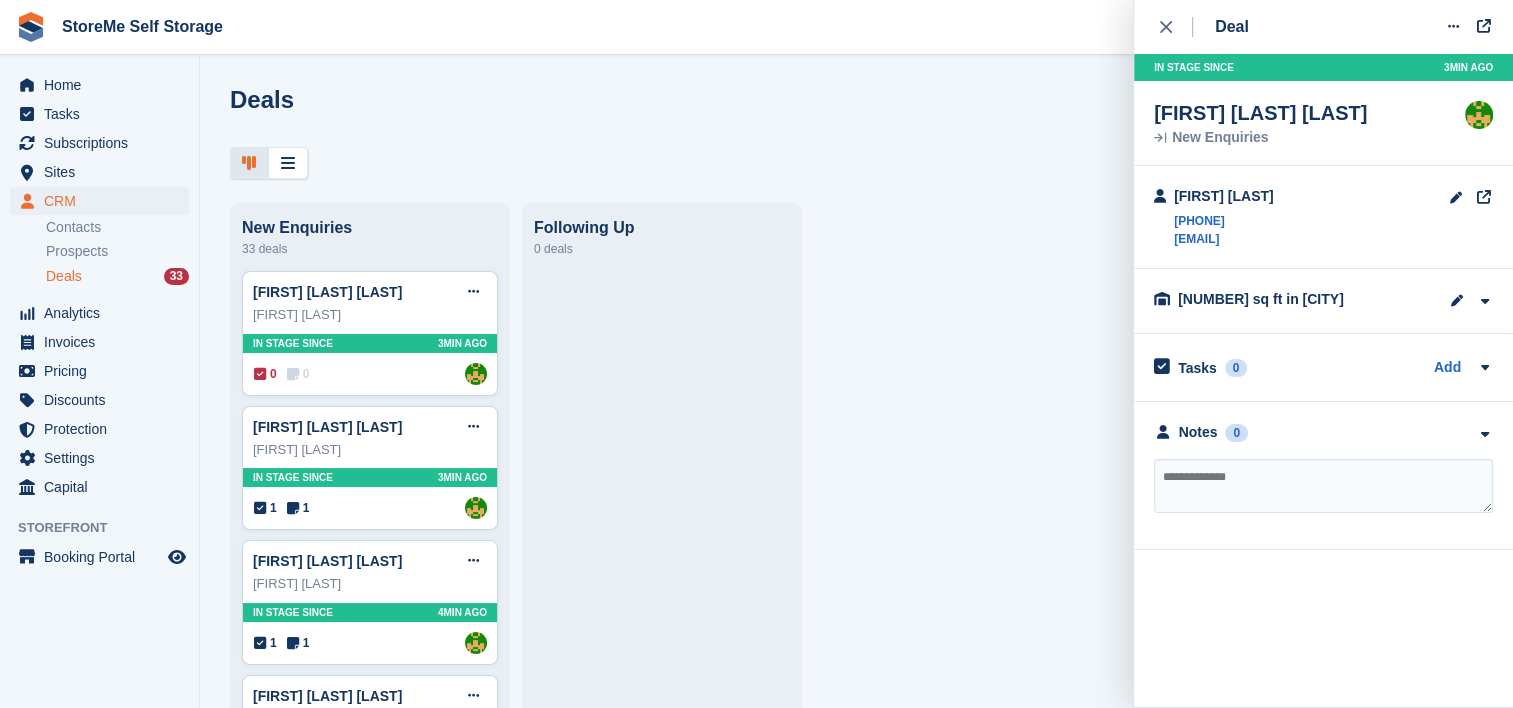 click at bounding box center (1323, 486) 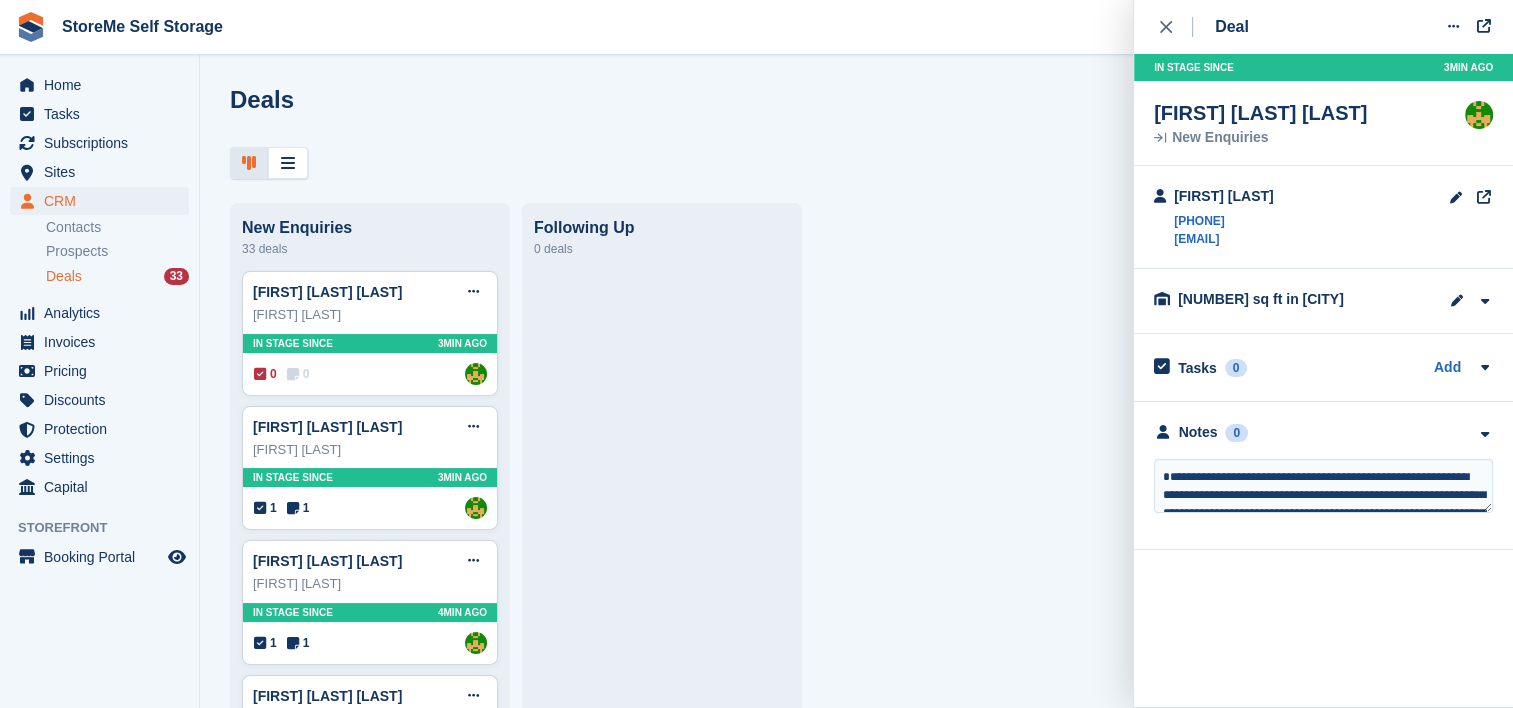scroll, scrollTop: 135, scrollLeft: 0, axis: vertical 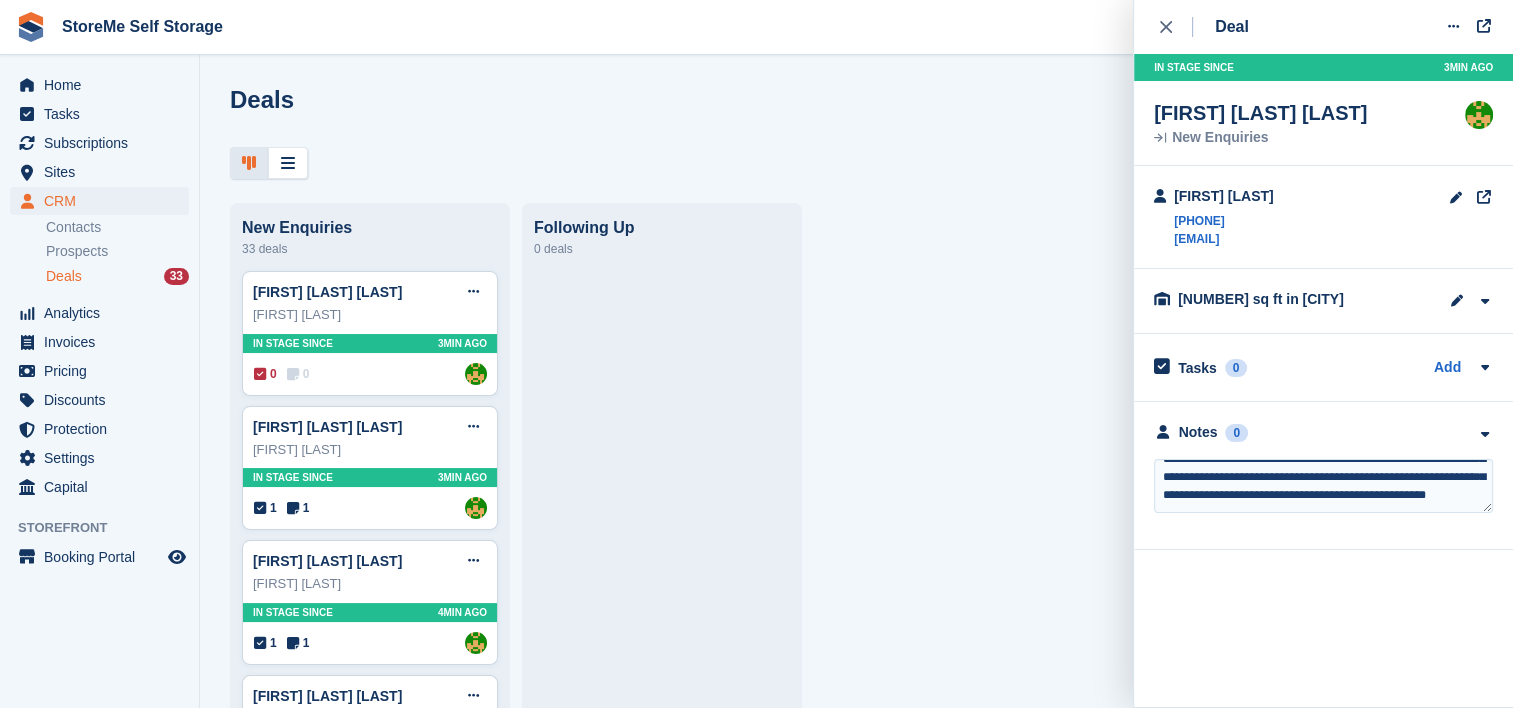 type 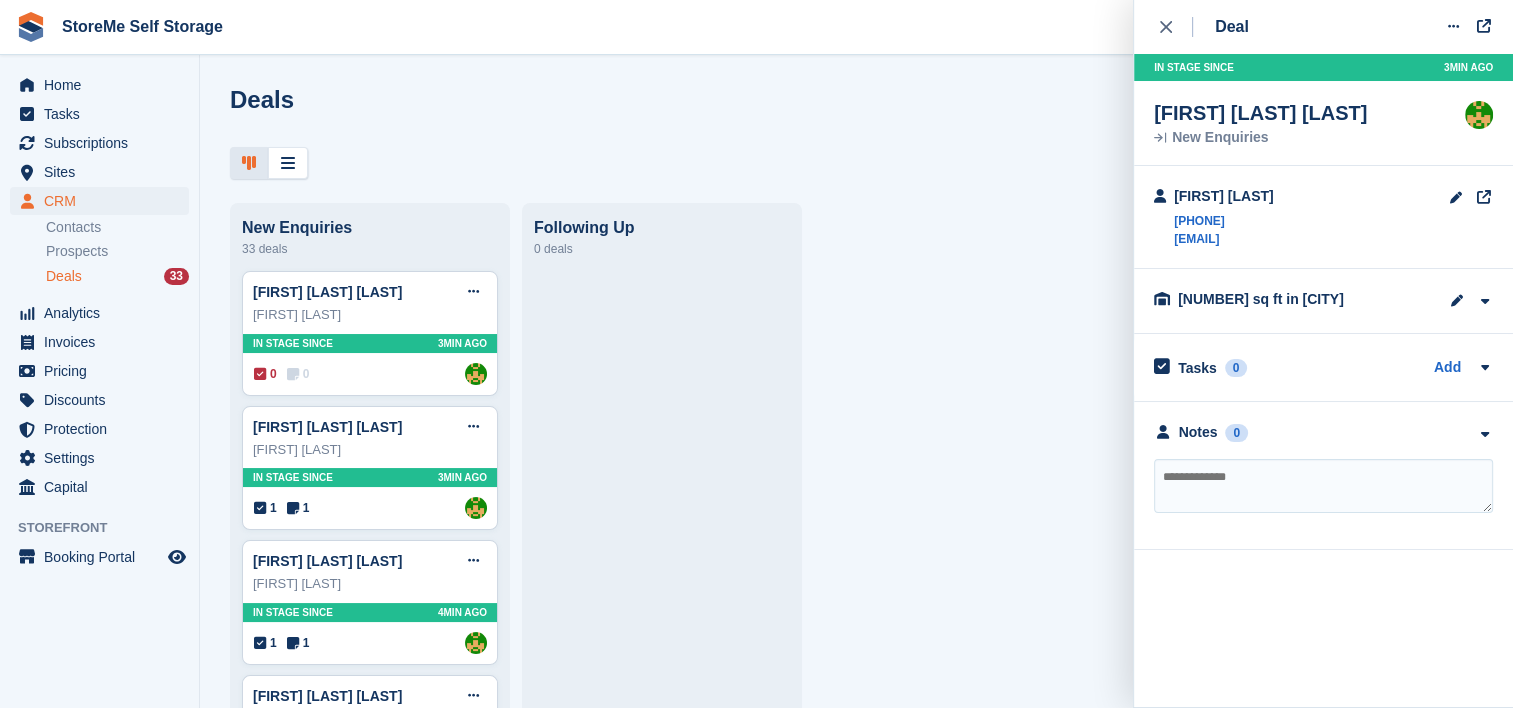 scroll, scrollTop: 0, scrollLeft: 0, axis: both 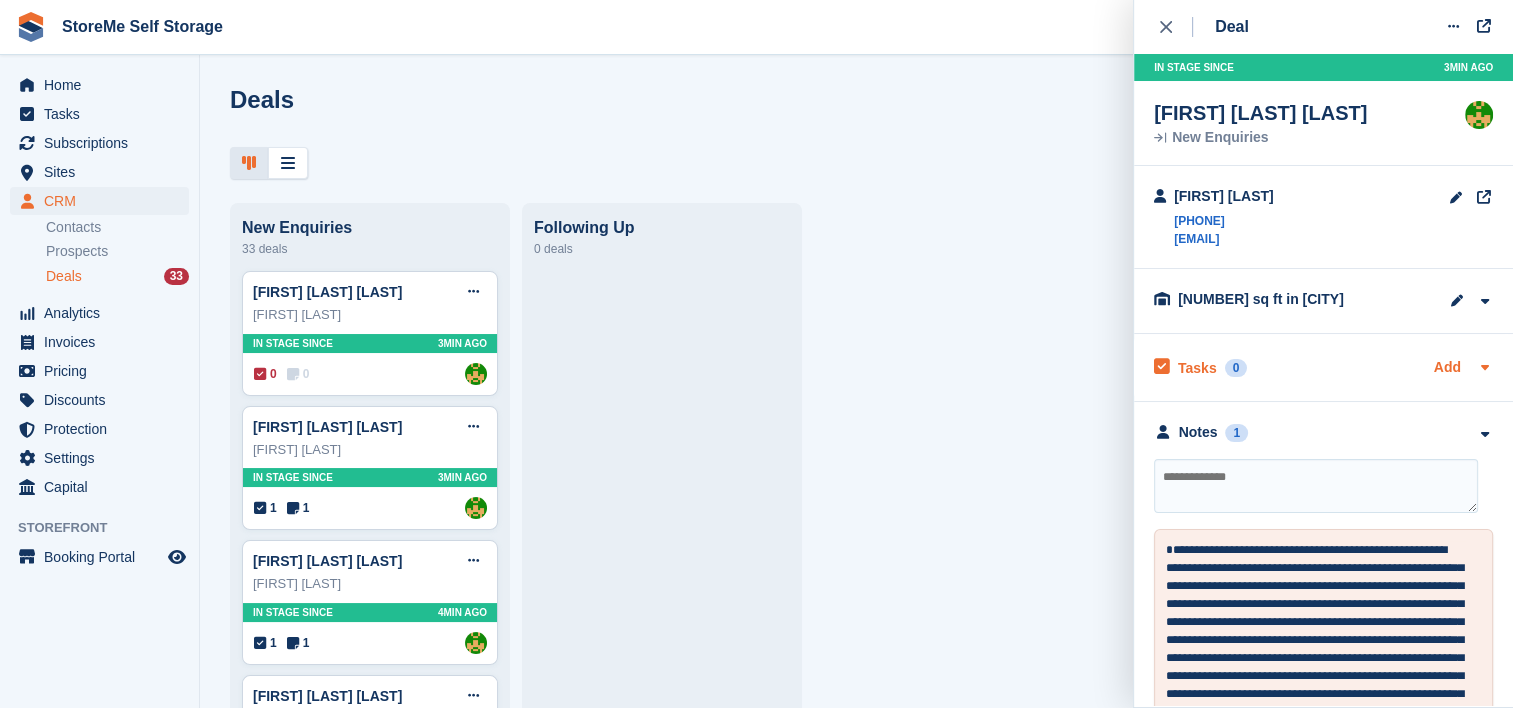 click on "Add" at bounding box center (1447, 368) 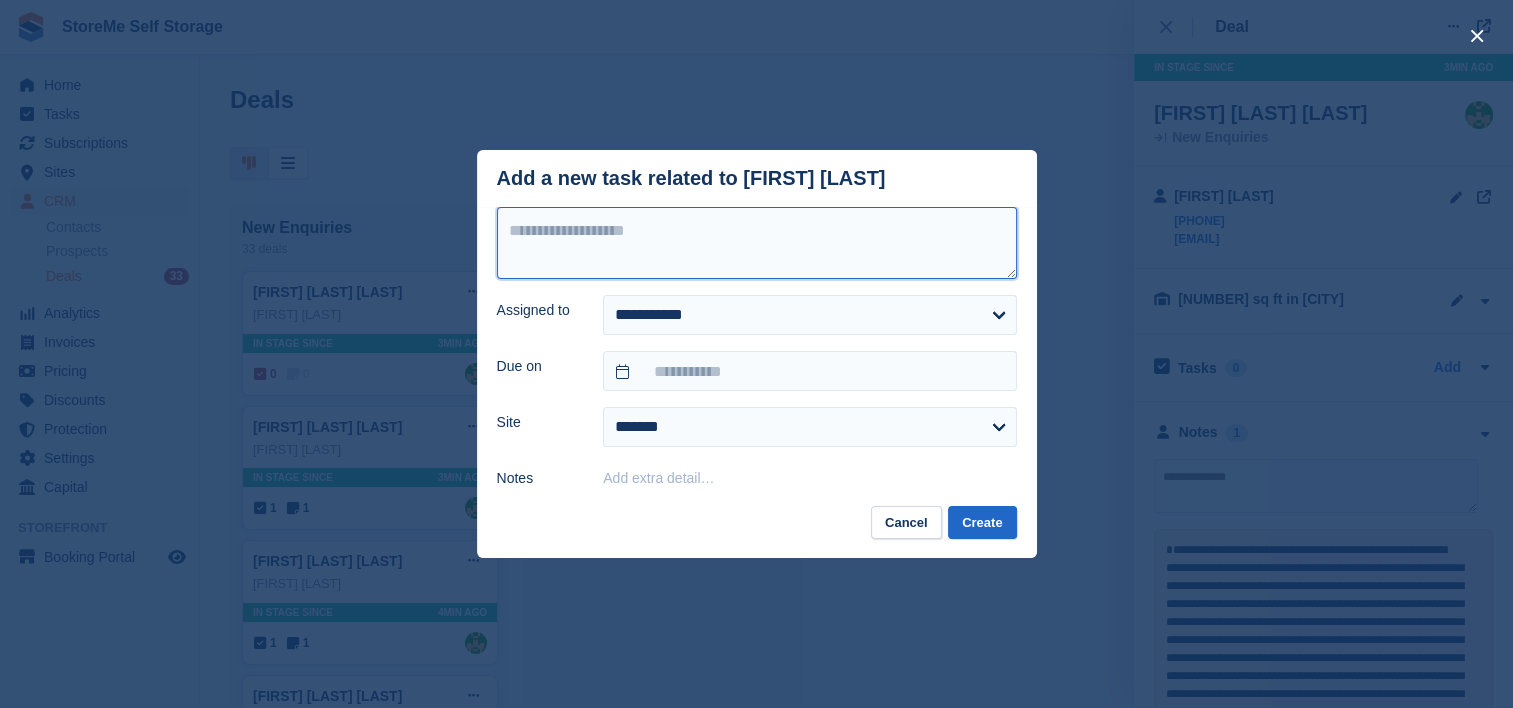 click at bounding box center [757, 243] 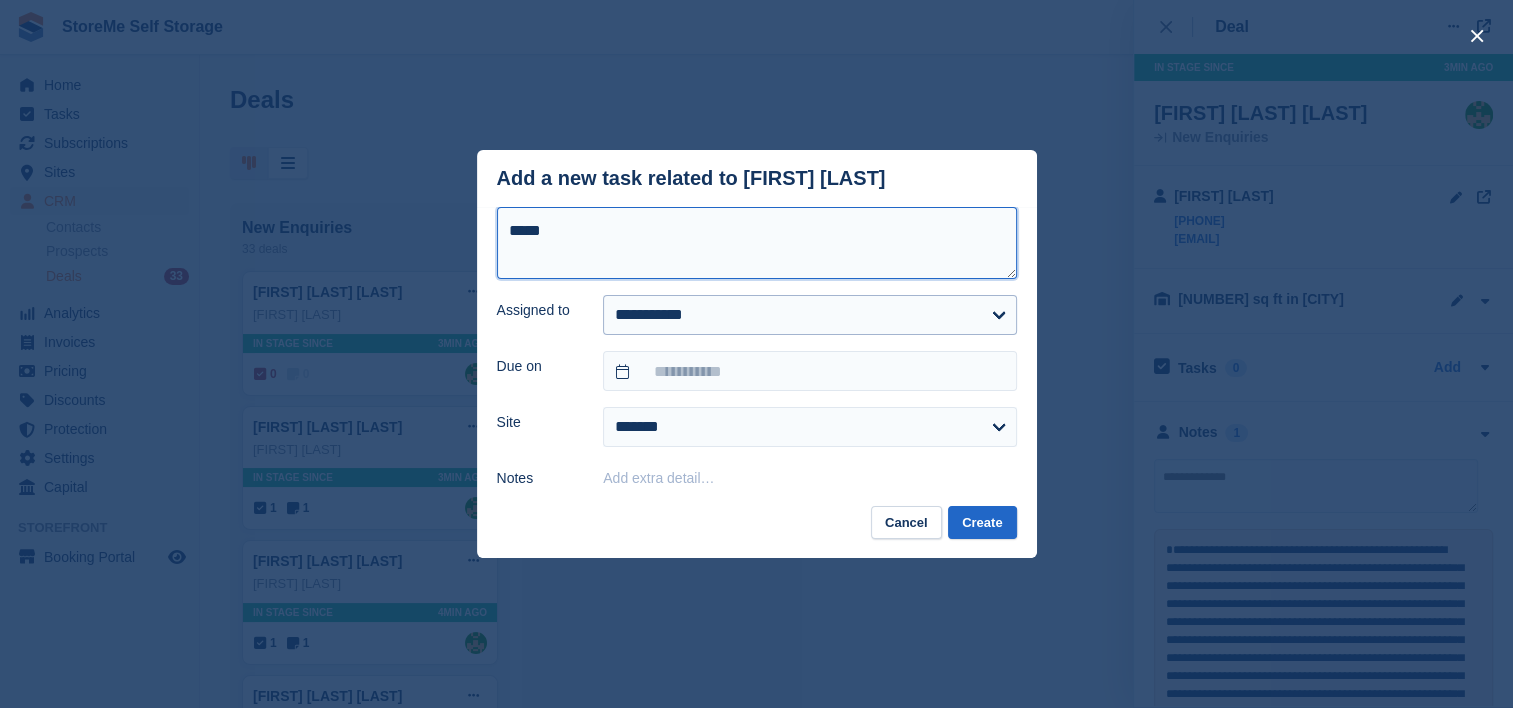 type on "*****" 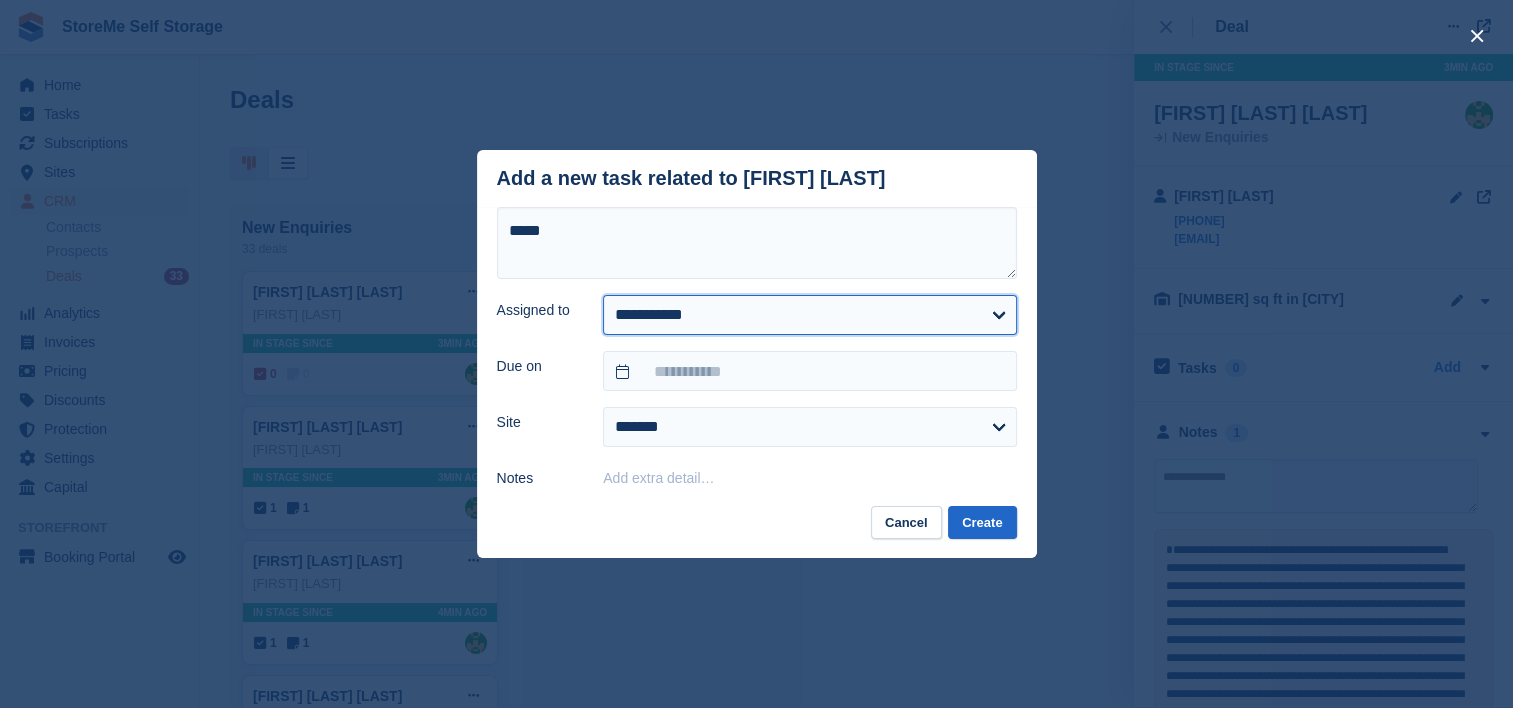 click on "**********" at bounding box center (809, 315) 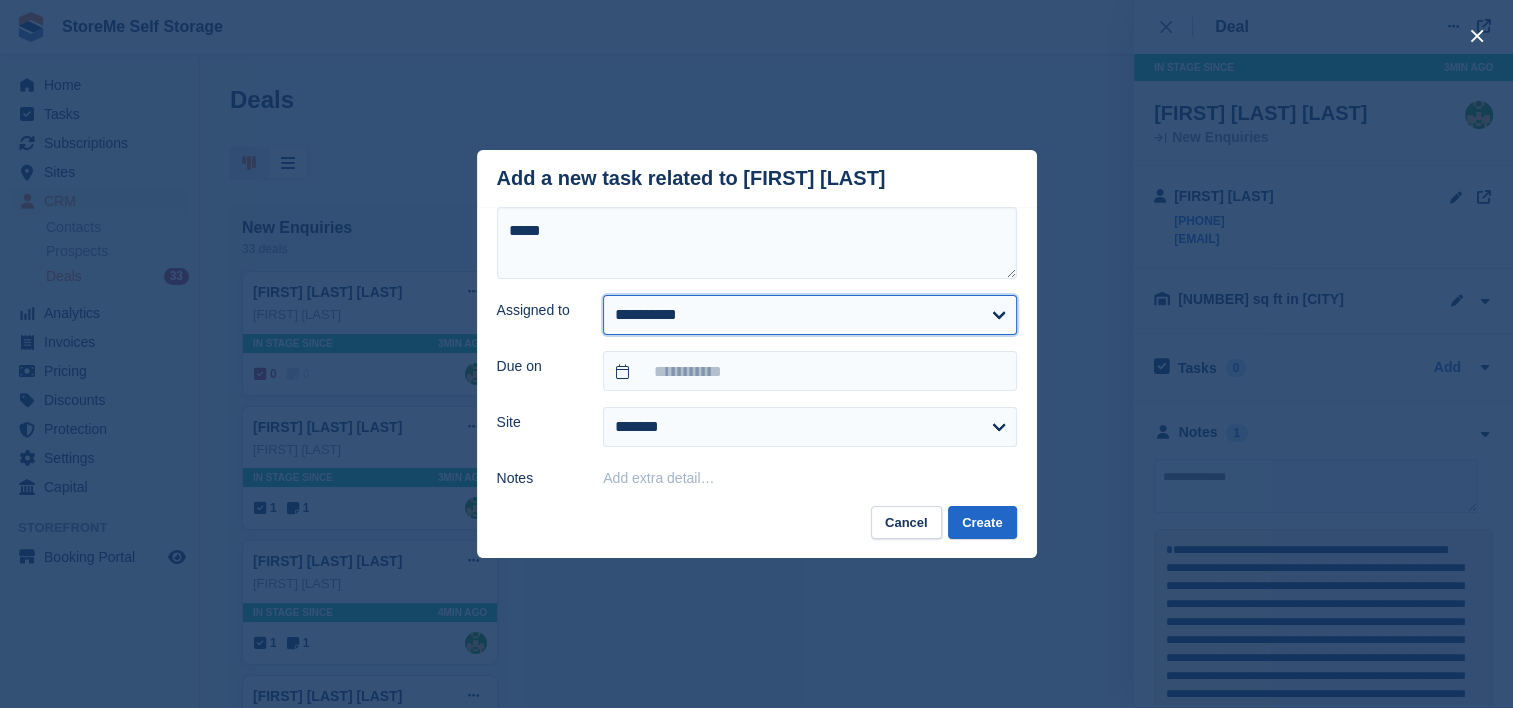 click on "**********" at bounding box center (809, 315) 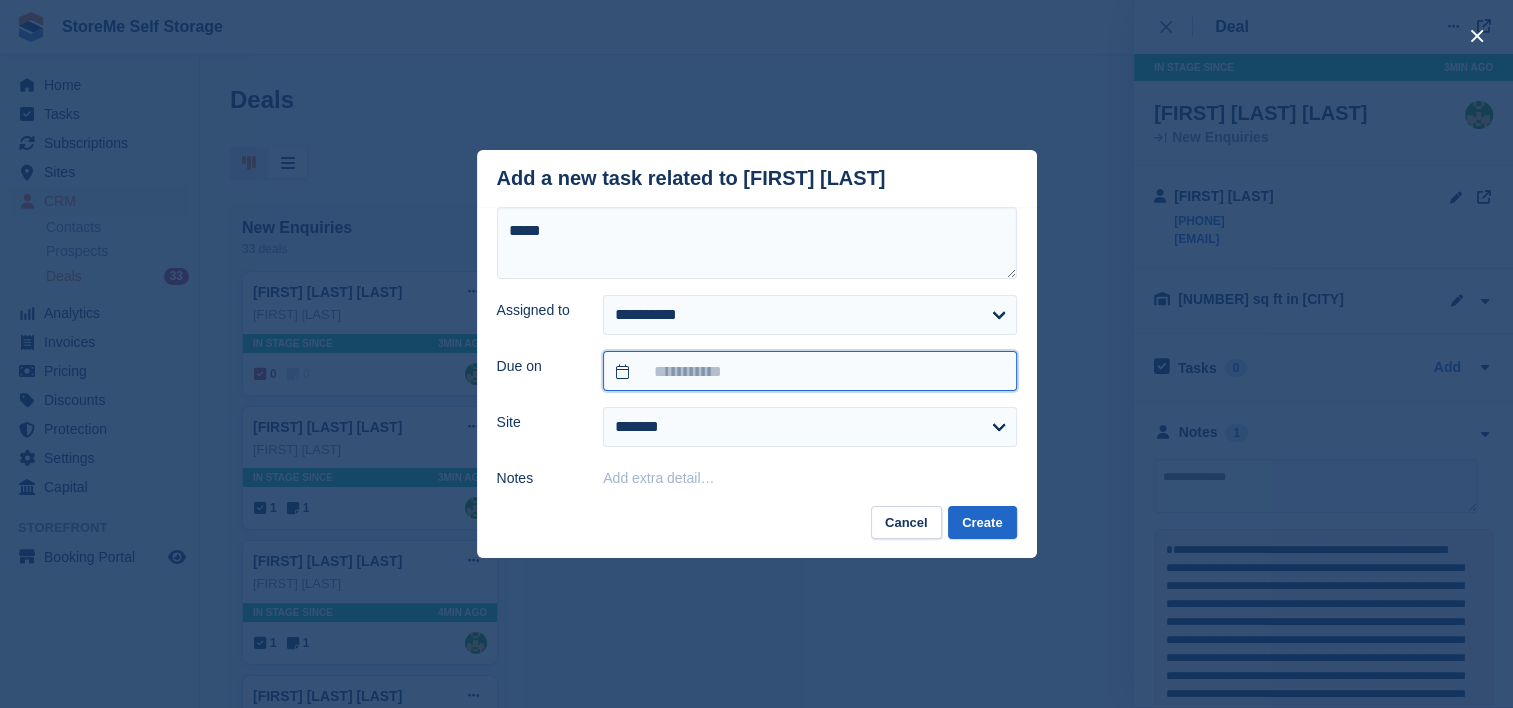 click at bounding box center [809, 371] 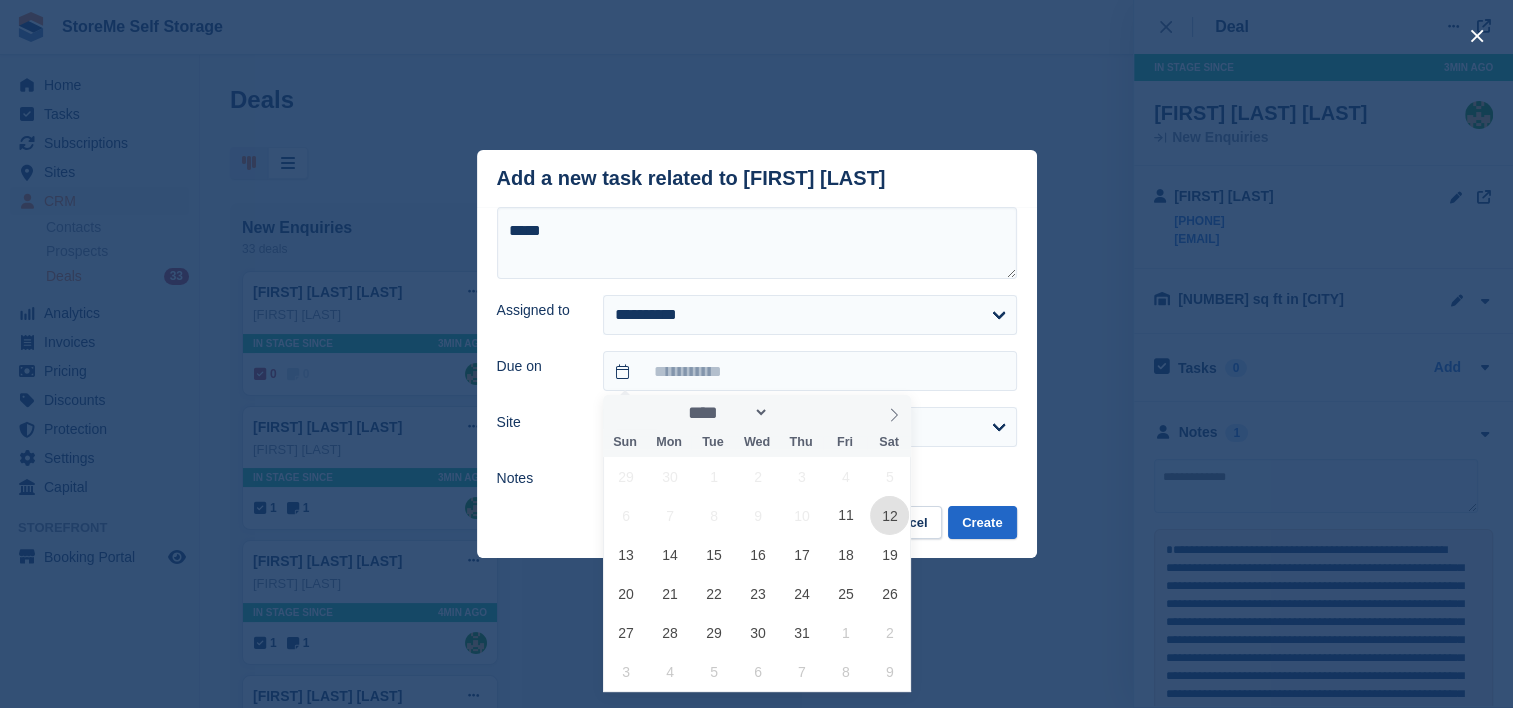 click on "12" at bounding box center (889, 515) 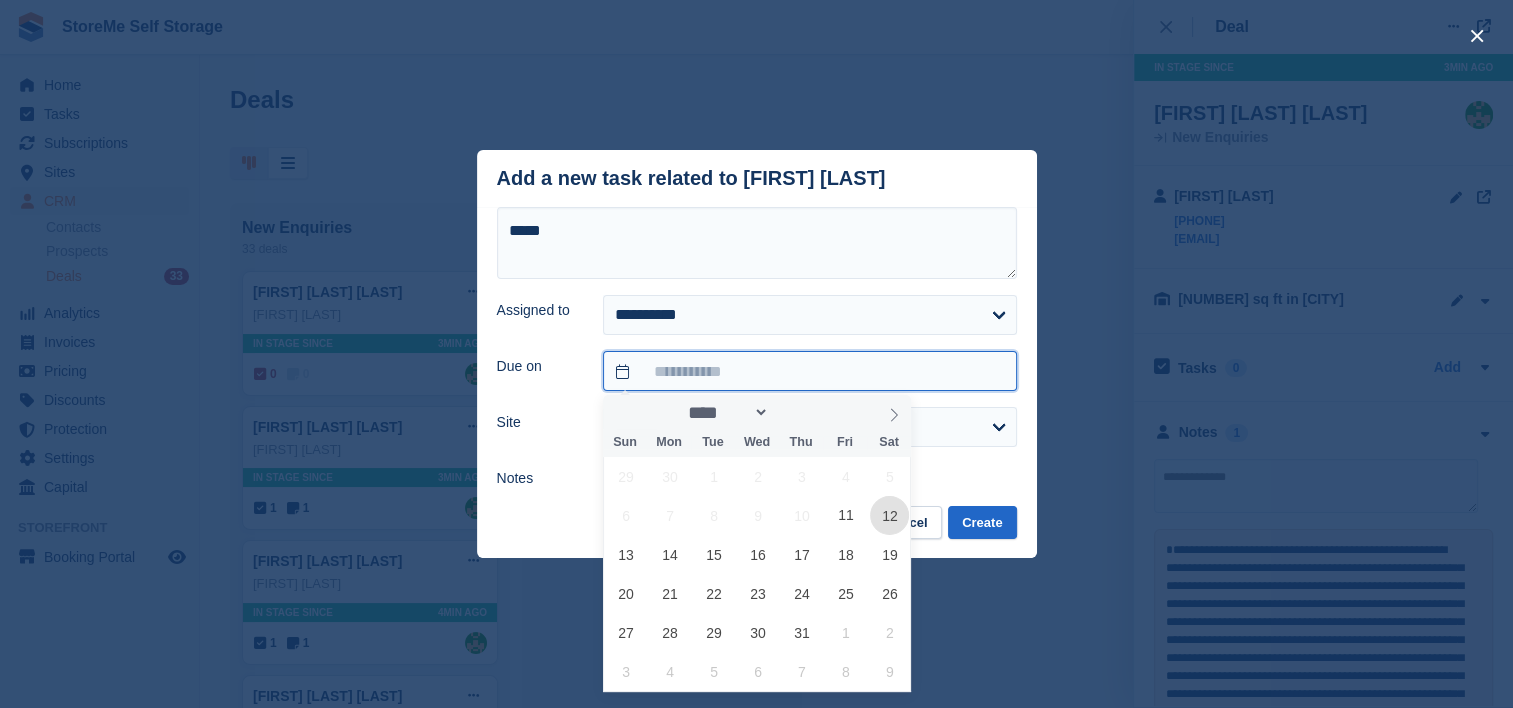 type on "**********" 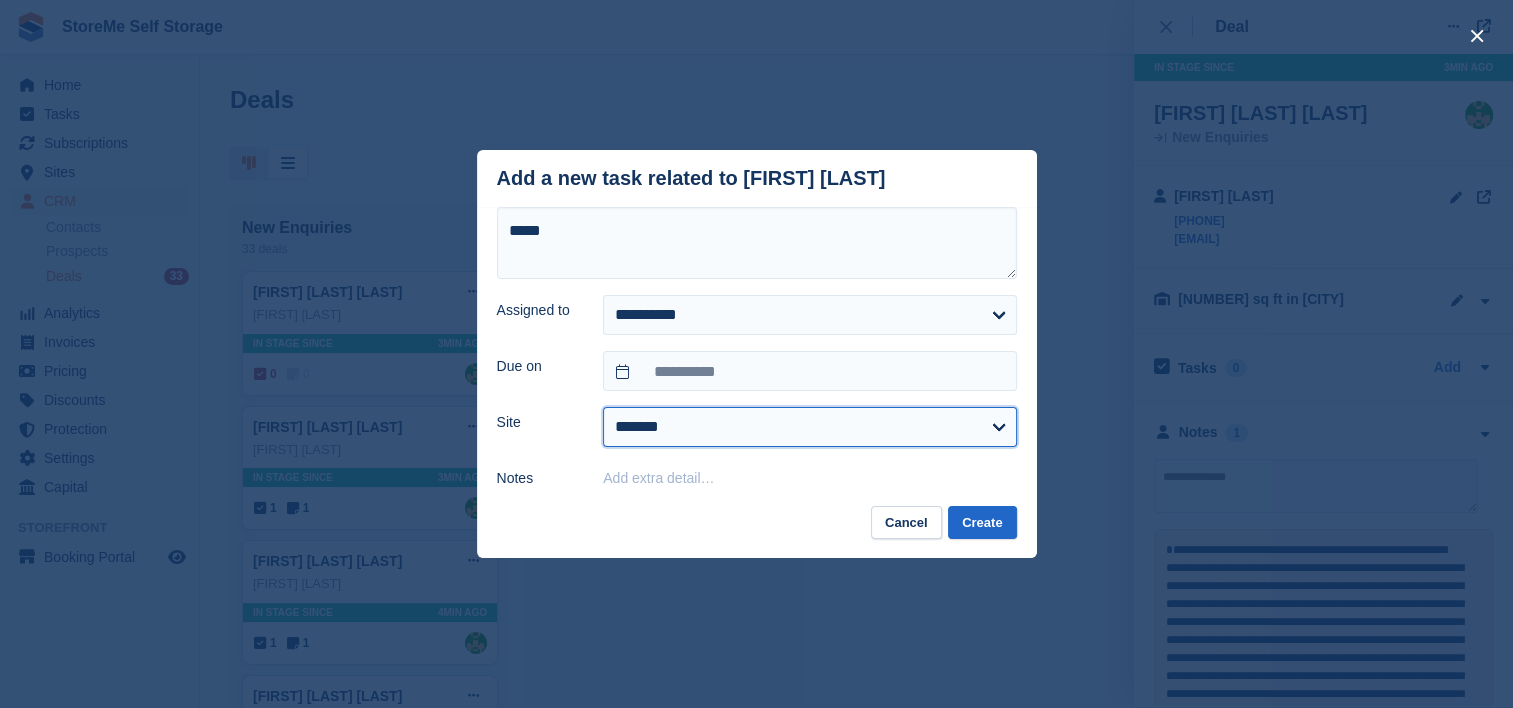 click on "*******
********" at bounding box center (809, 427) 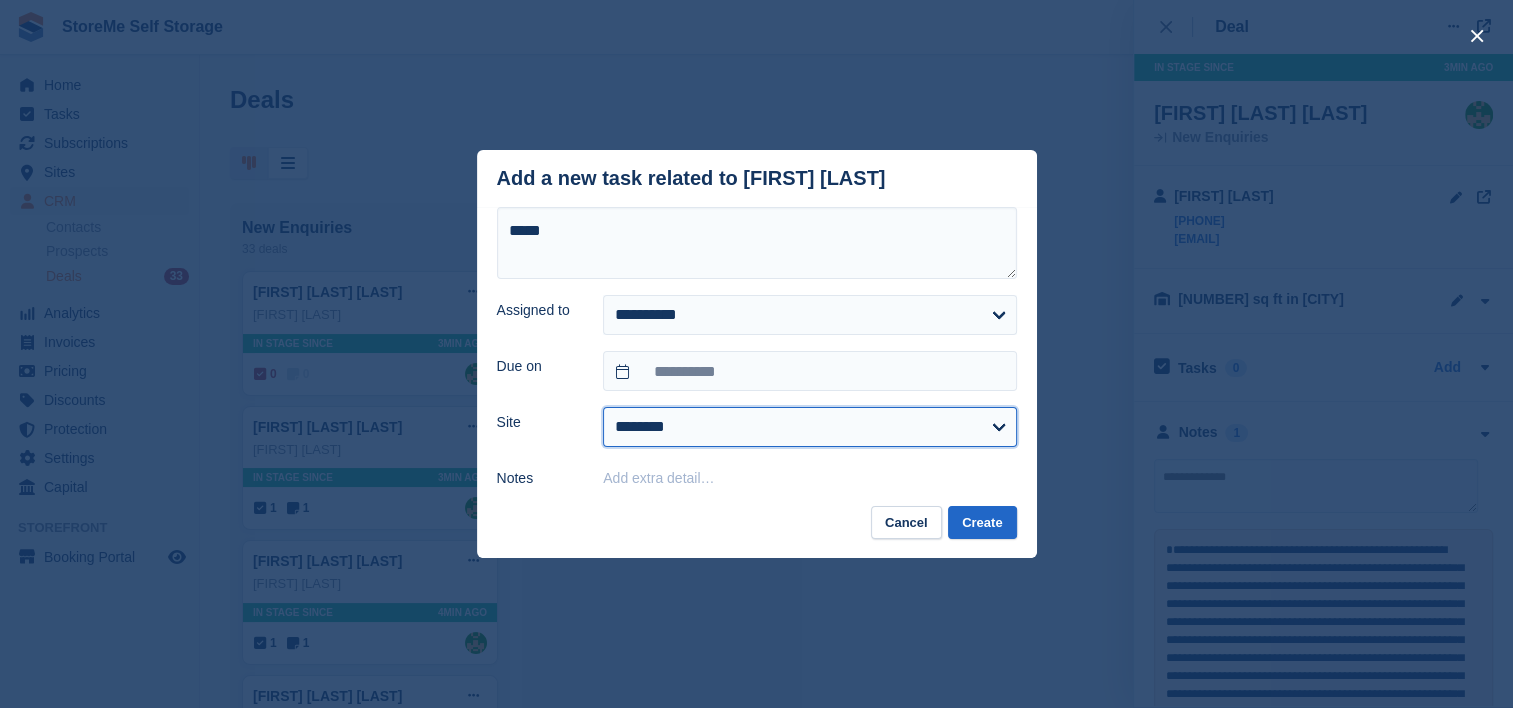 click on "*******
********" at bounding box center [809, 427] 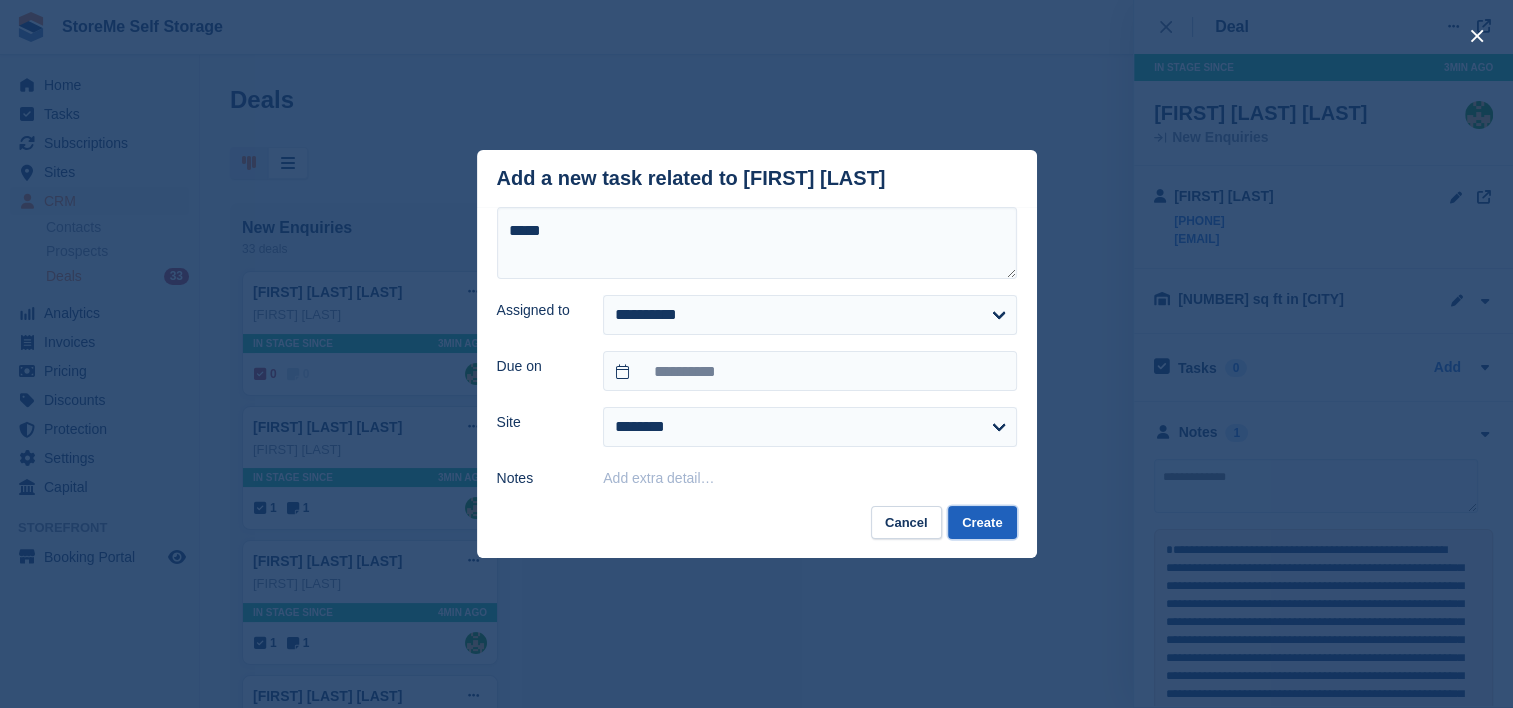 click on "Create" at bounding box center [982, 522] 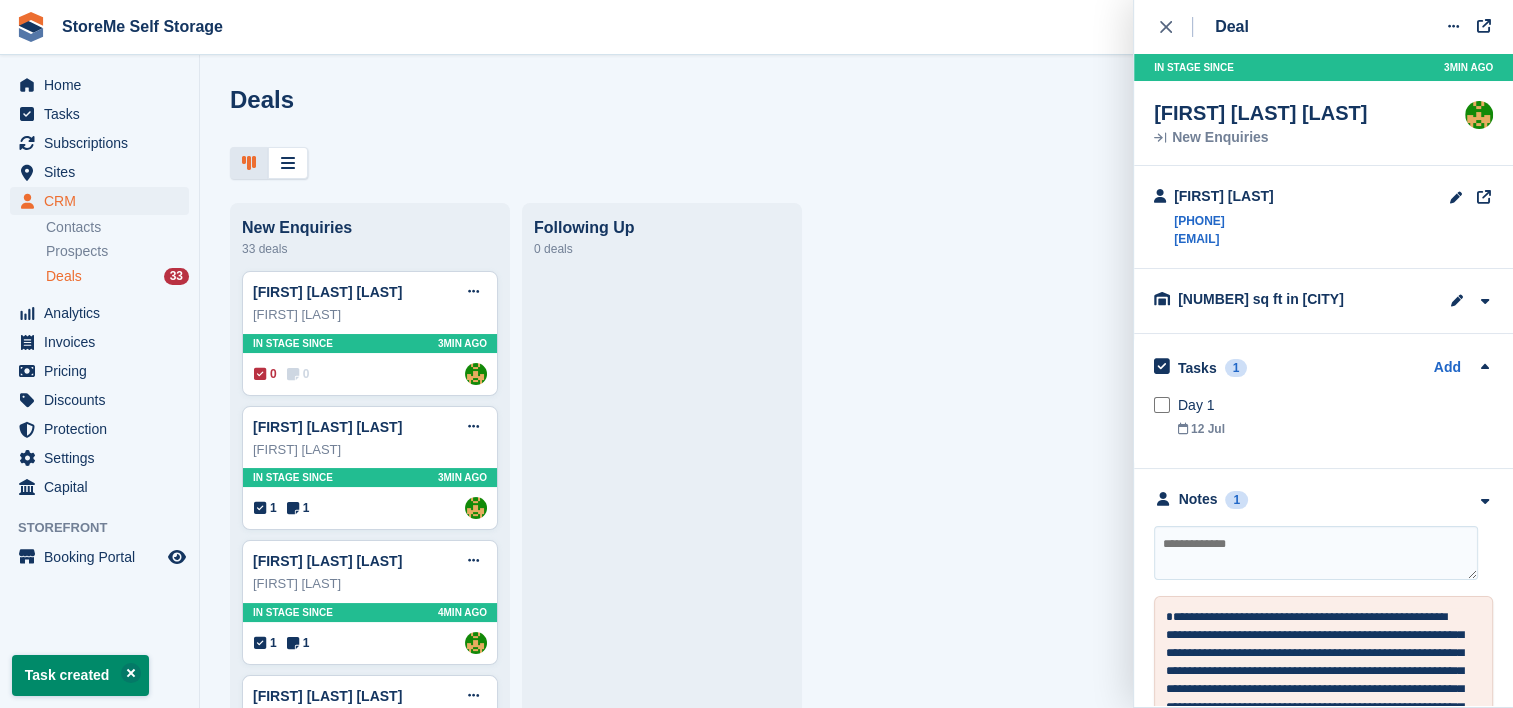 click on "Deals
33" at bounding box center (117, 276) 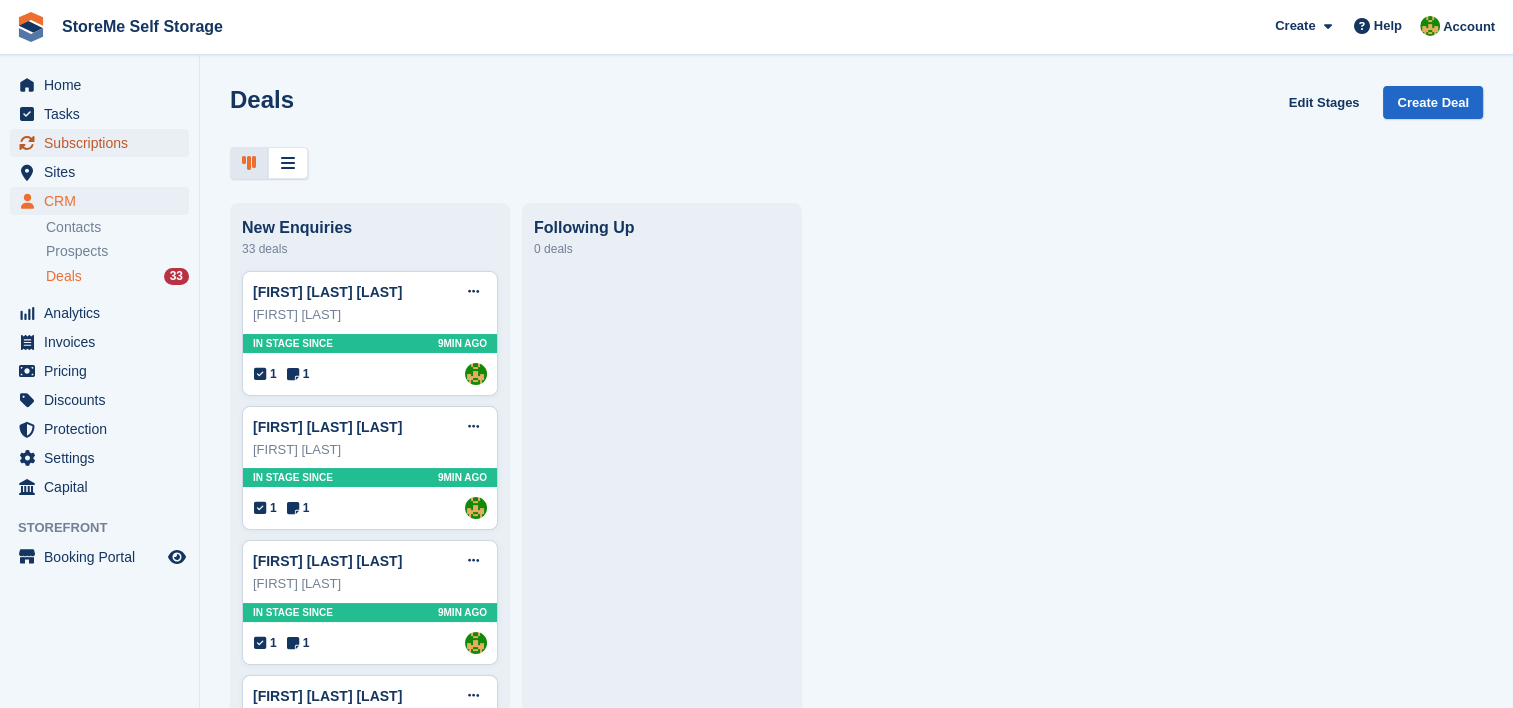 click on "Subscriptions" at bounding box center (104, 143) 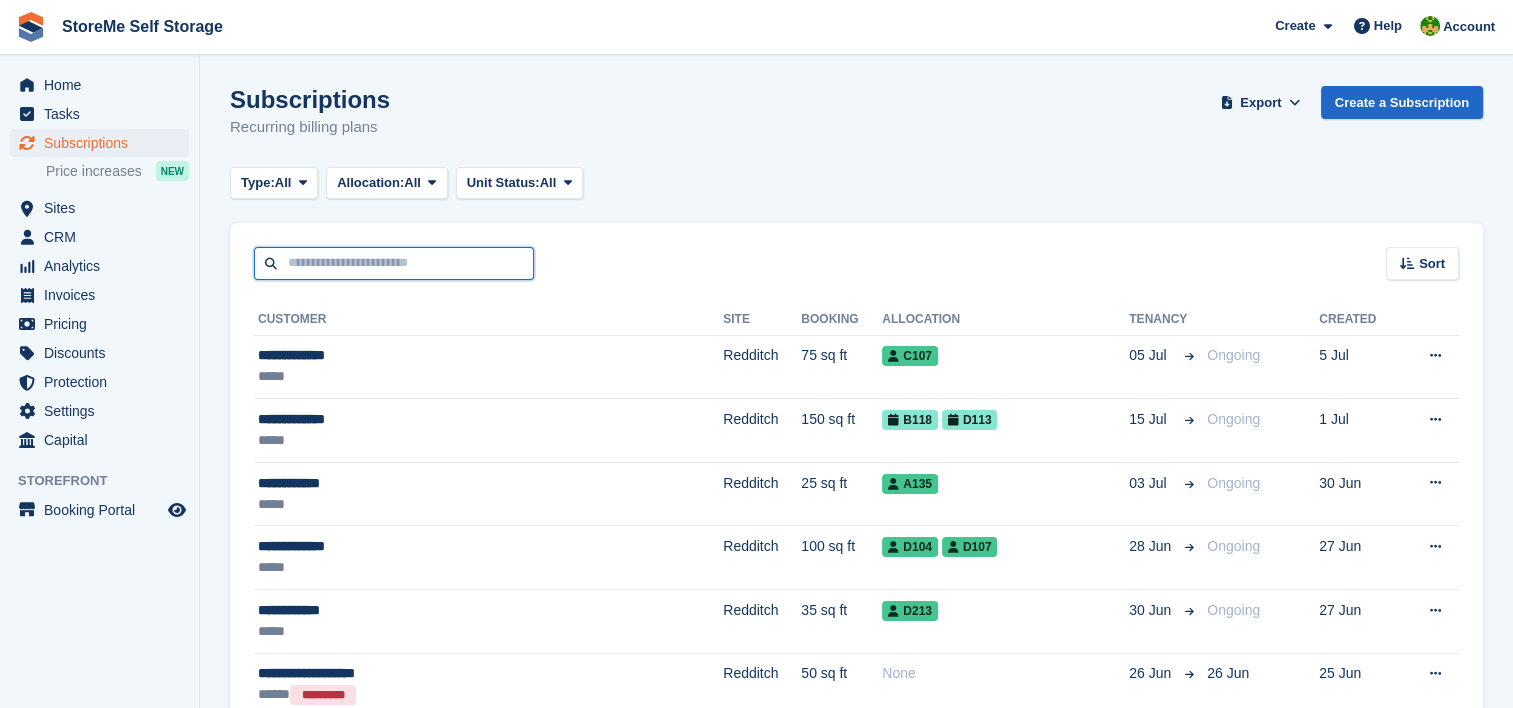 click at bounding box center (394, 263) 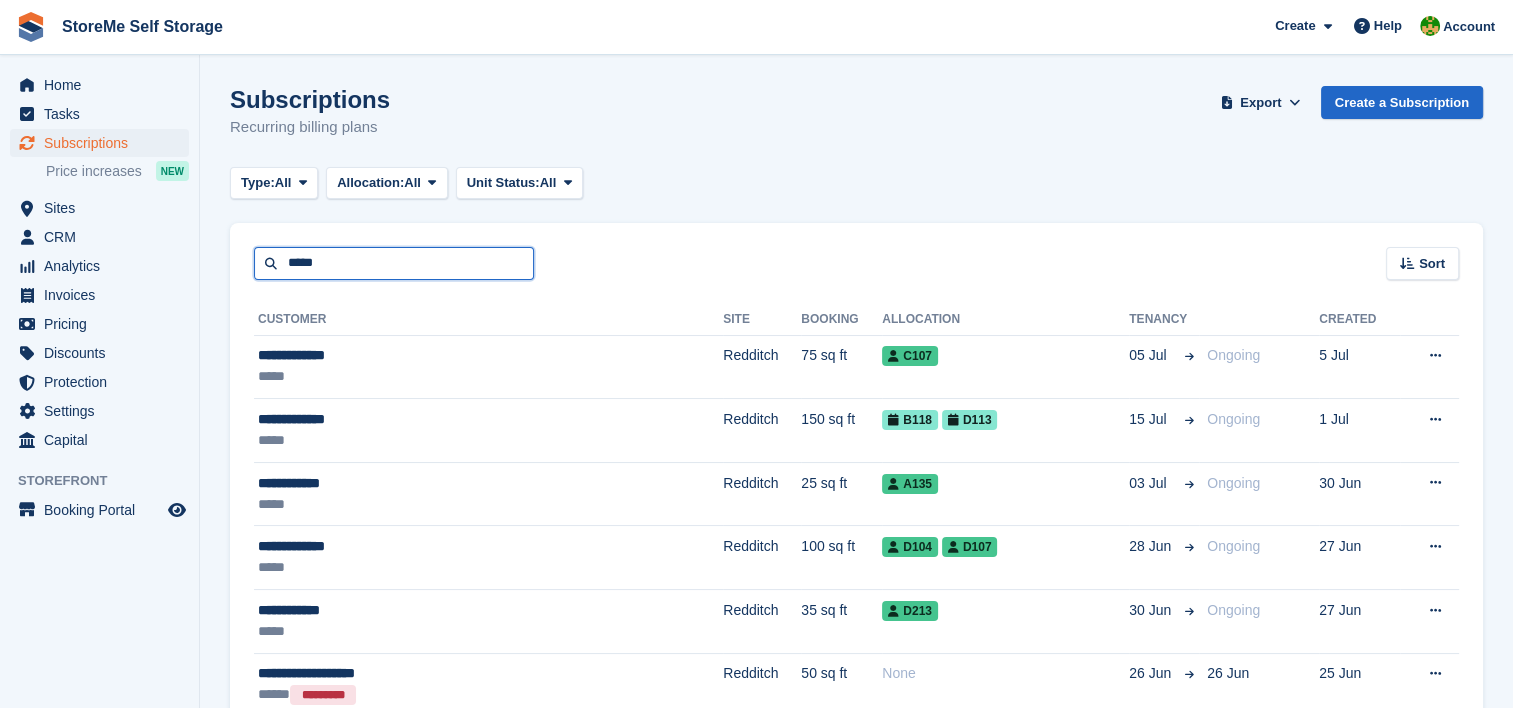 type on "*****" 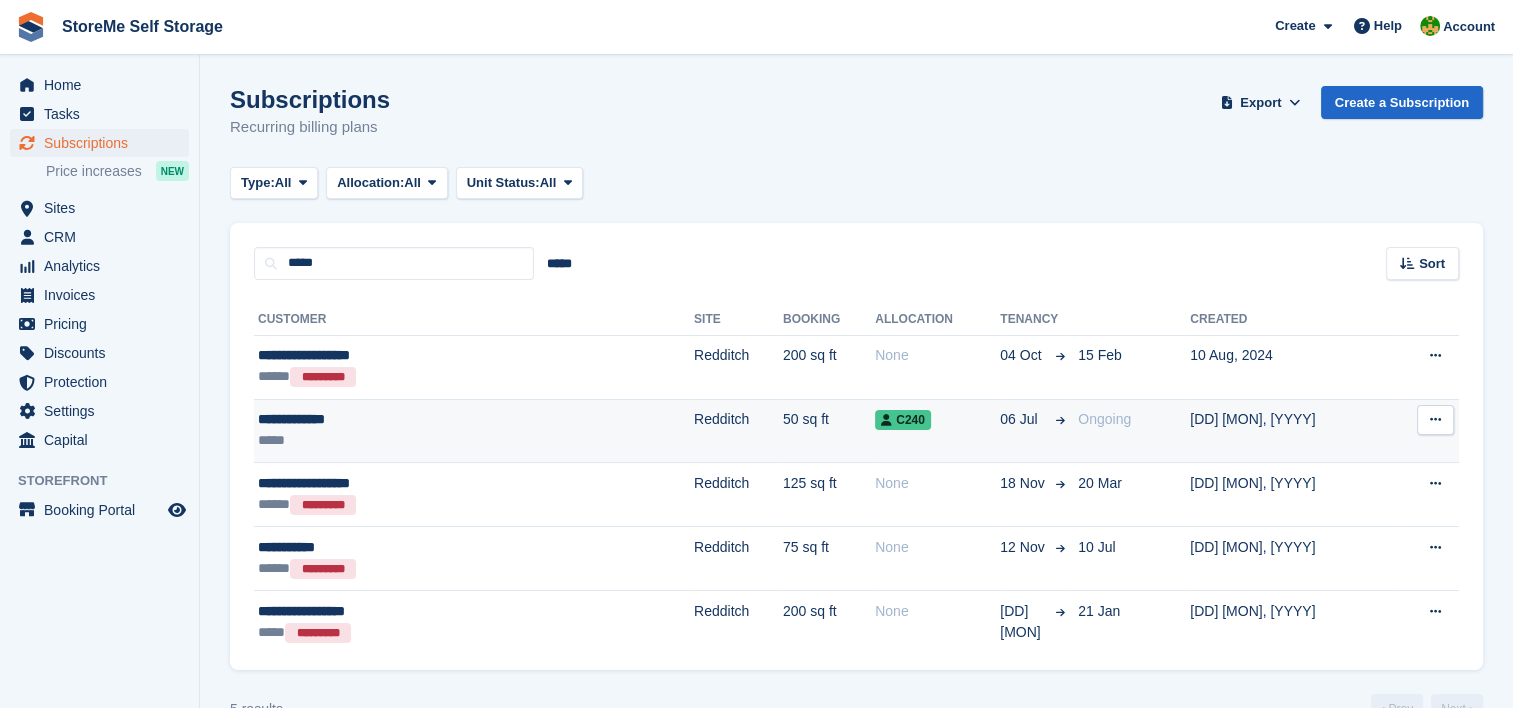 click on "Redditch" at bounding box center (738, 431) 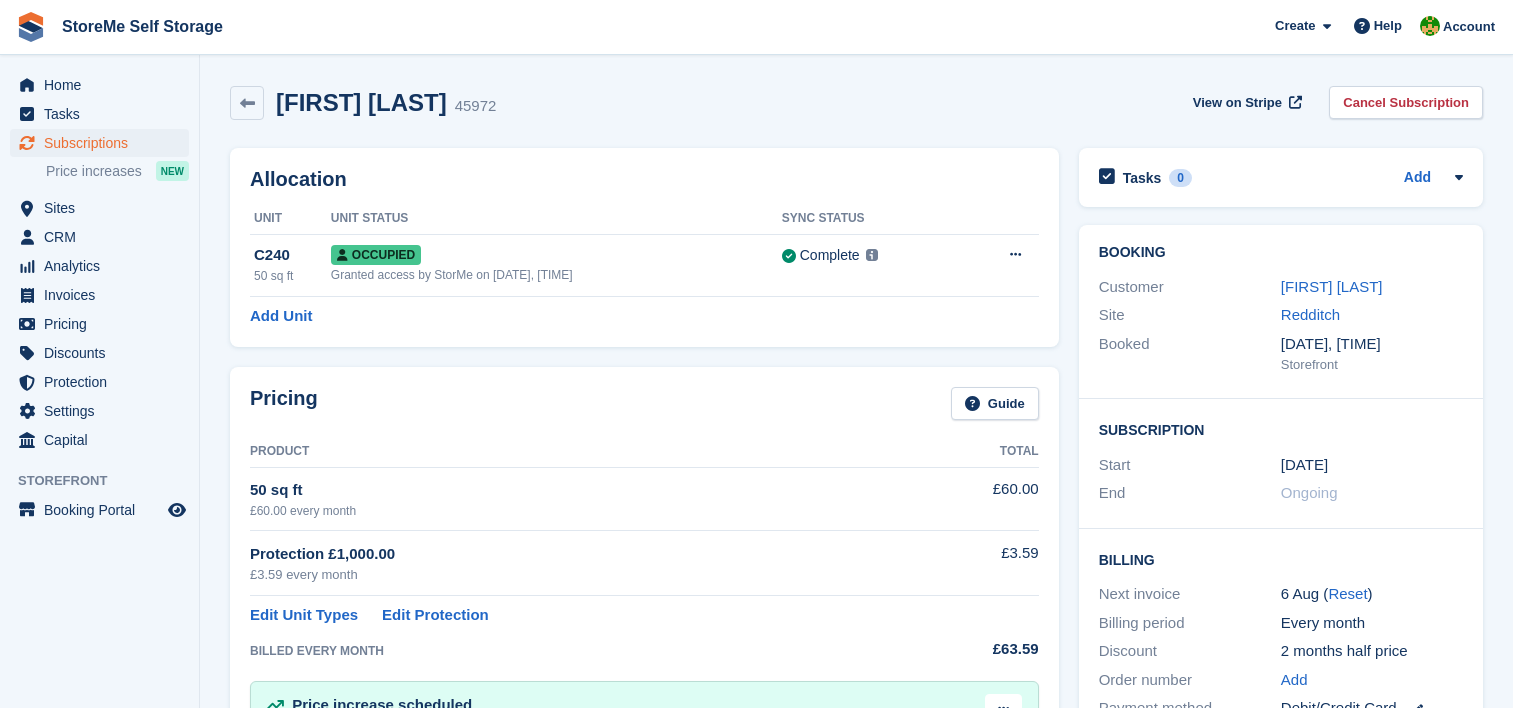 scroll, scrollTop: 0, scrollLeft: 0, axis: both 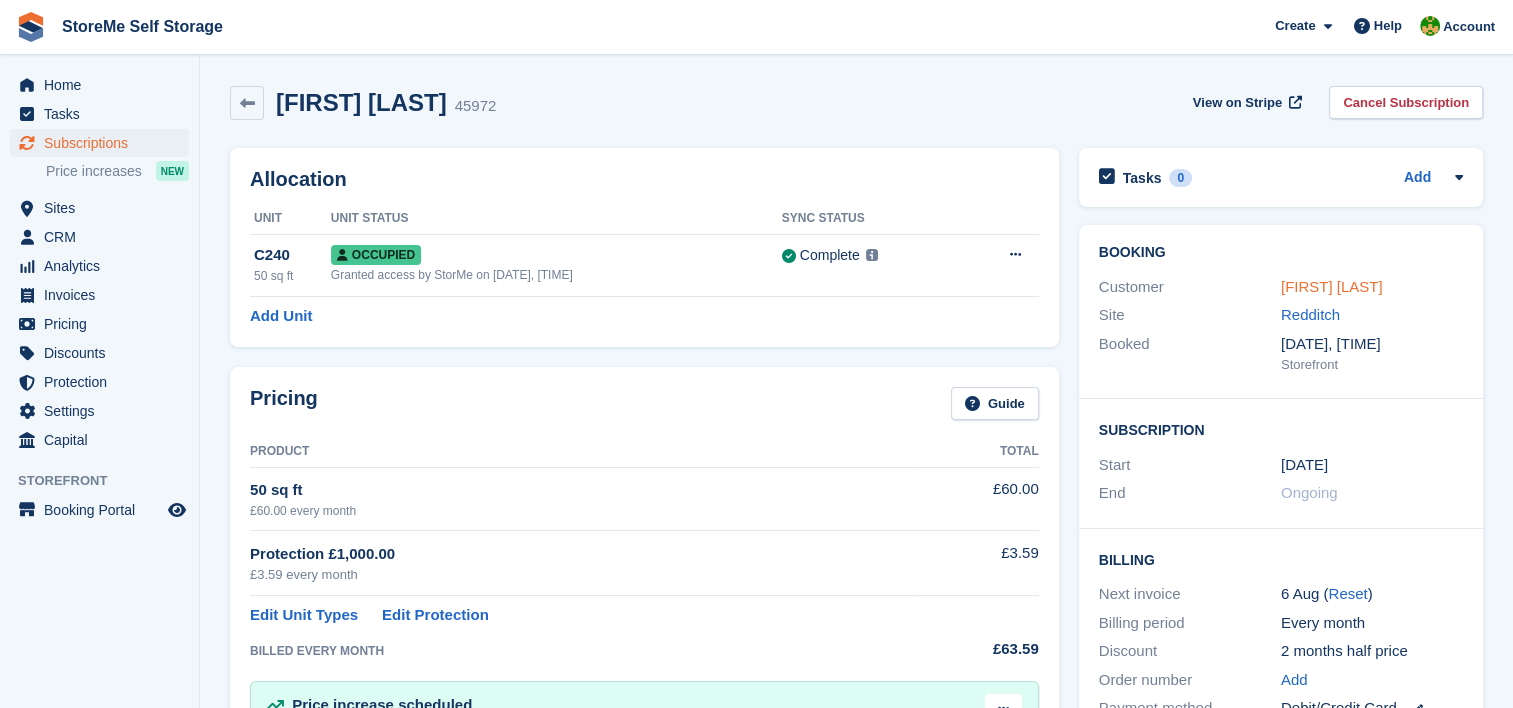 click on "Sally Hartles" at bounding box center [1332, 286] 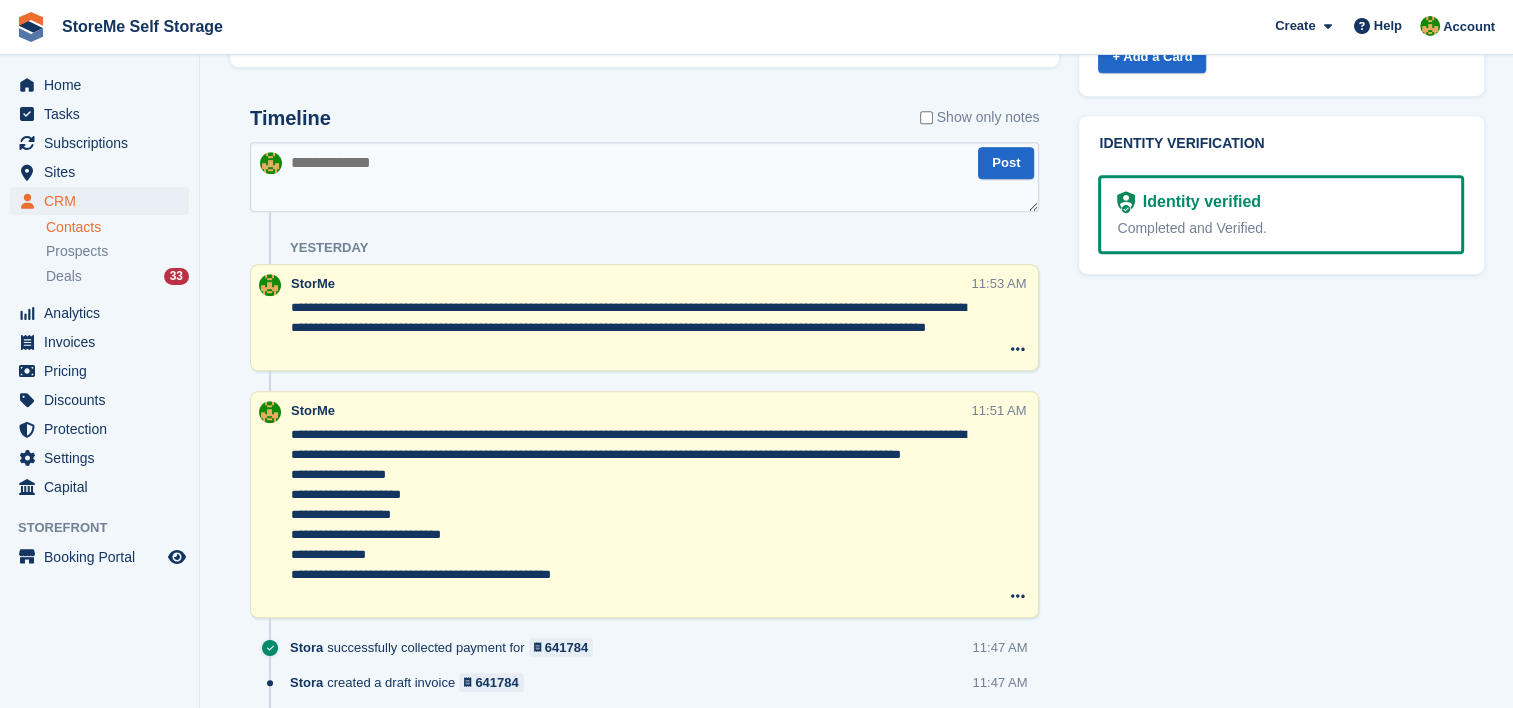 scroll, scrollTop: 1200, scrollLeft: 0, axis: vertical 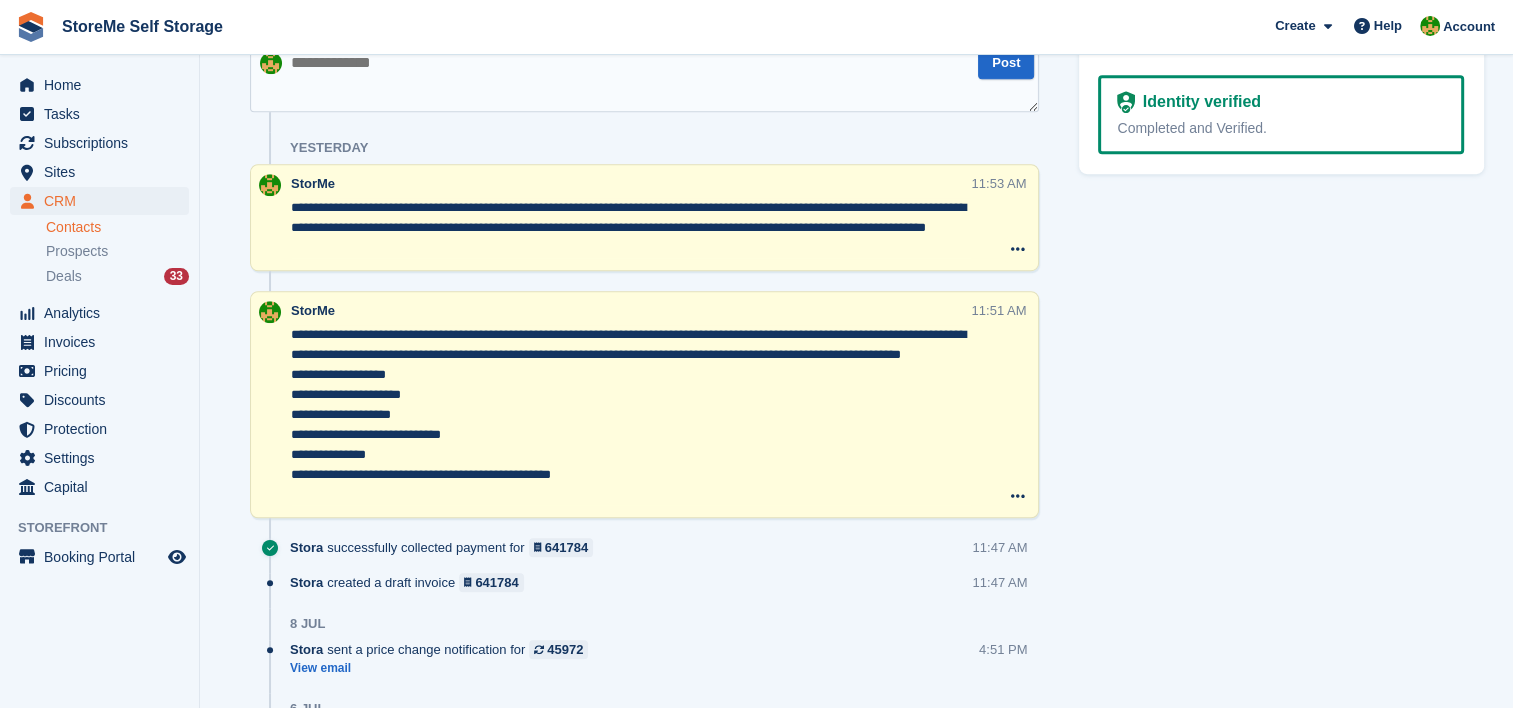 click on "**********" at bounding box center (631, 415) 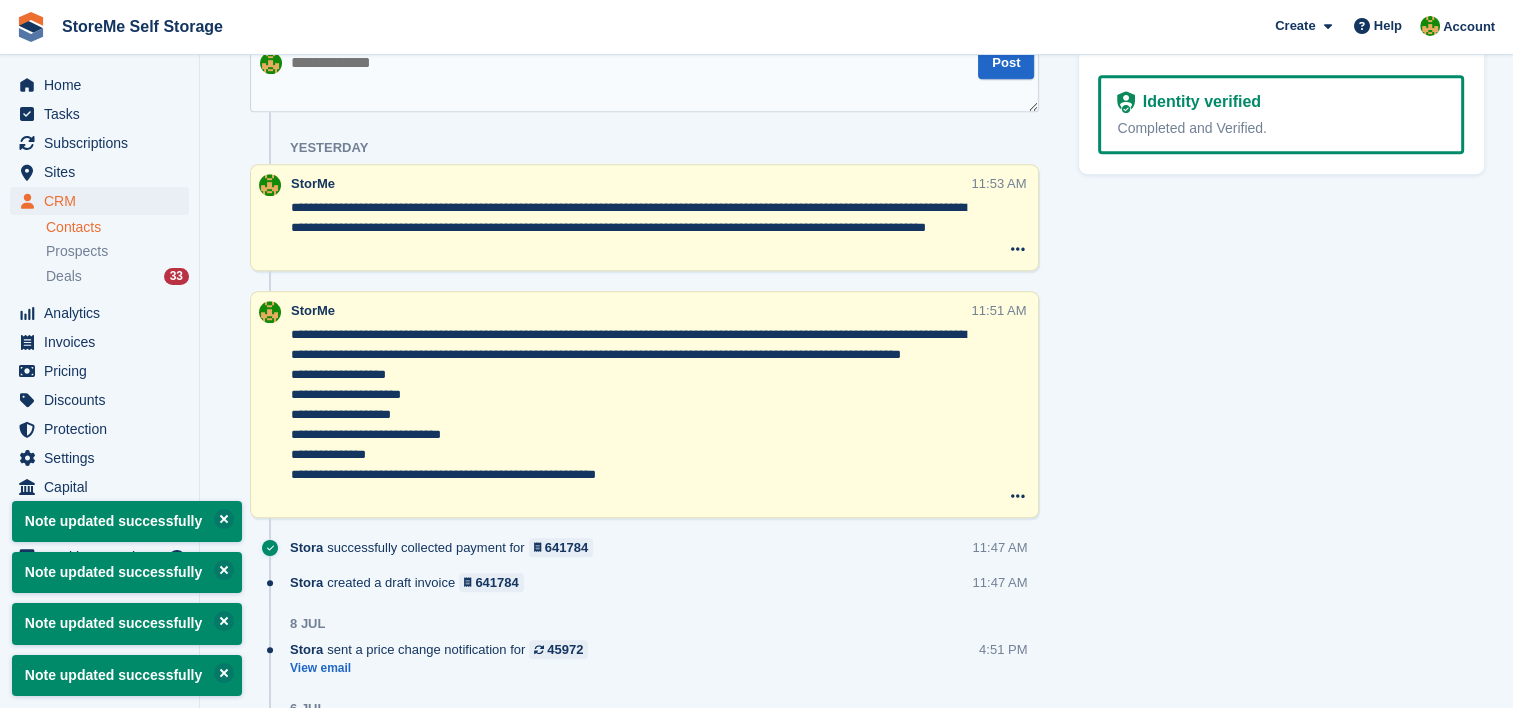 type on "**********" 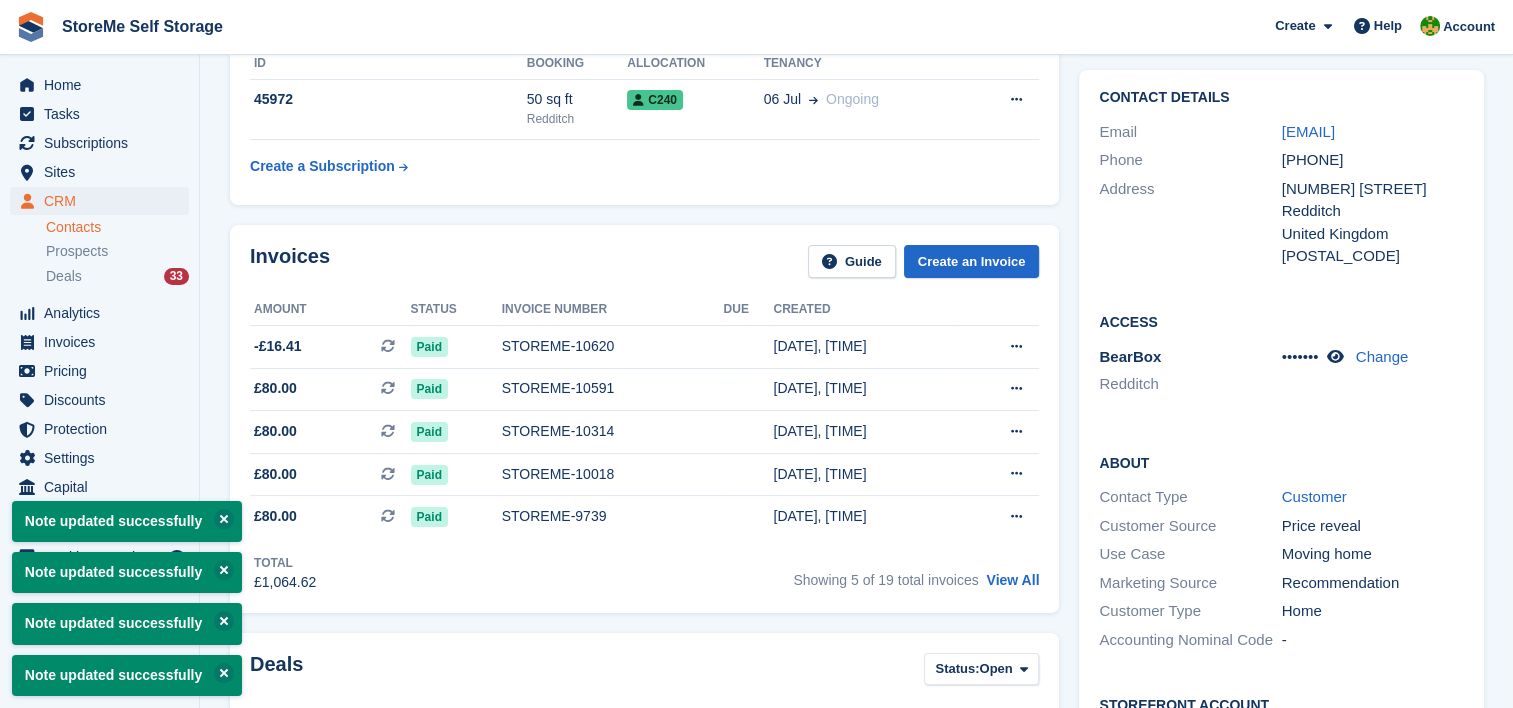 scroll, scrollTop: 0, scrollLeft: 0, axis: both 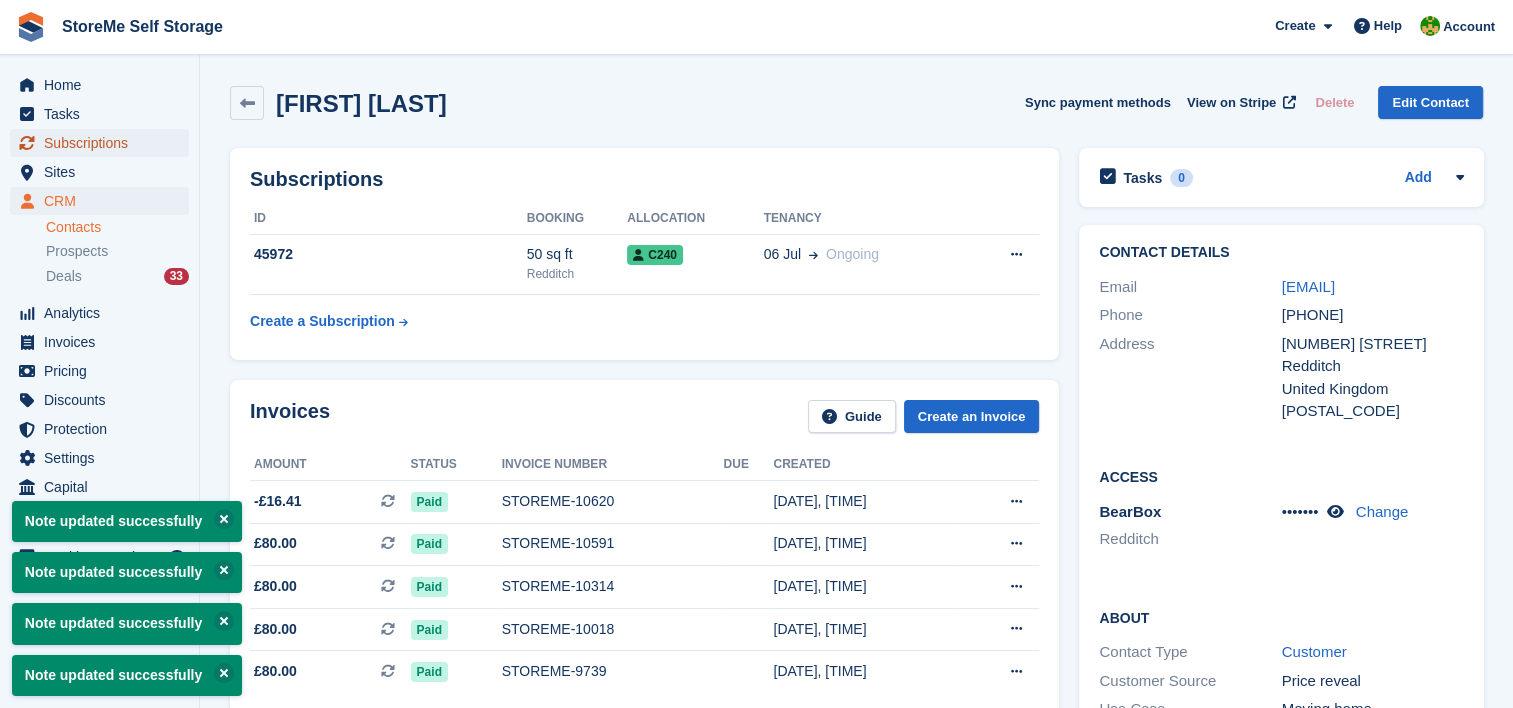 click on "Subscriptions" at bounding box center (104, 143) 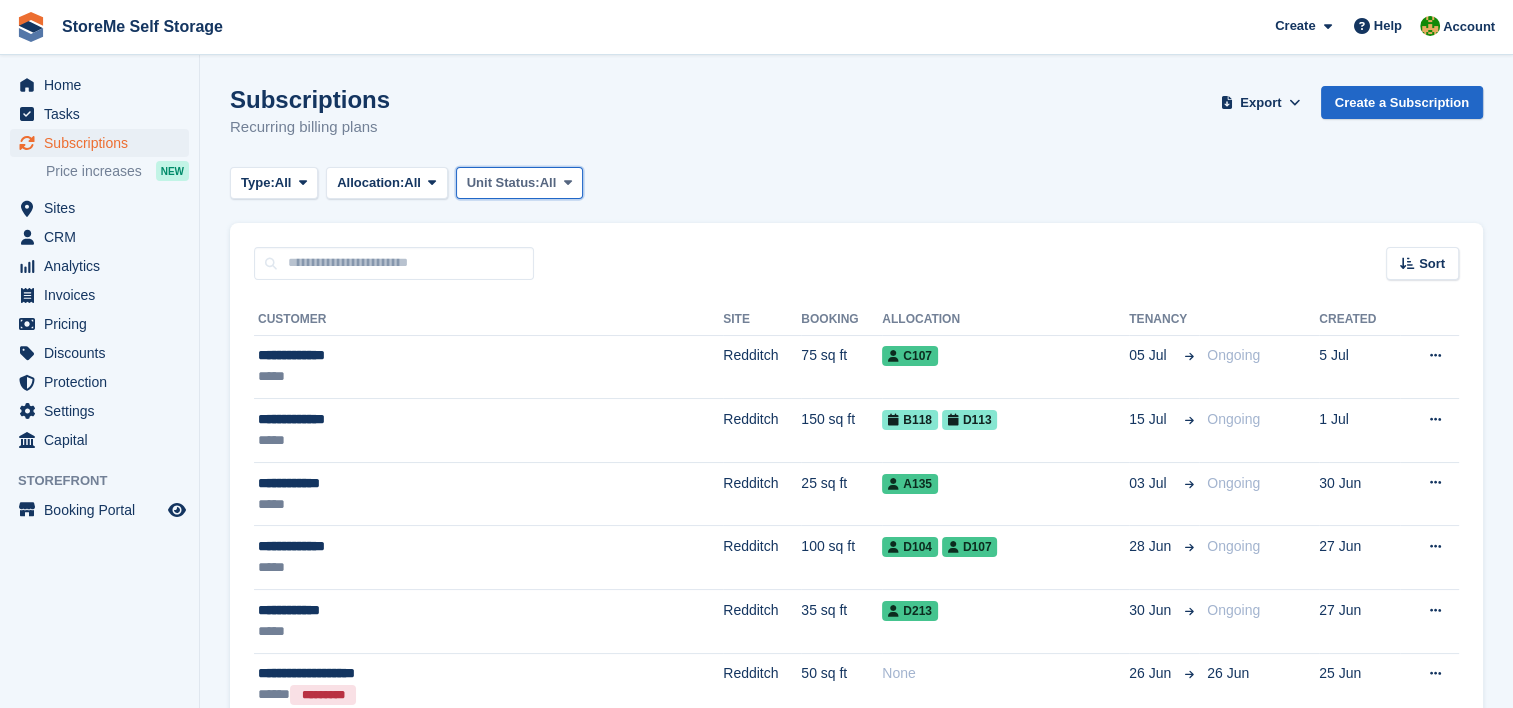 click on "Unit Status:" at bounding box center [503, 183] 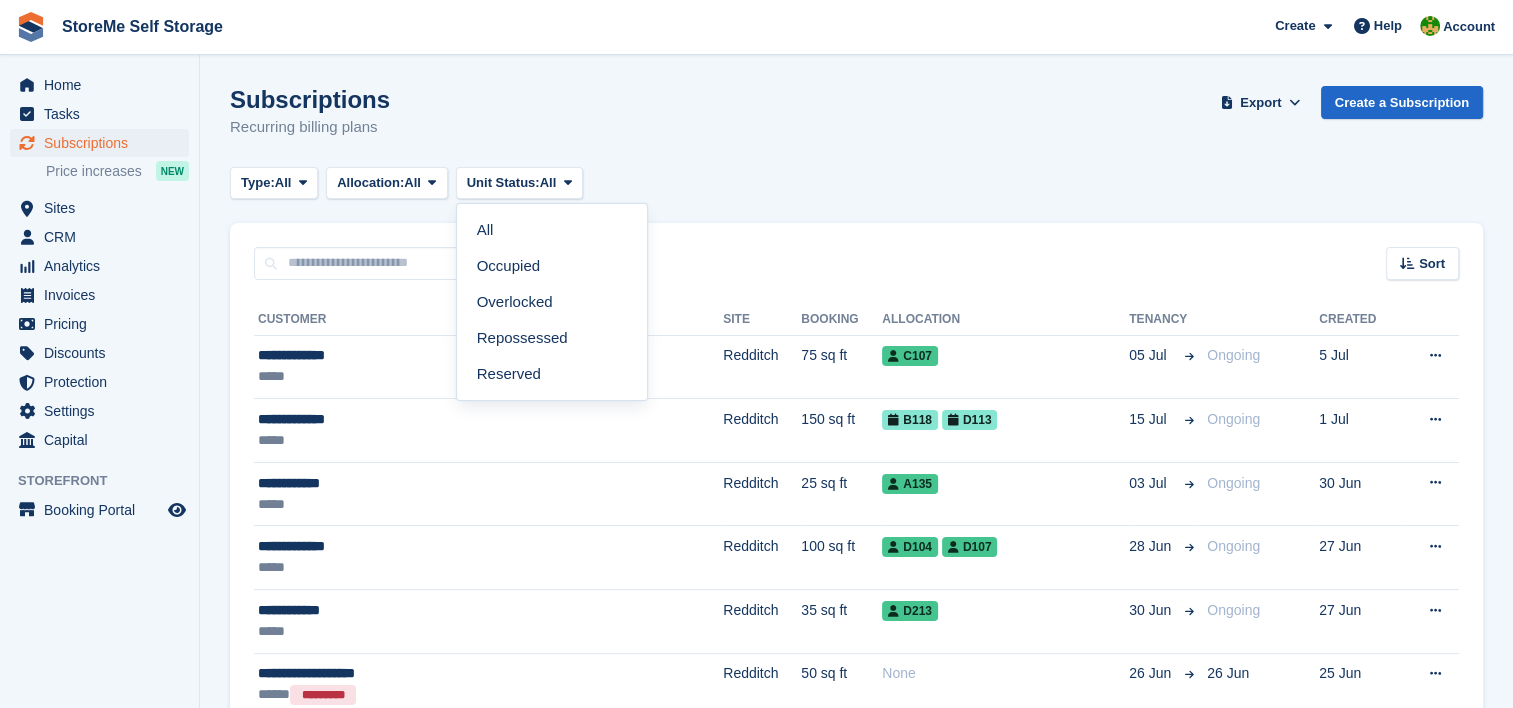 click on "Overlocked" at bounding box center [552, 302] 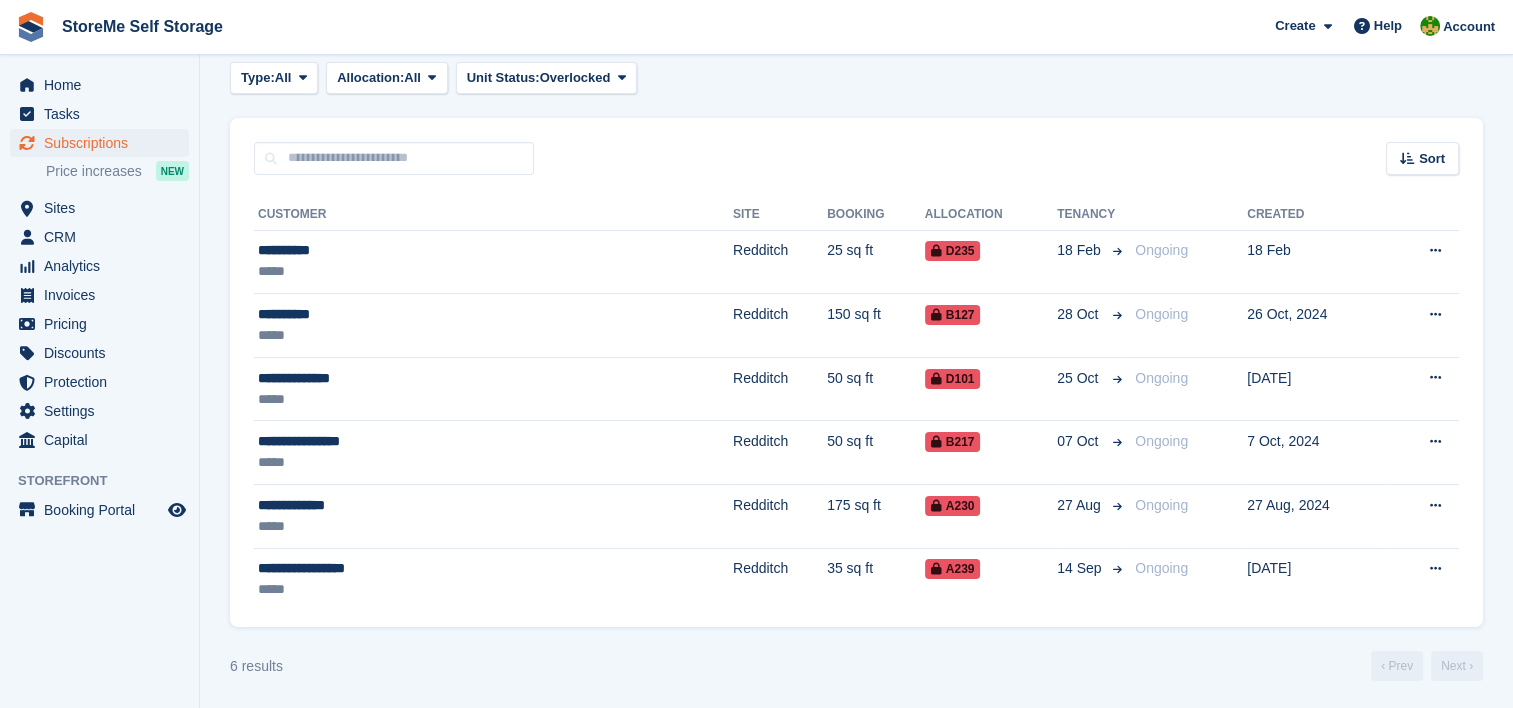 scroll, scrollTop: 107, scrollLeft: 0, axis: vertical 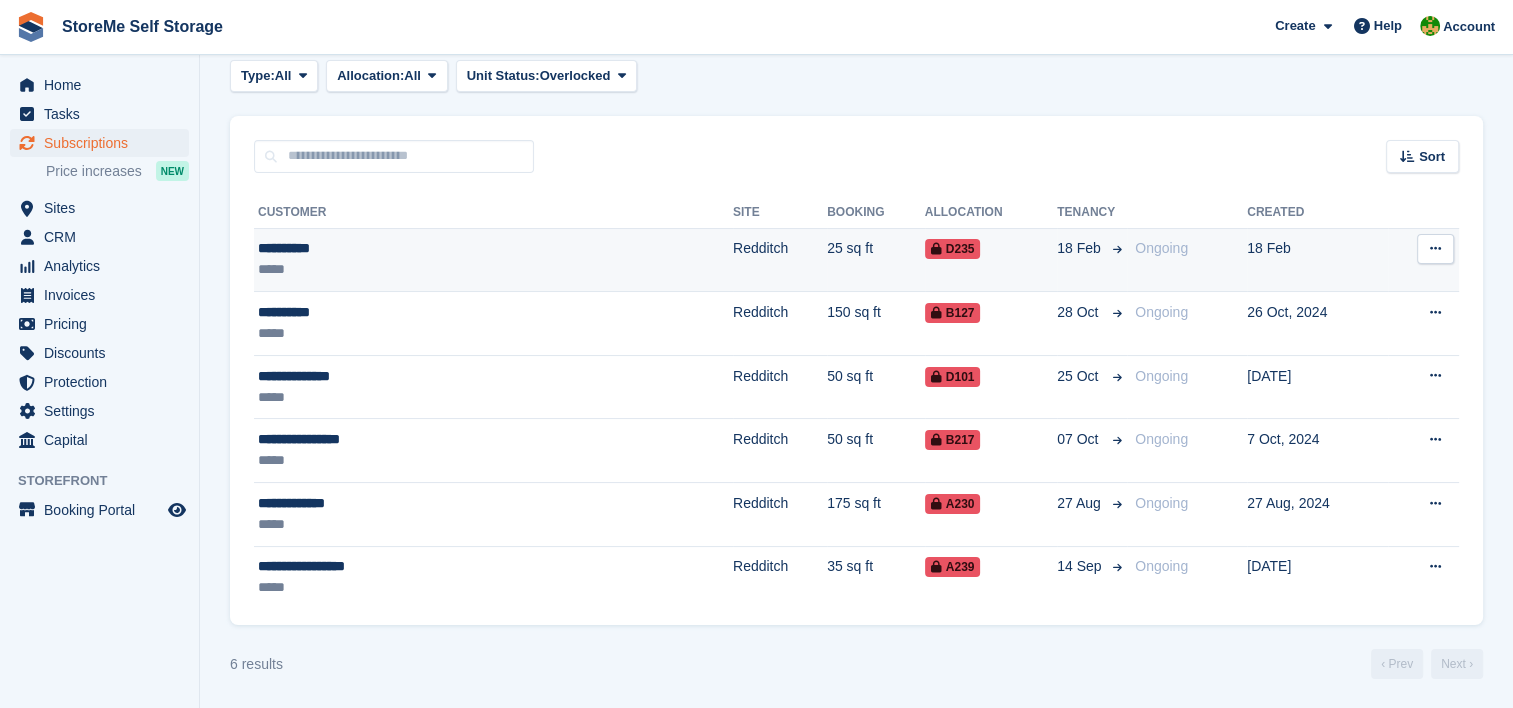 click on "25 sq ft" at bounding box center [876, 260] 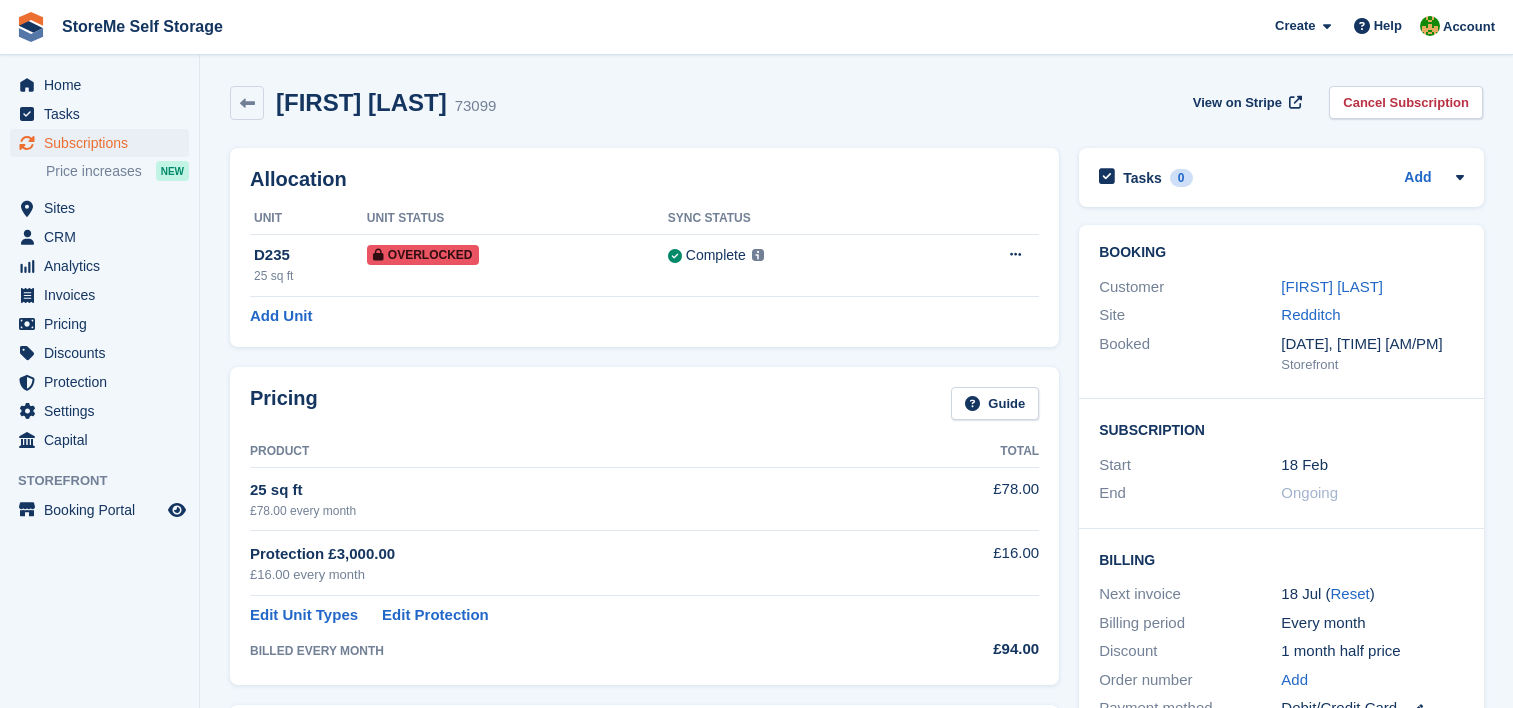 scroll, scrollTop: 0, scrollLeft: 0, axis: both 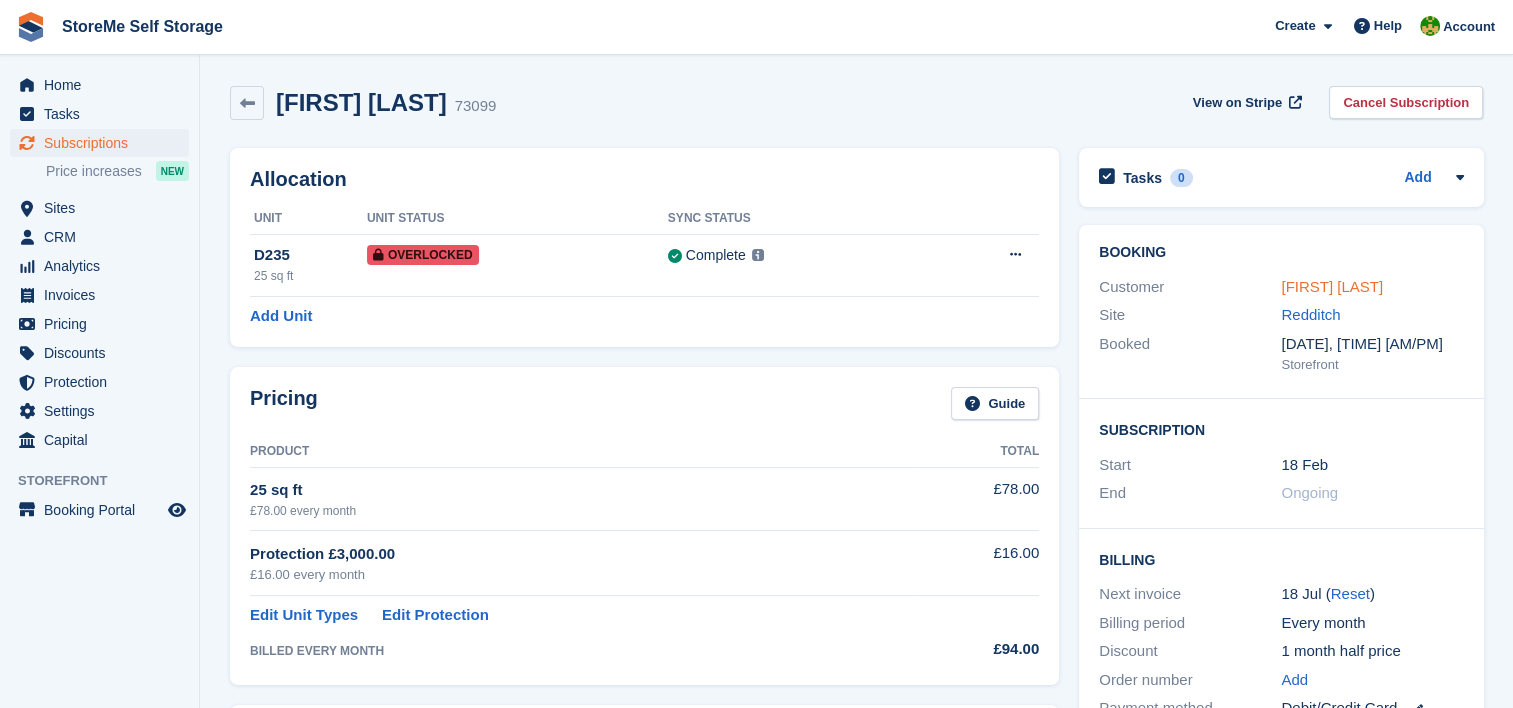click on "[FIRST] [LAST]" at bounding box center (1332, 286) 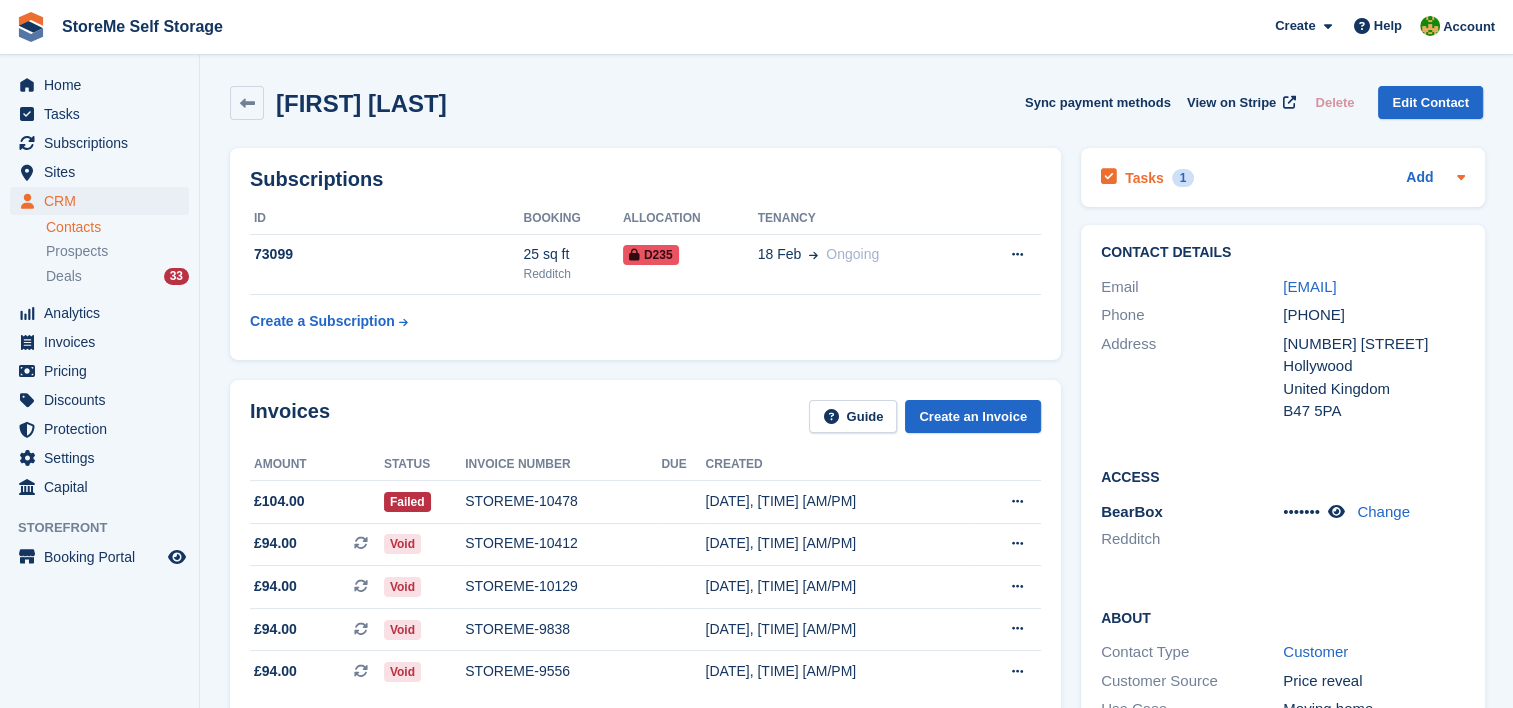 click on "Tasks" at bounding box center (1144, 178) 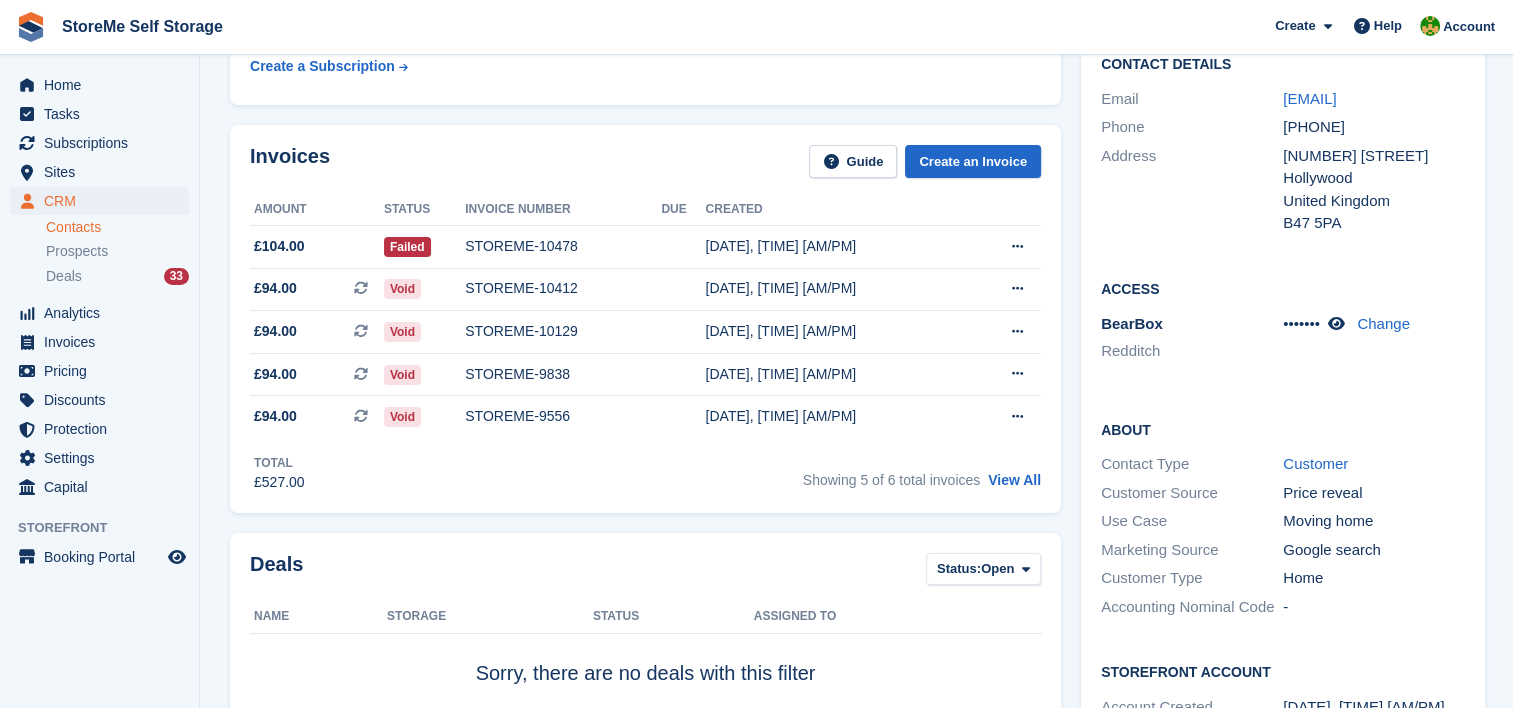 scroll, scrollTop: 0, scrollLeft: 0, axis: both 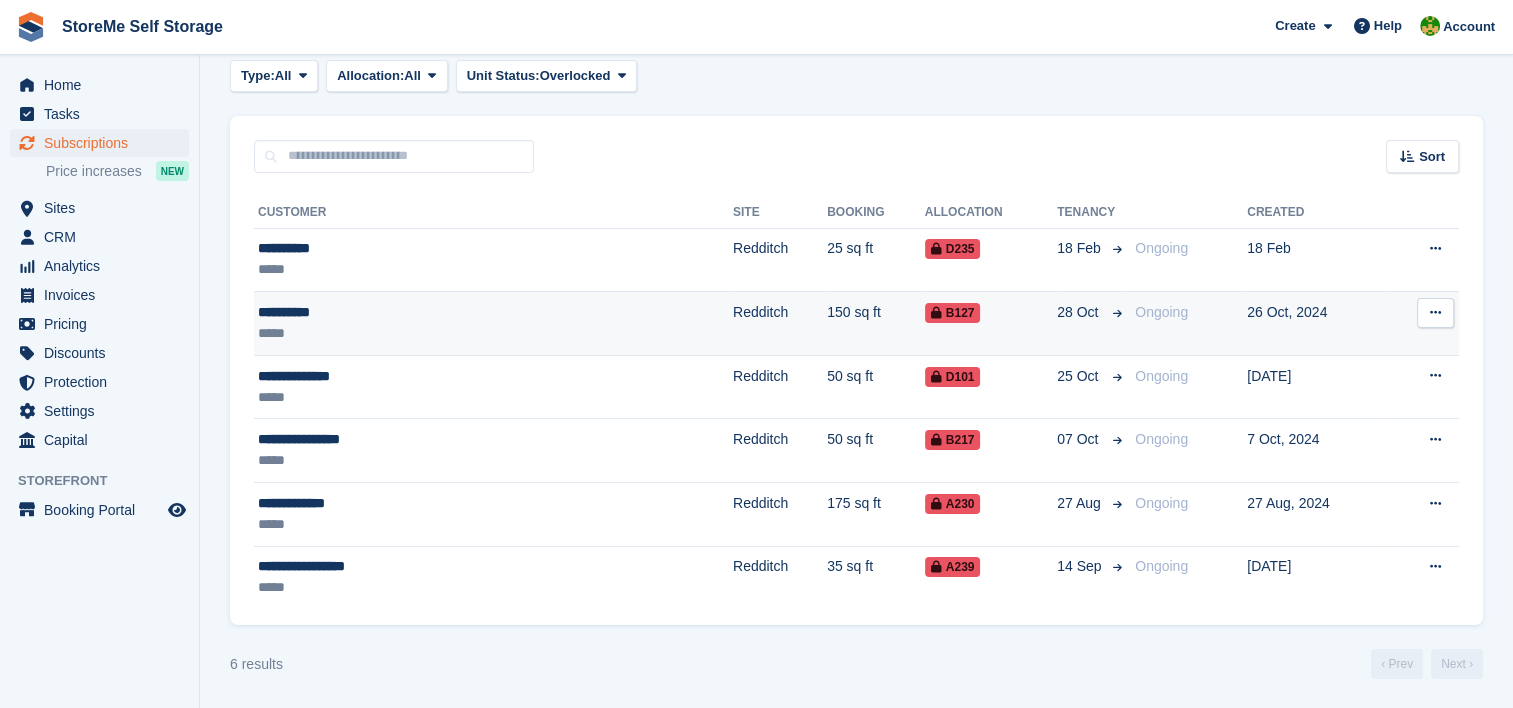 click on "Redditch" at bounding box center [780, 324] 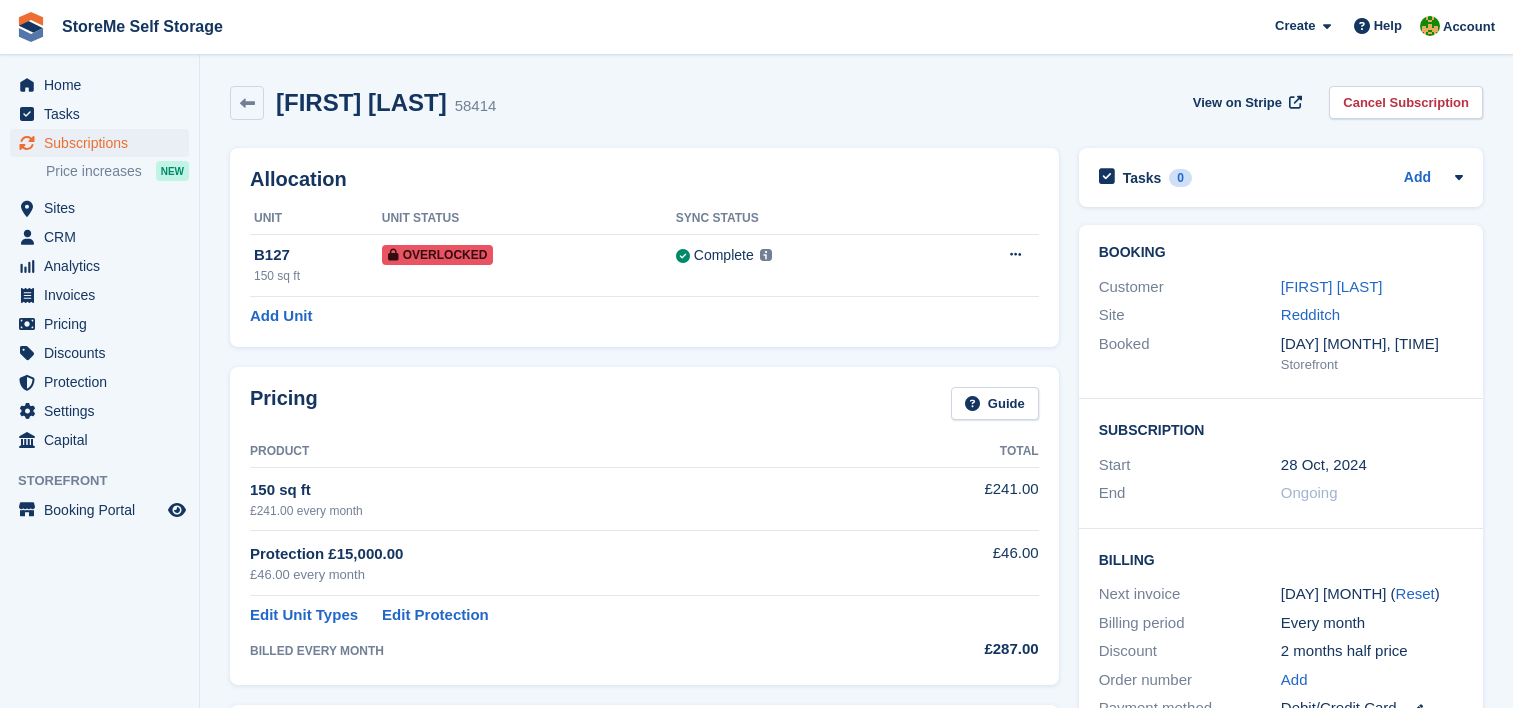 scroll, scrollTop: 0, scrollLeft: 0, axis: both 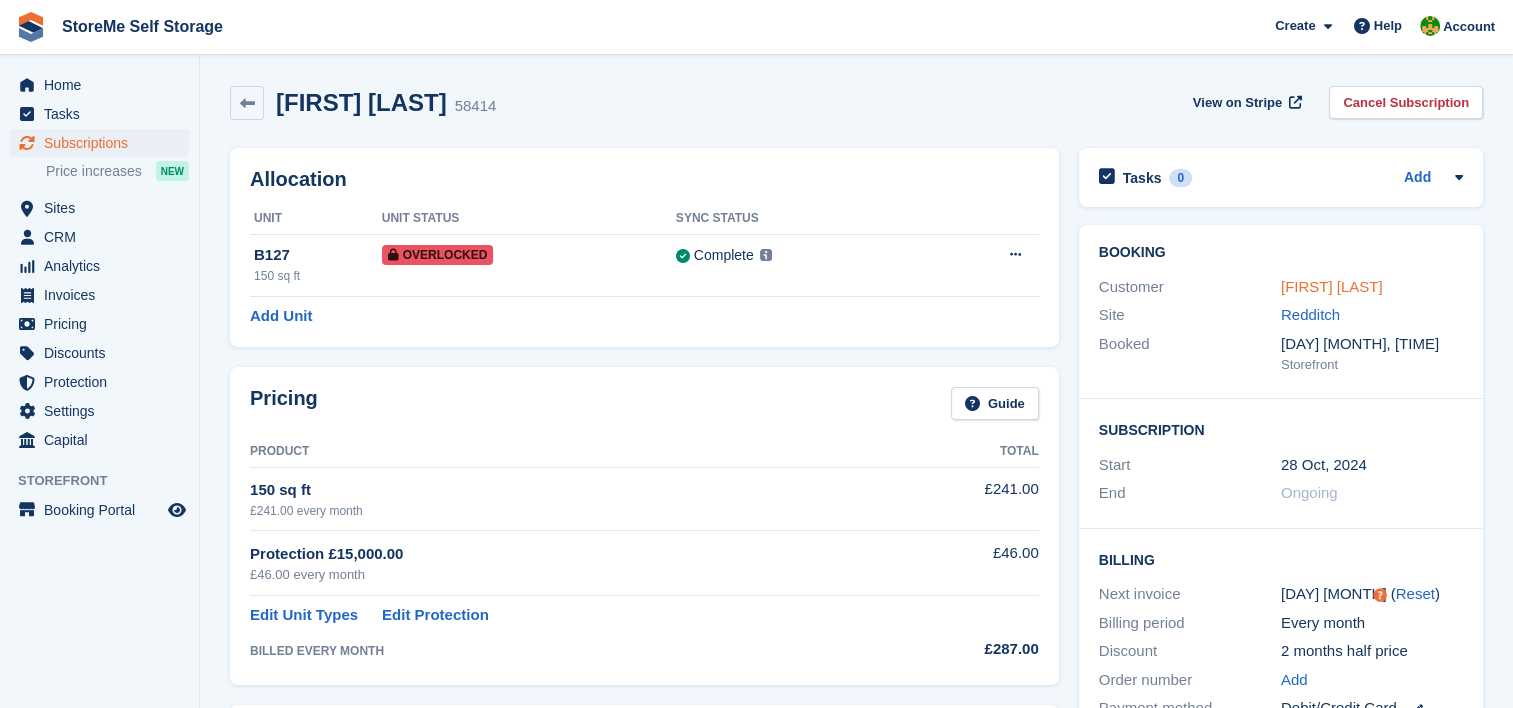 click on "[FIRST] [LAST]" at bounding box center [1332, 286] 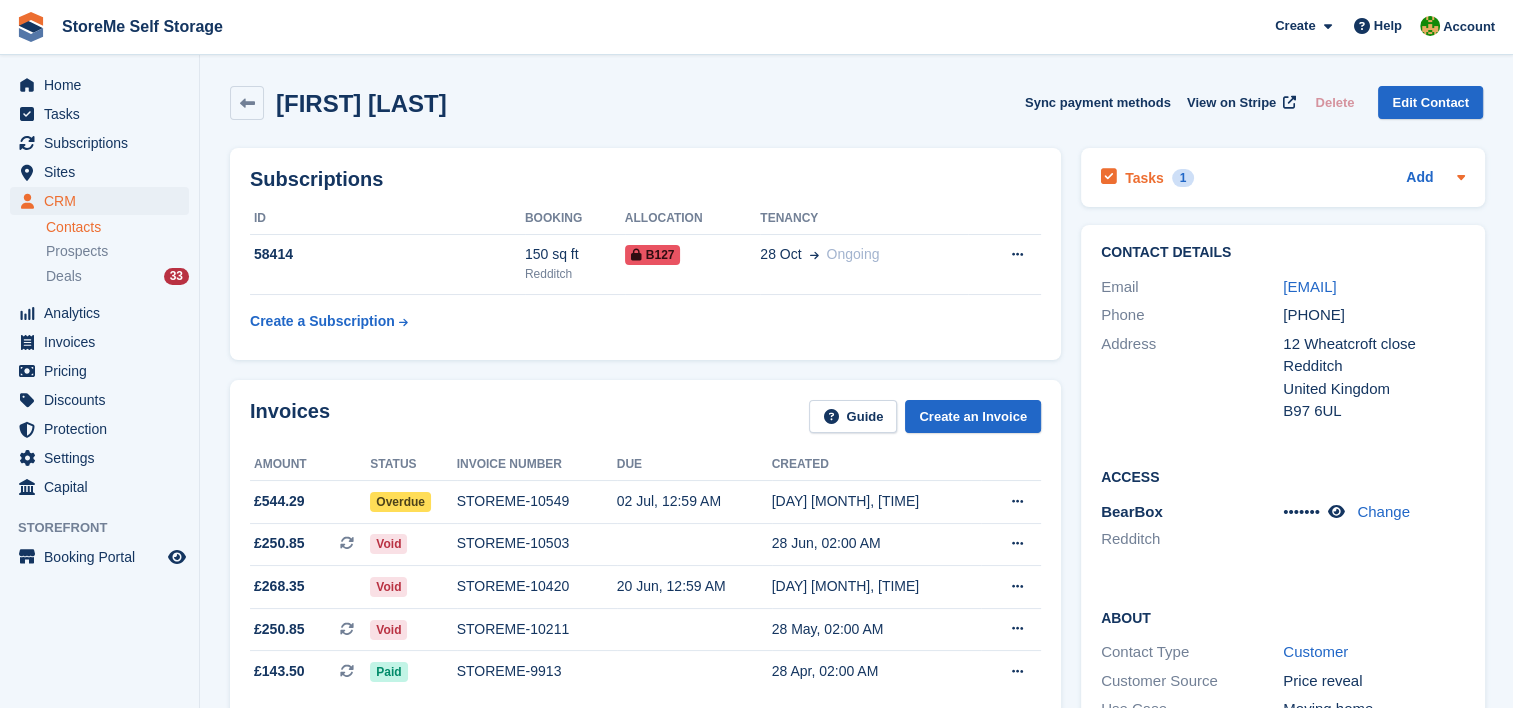click on "Tasks" at bounding box center [1144, 178] 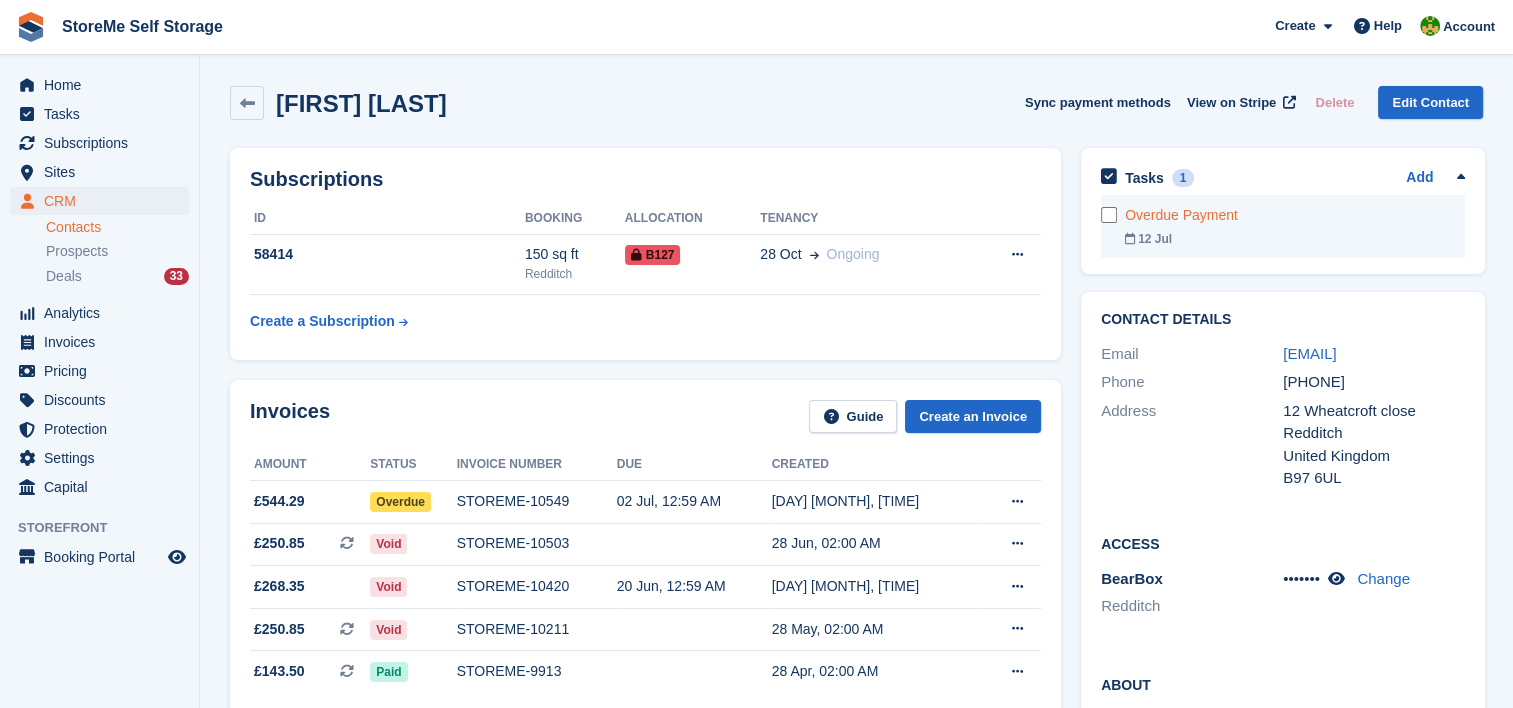 click on "Overdue Payment
12 Jul" at bounding box center (1295, 226) 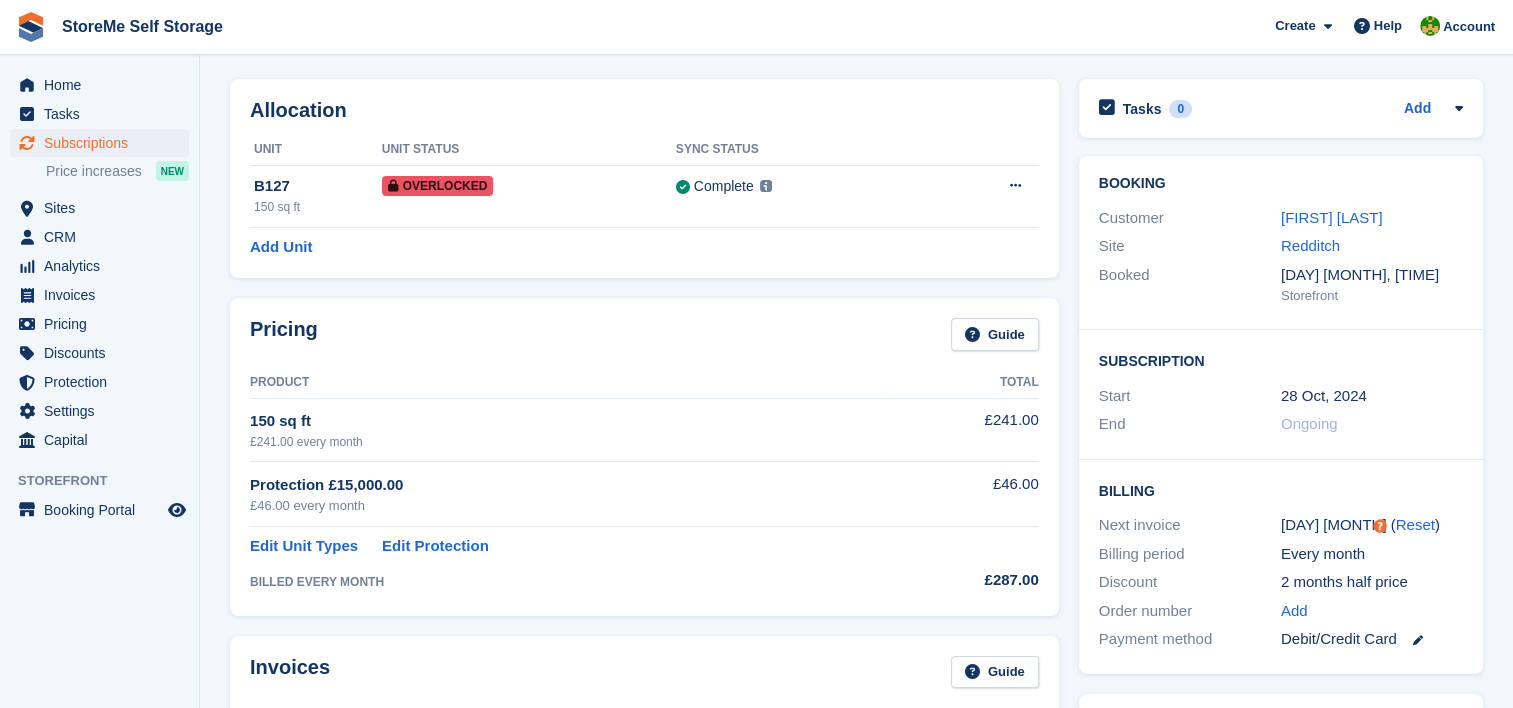 scroll, scrollTop: 0, scrollLeft: 0, axis: both 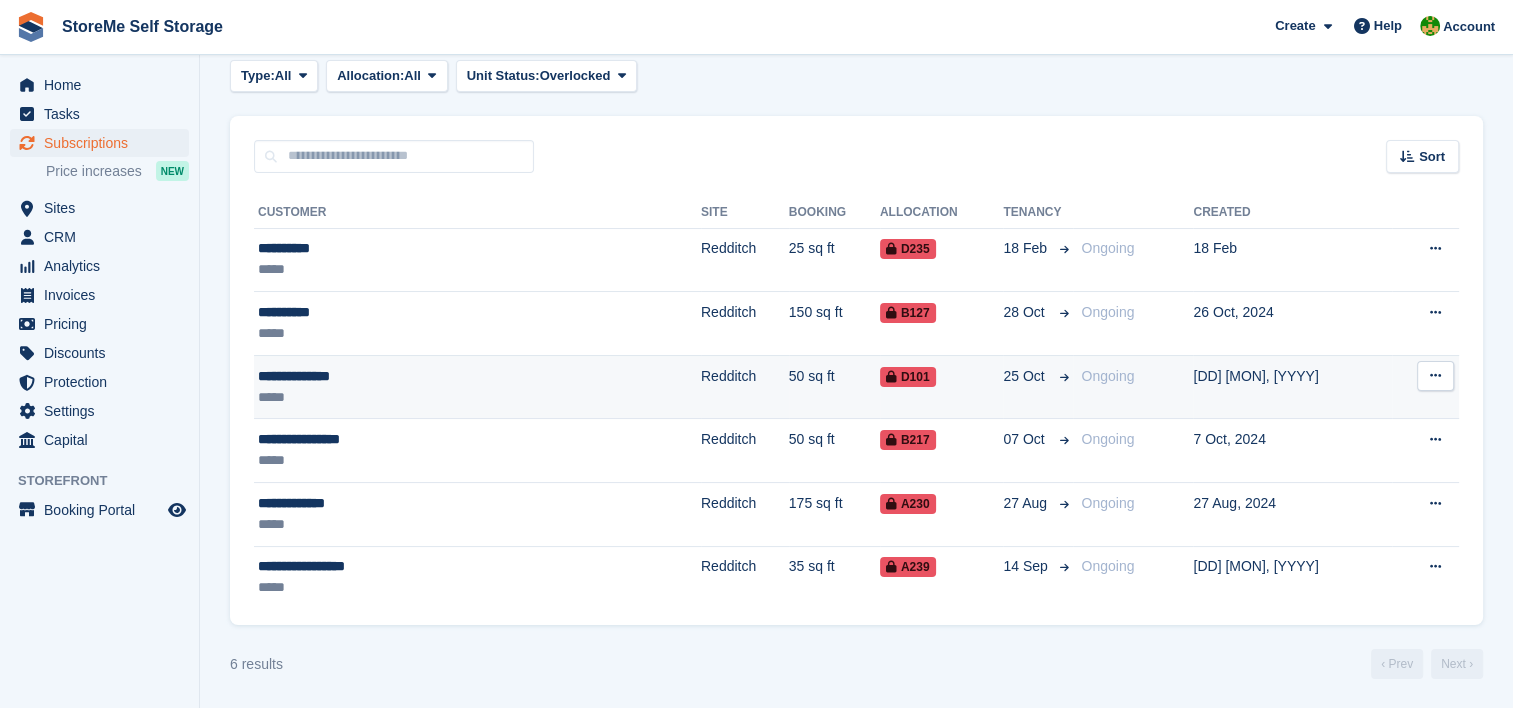 click on "Redditch" at bounding box center (745, 387) 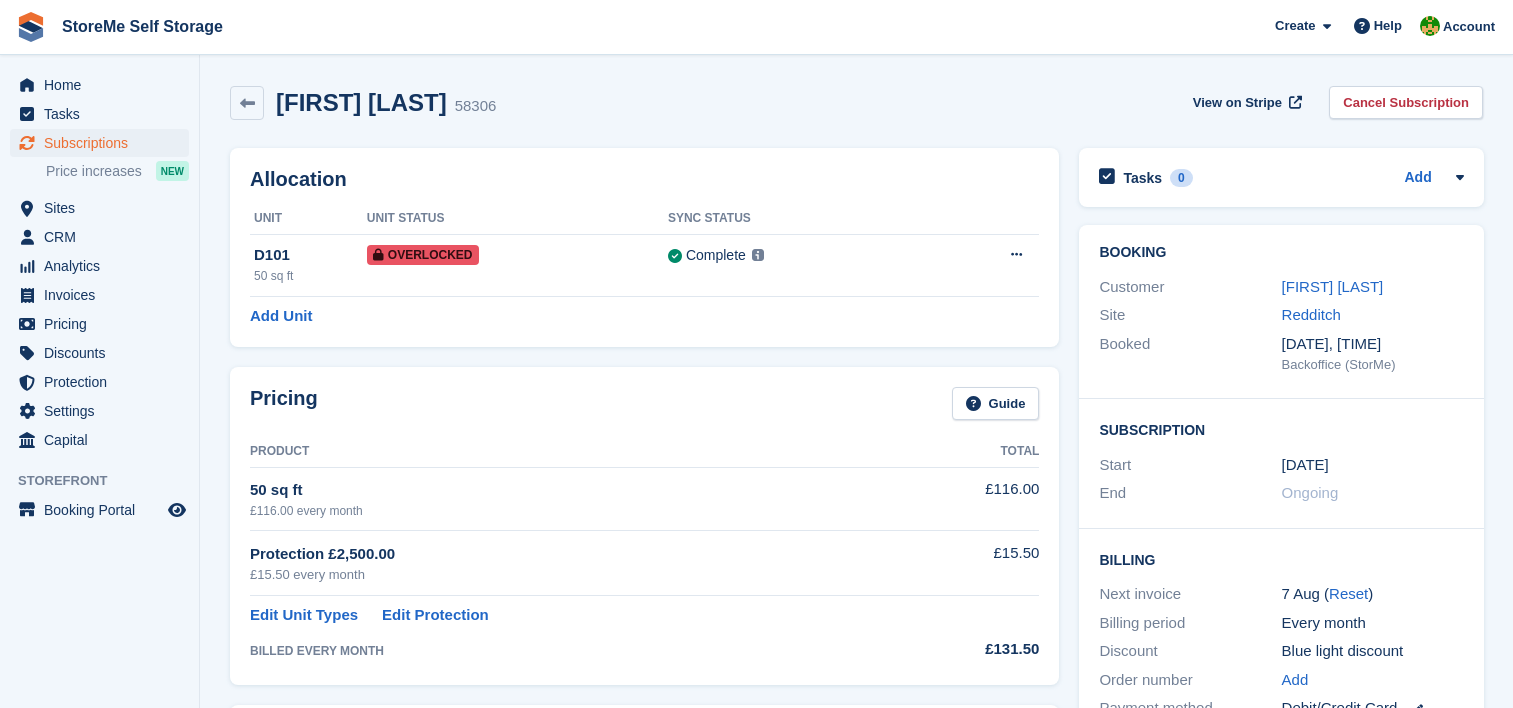 scroll, scrollTop: 0, scrollLeft: 0, axis: both 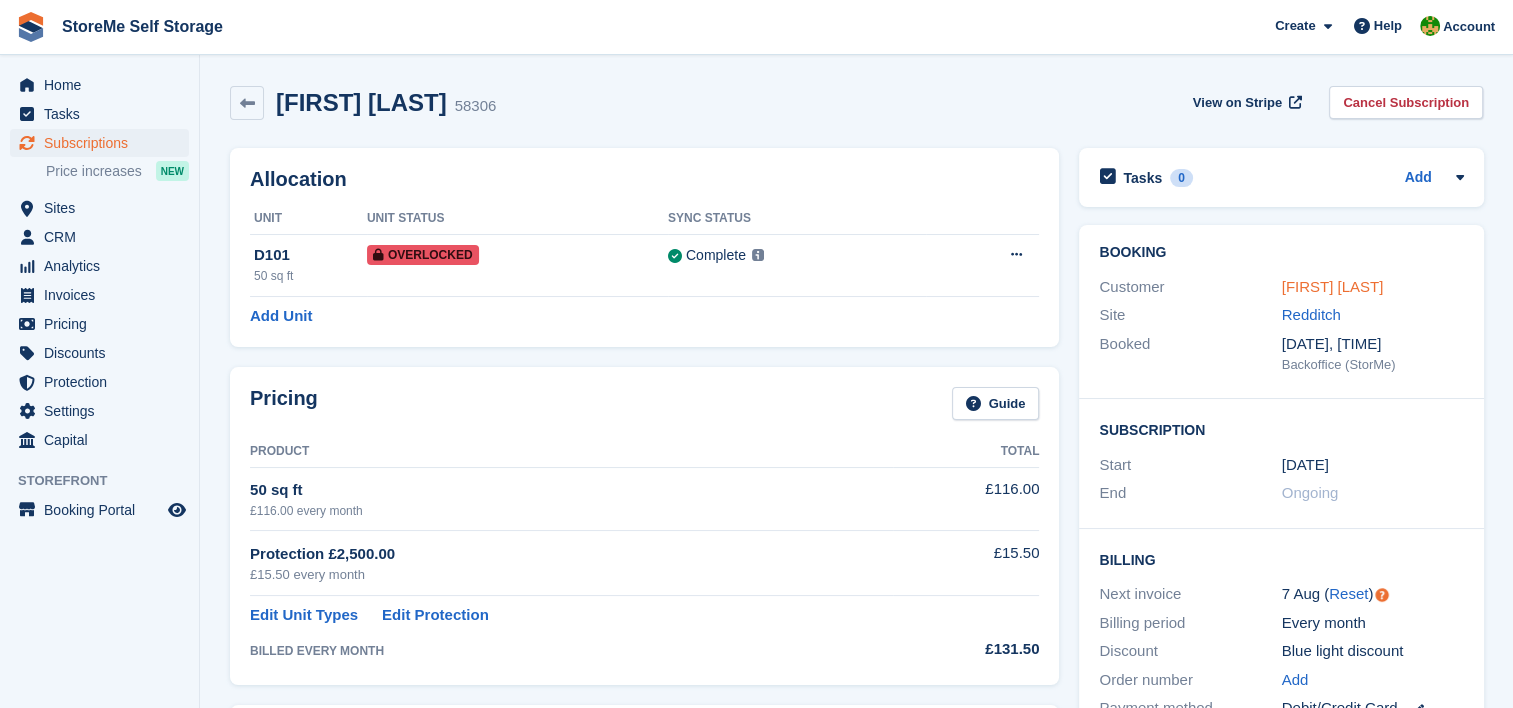 click on "[FIRST] [LAST]" at bounding box center [1333, 286] 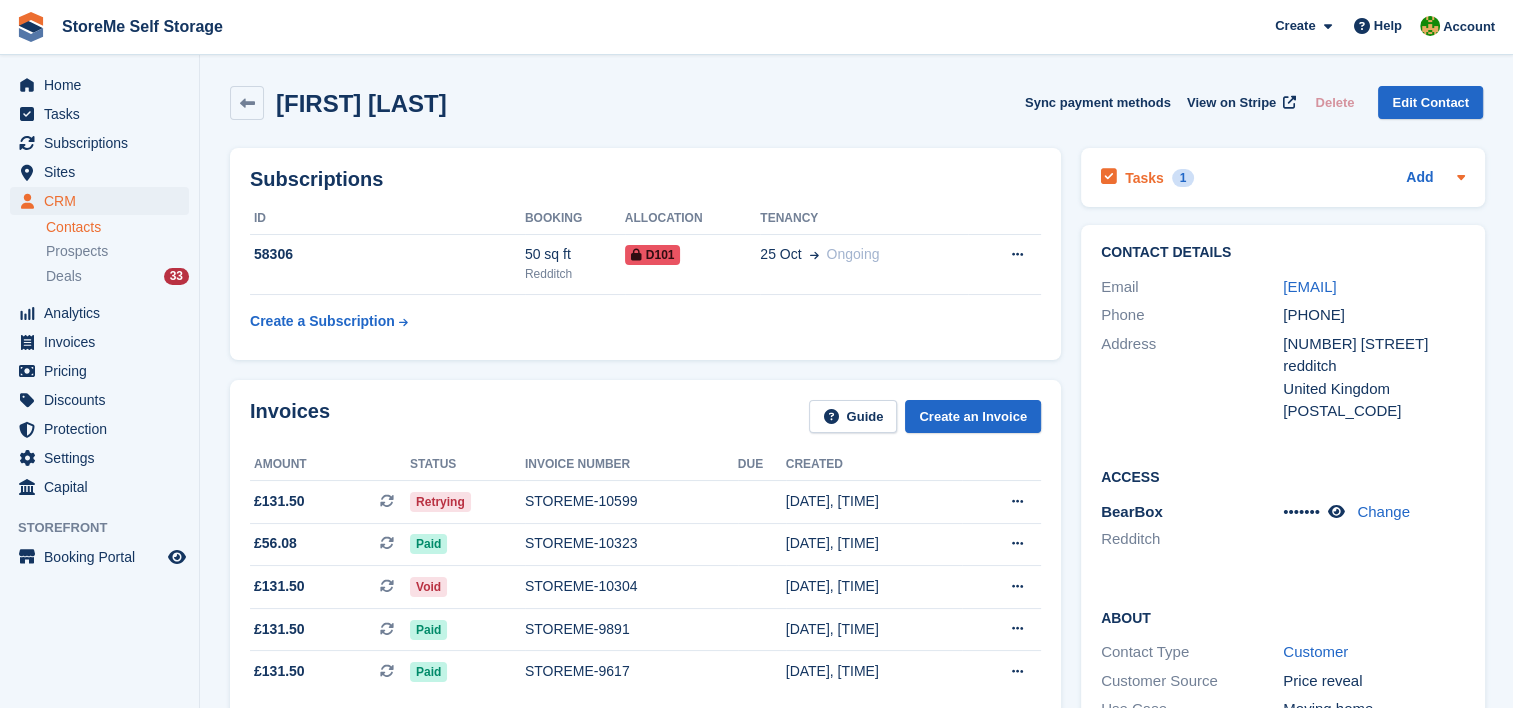 click on "Tasks" at bounding box center [1144, 178] 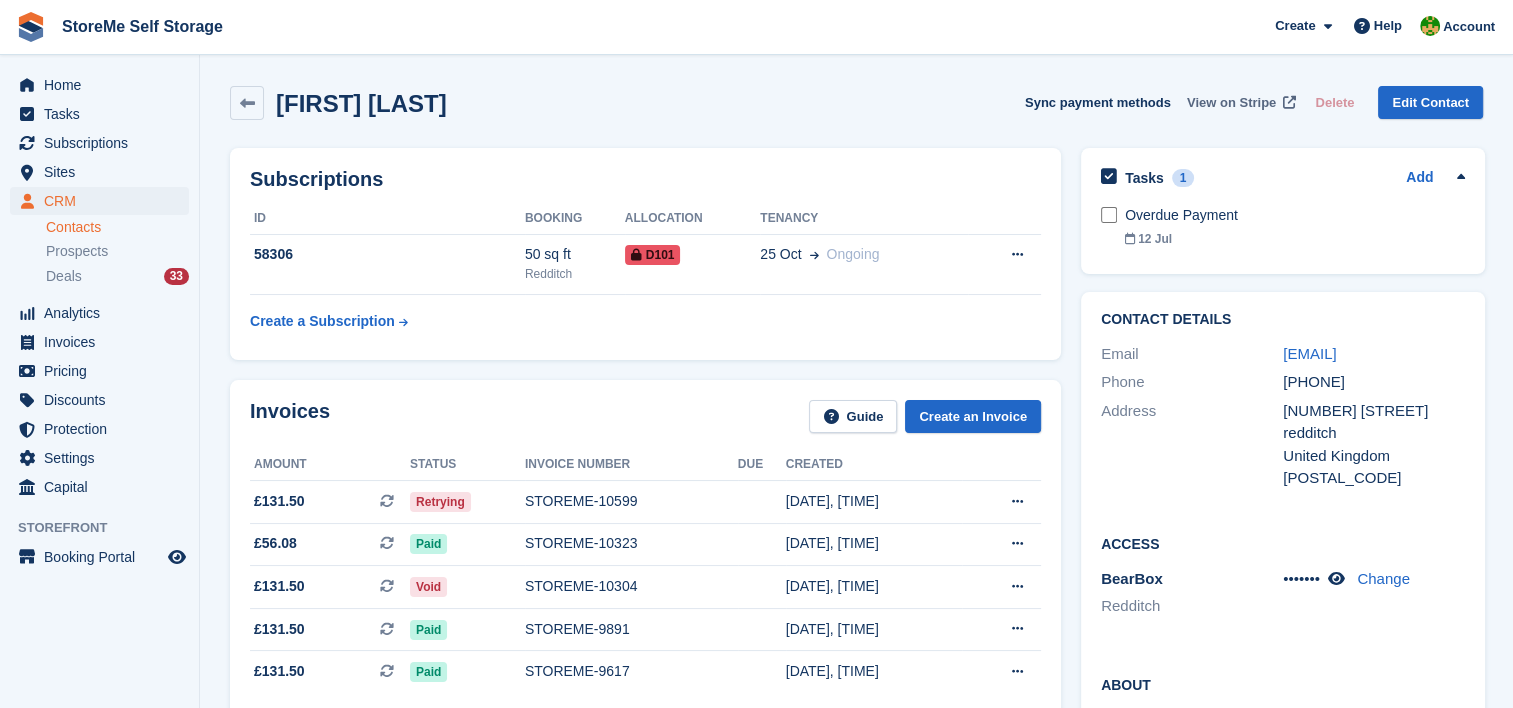 click on "View on Stripe" at bounding box center [1231, 103] 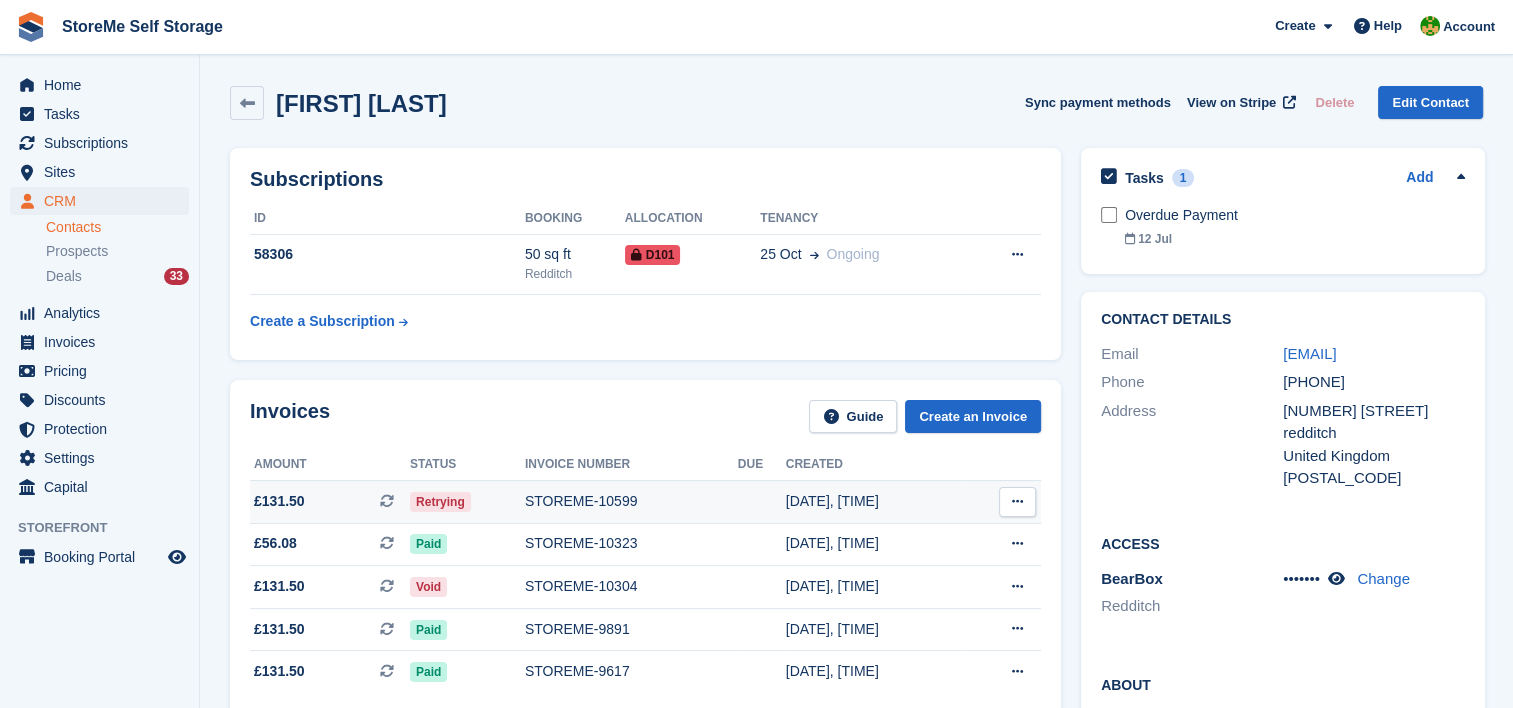 click on "STOREME-10599" at bounding box center [631, 501] 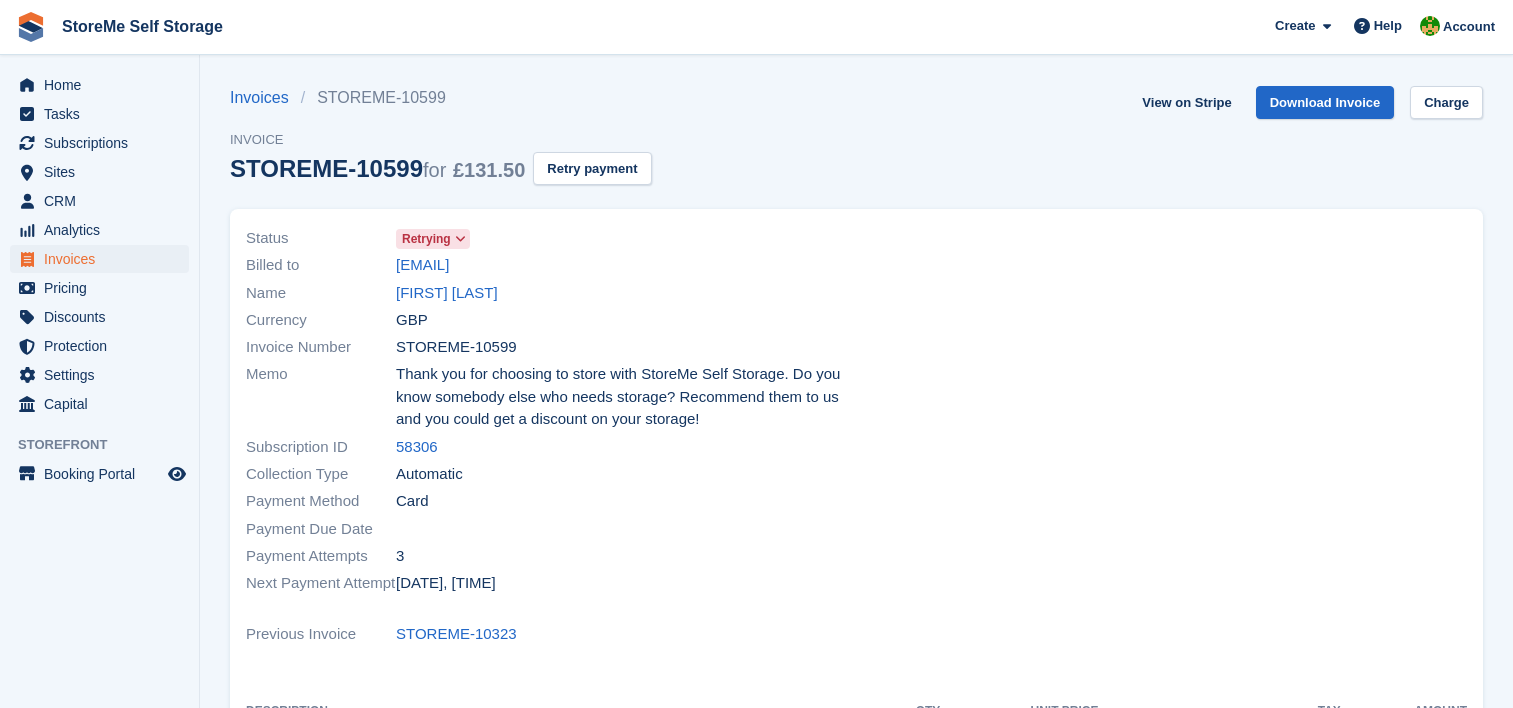 scroll, scrollTop: 0, scrollLeft: 0, axis: both 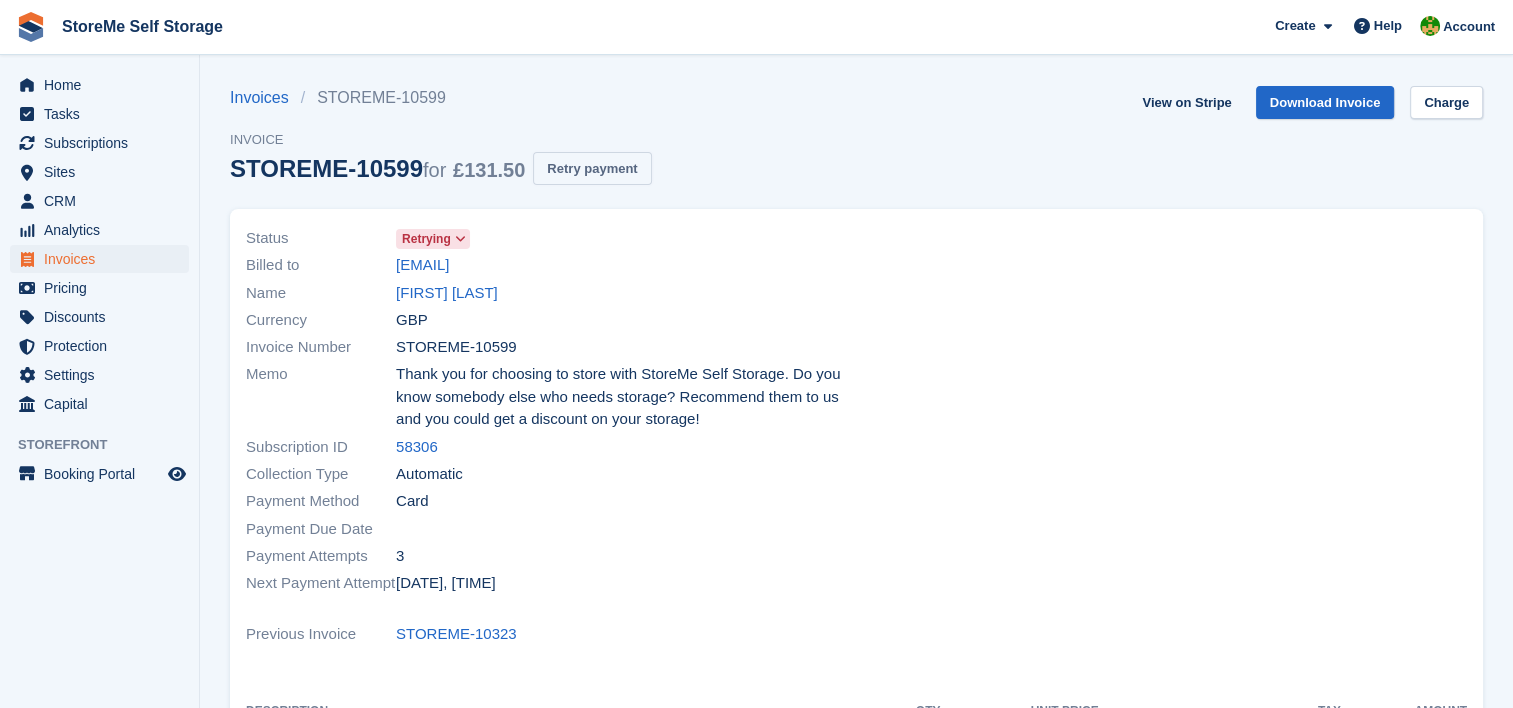 click on "Retry payment" at bounding box center [592, 168] 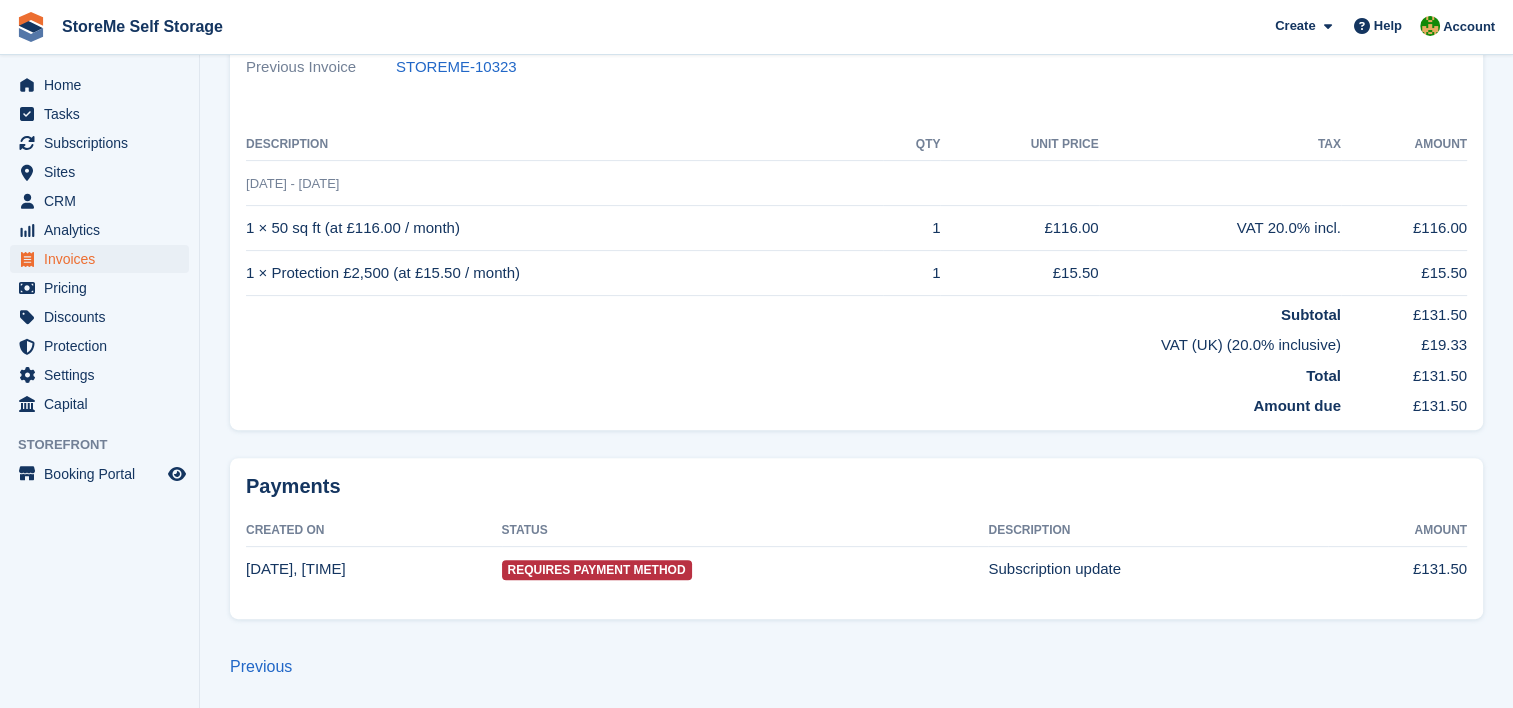 scroll, scrollTop: 0, scrollLeft: 0, axis: both 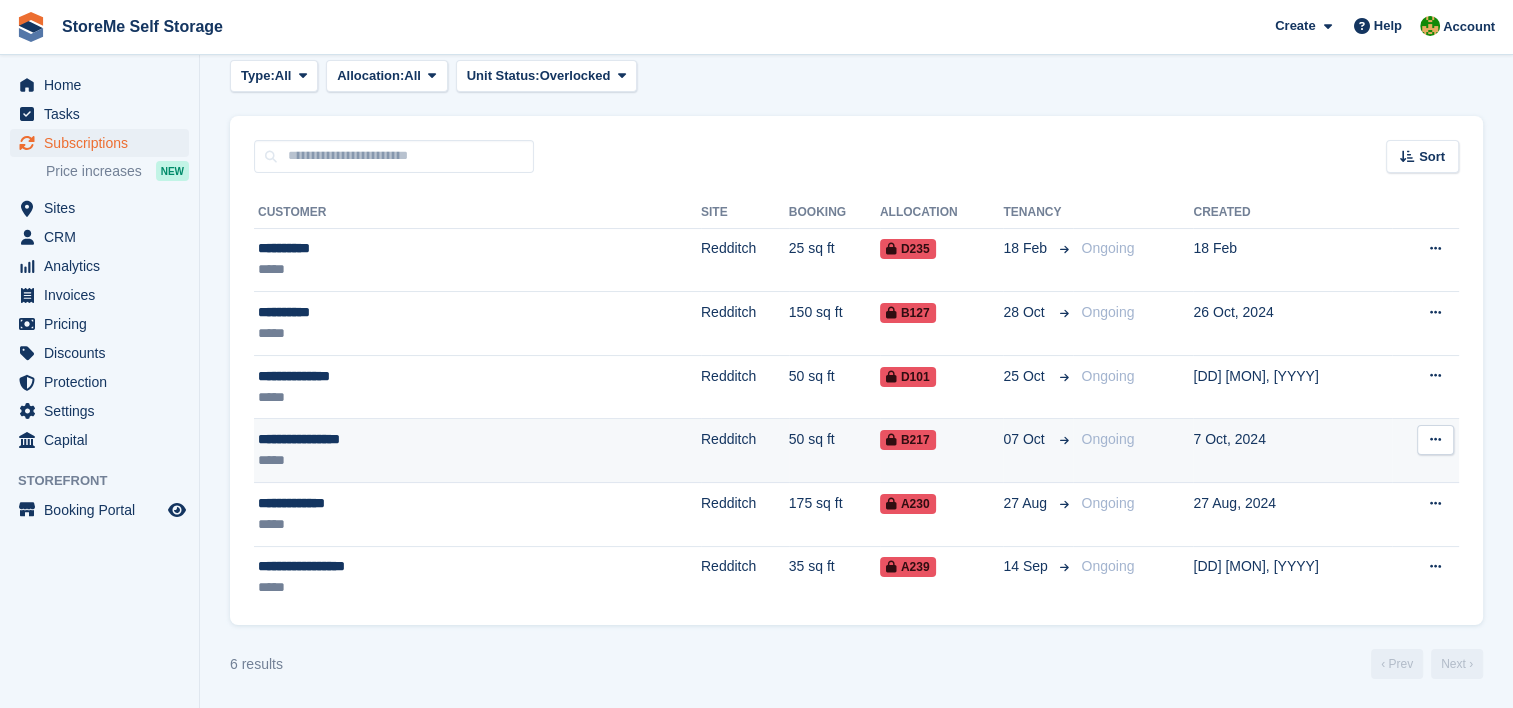 click on "Redditch" at bounding box center (745, 451) 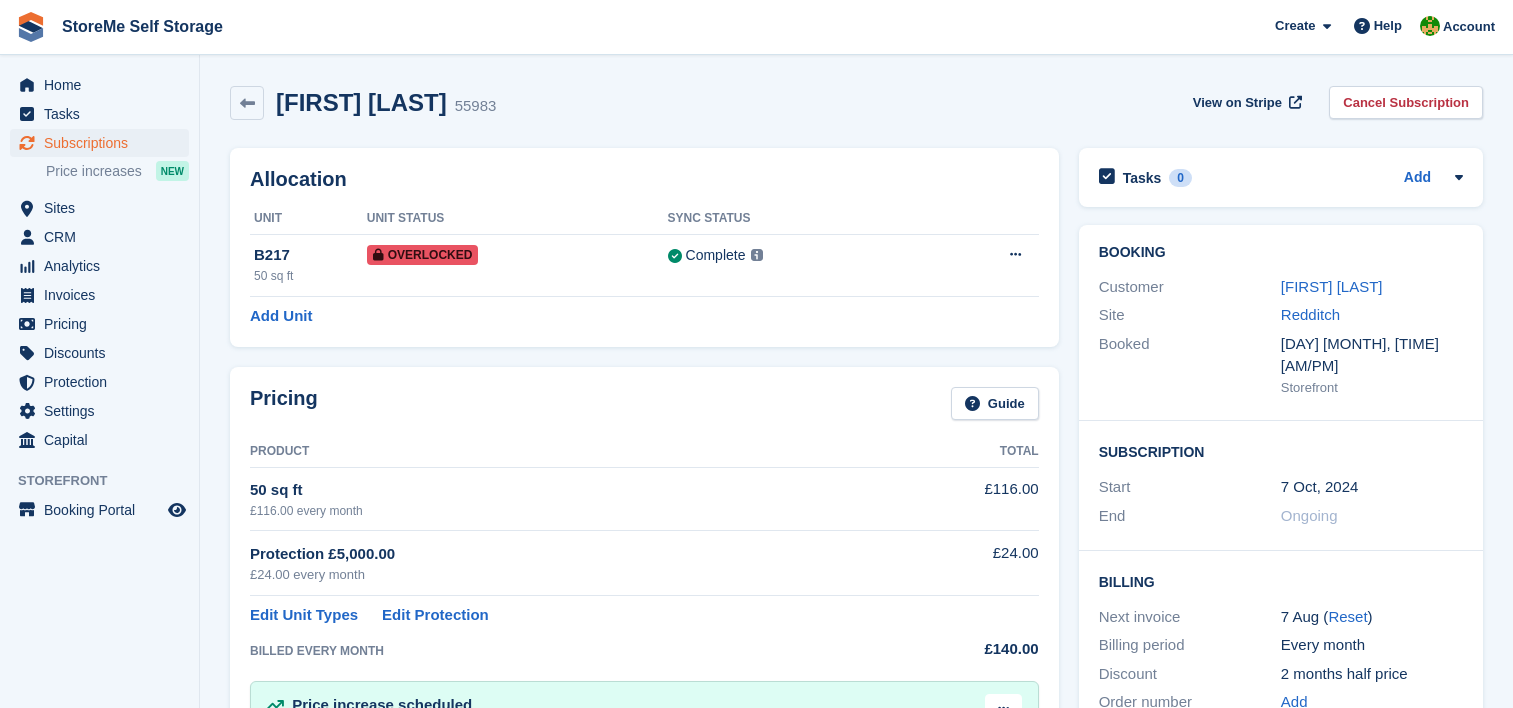 scroll, scrollTop: 0, scrollLeft: 0, axis: both 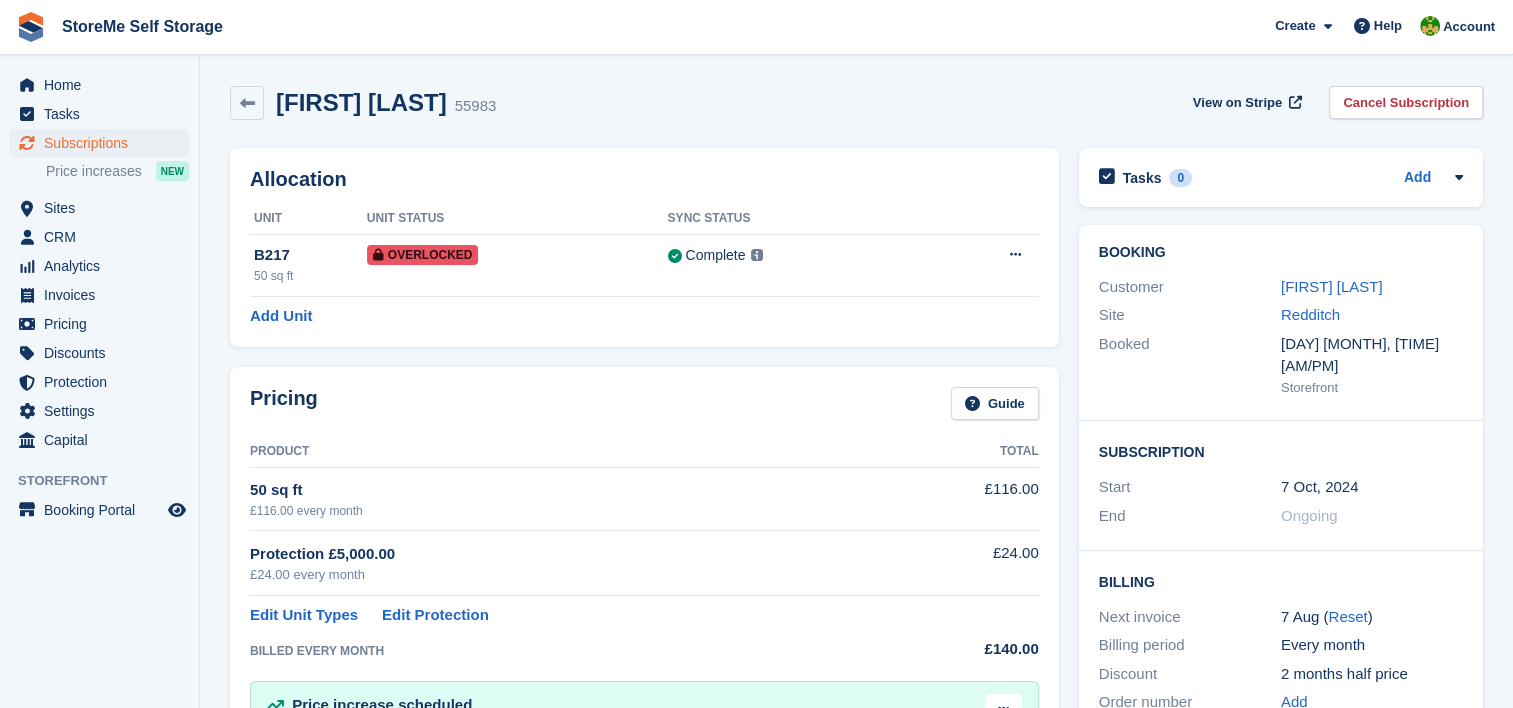 click on "[FIRST] [LAST]" at bounding box center (1332, 286) 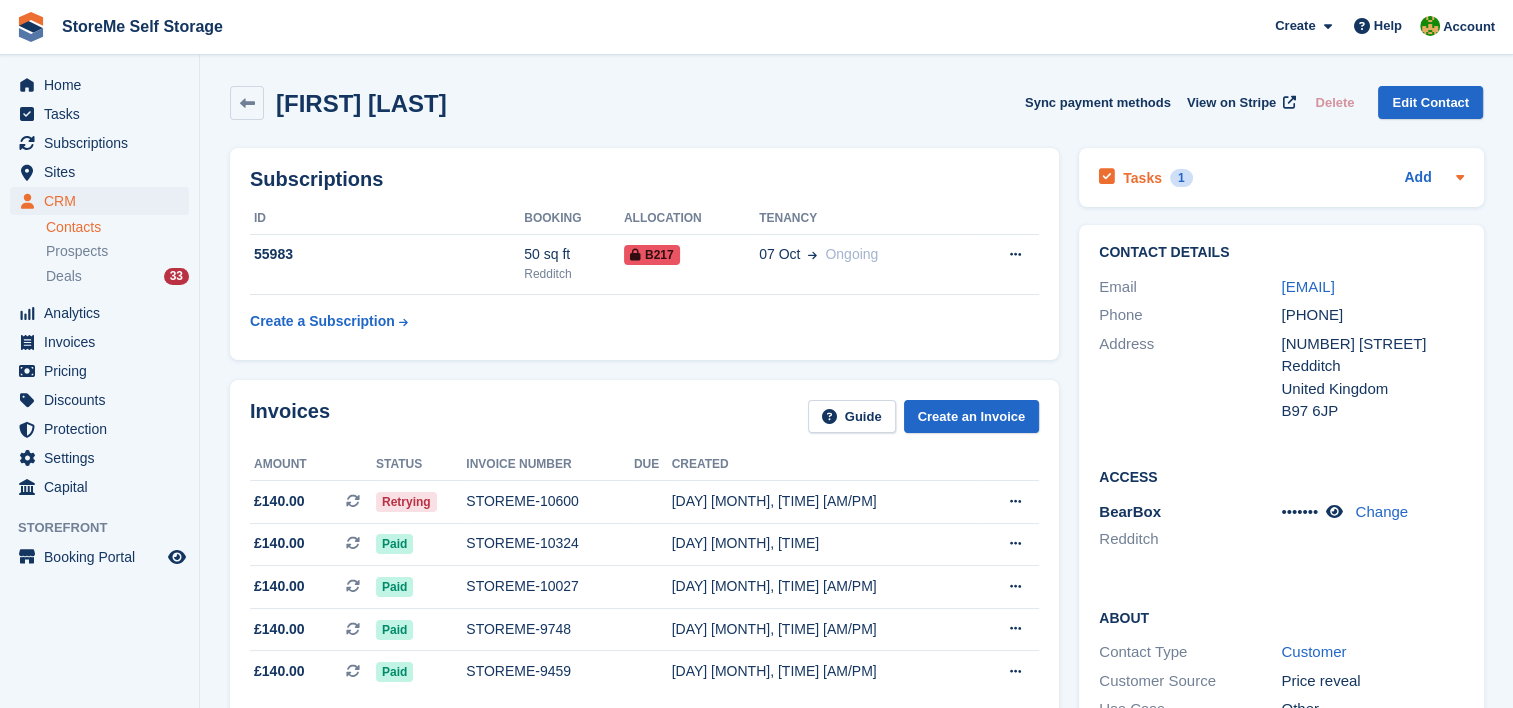 click on "Tasks
1" at bounding box center (1145, 177) 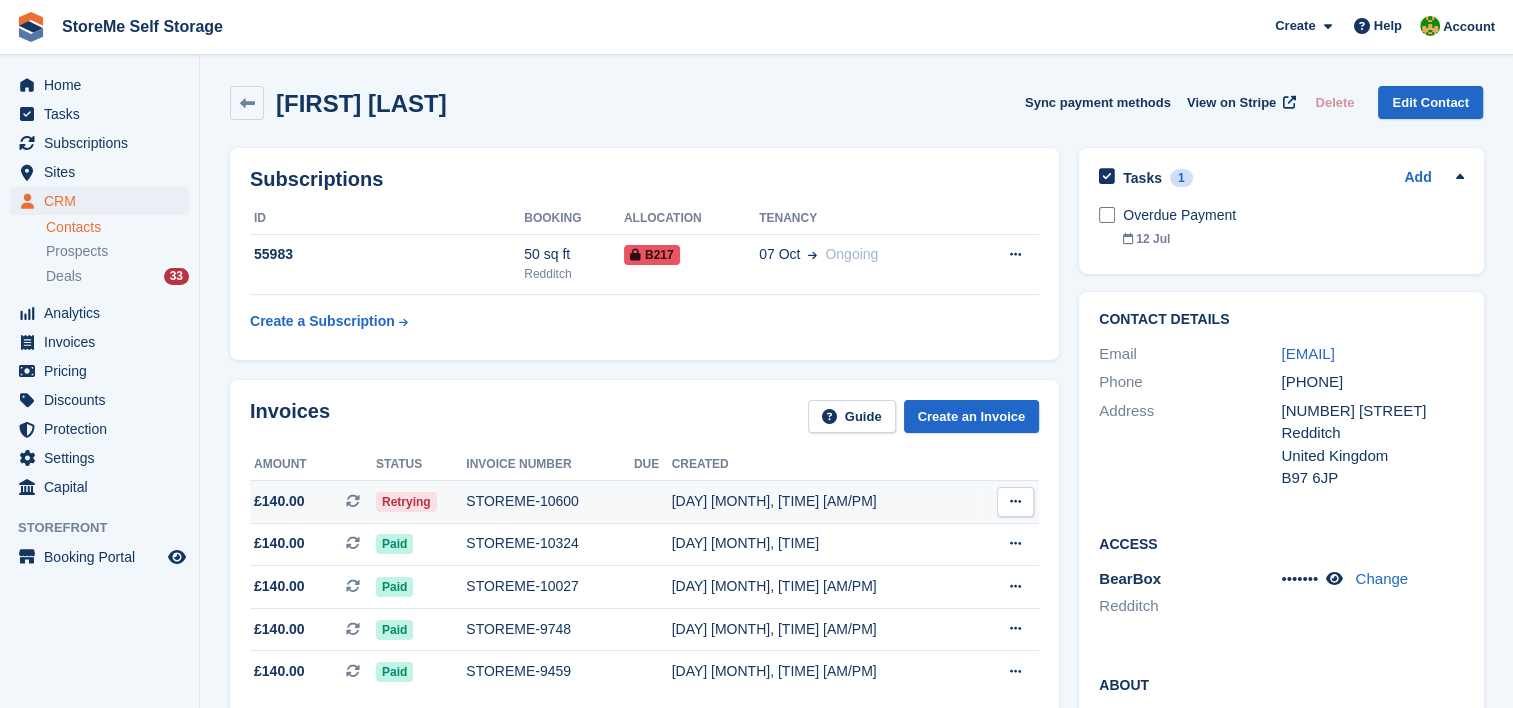 click on "STOREME-10600" at bounding box center (550, 501) 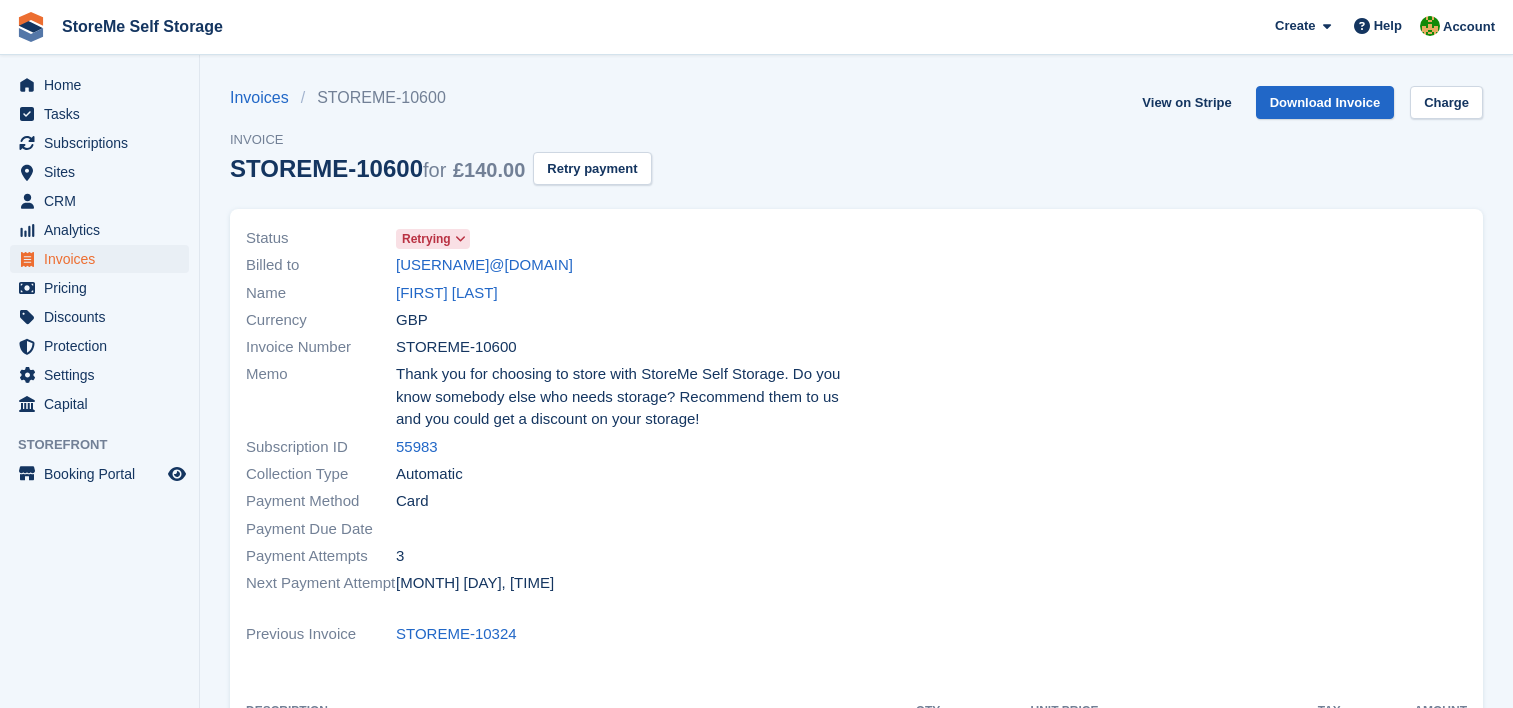 scroll, scrollTop: 0, scrollLeft: 0, axis: both 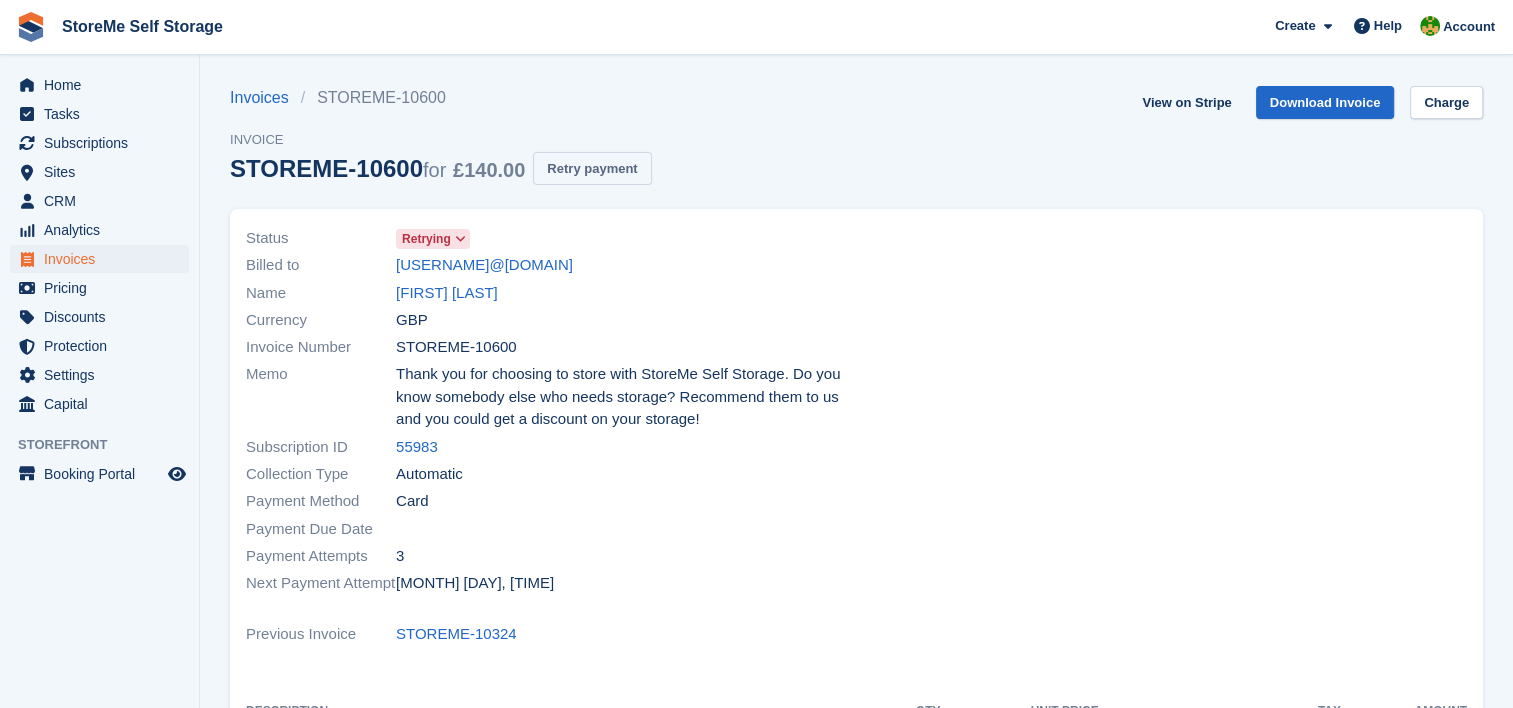 click on "Retry payment" at bounding box center [592, 168] 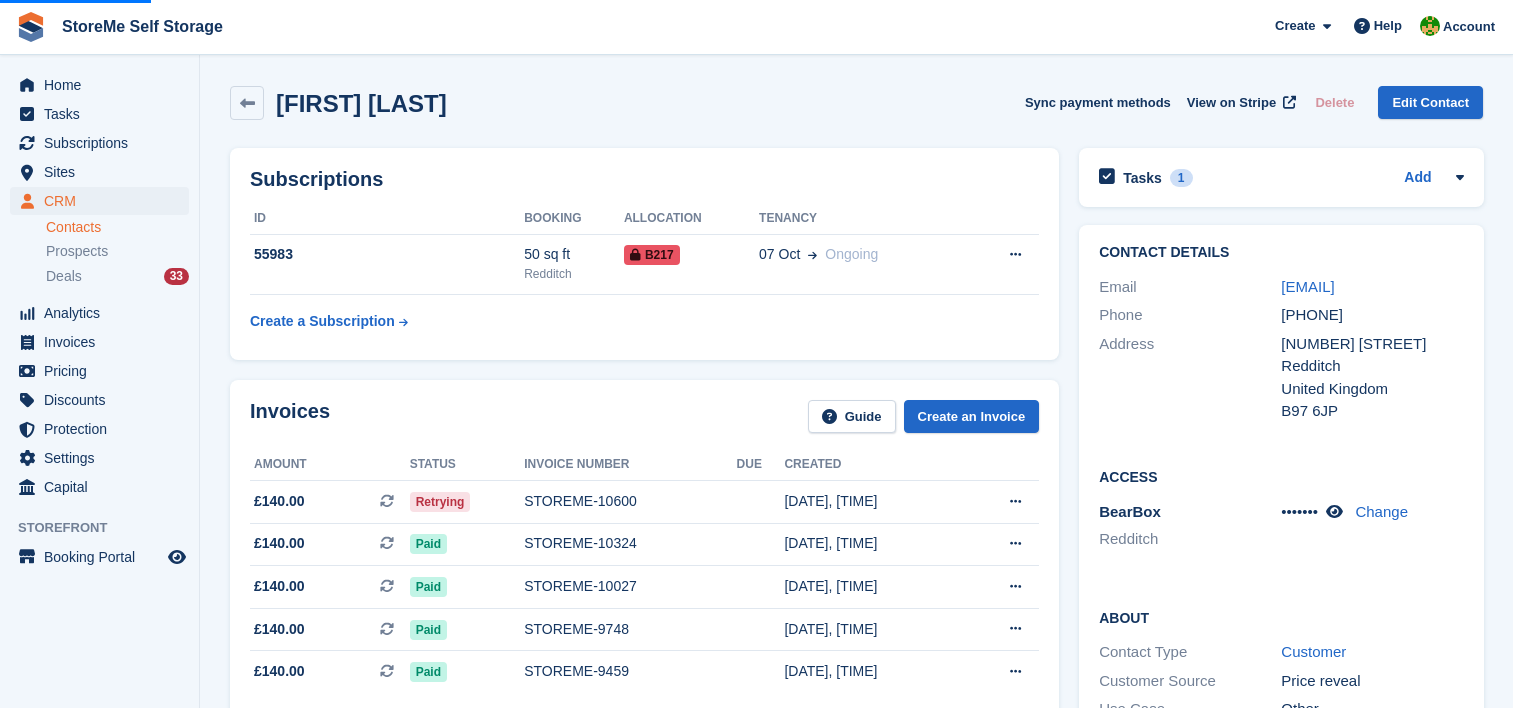 scroll, scrollTop: 0, scrollLeft: 0, axis: both 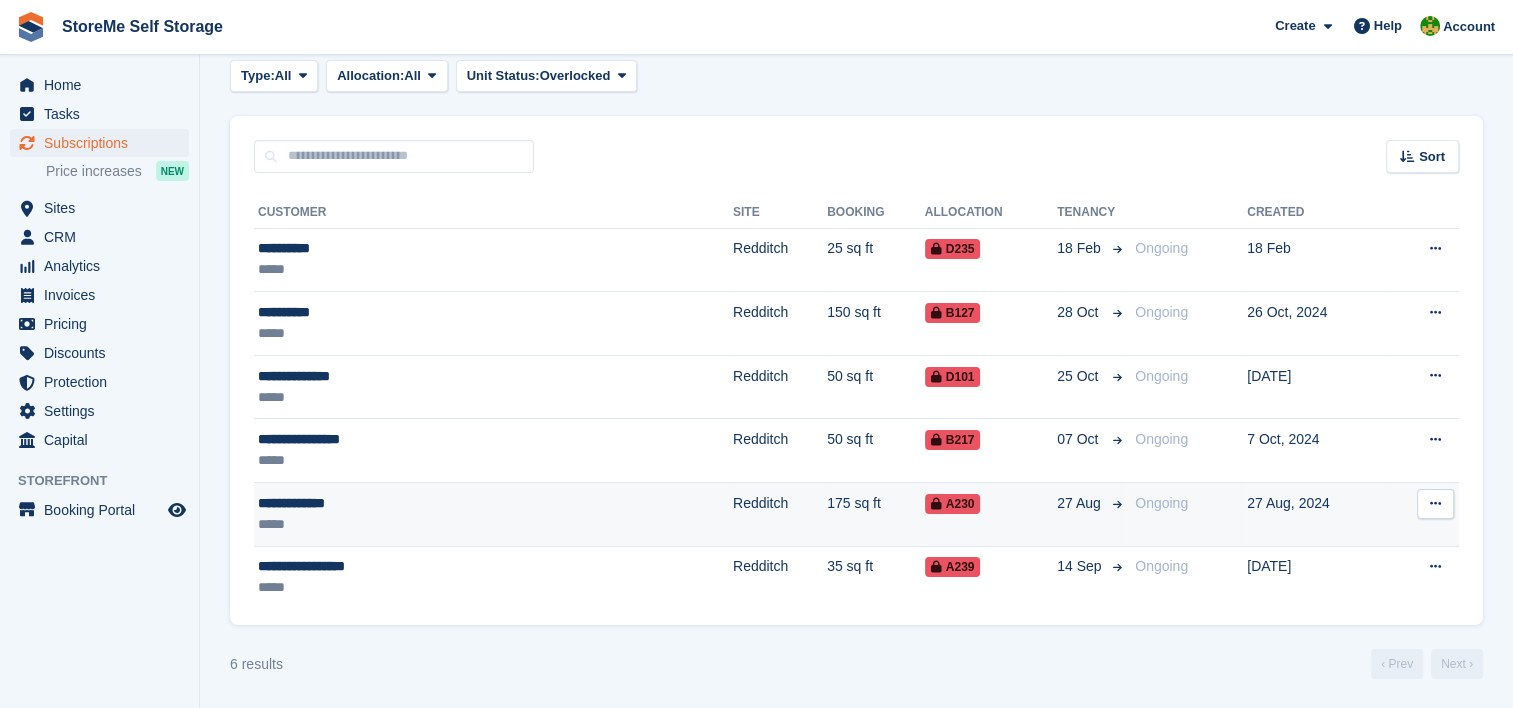 click on "Redditch" at bounding box center [780, 515] 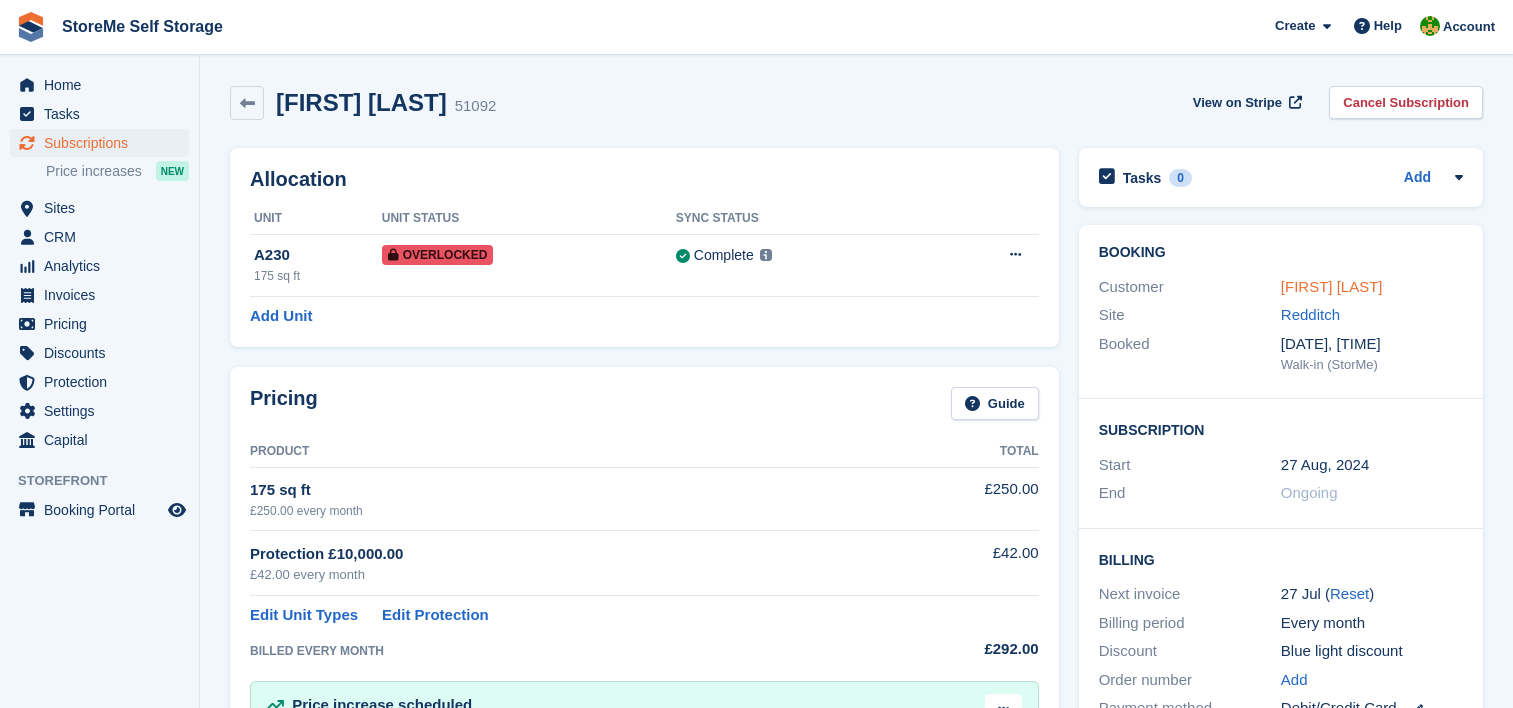scroll, scrollTop: 0, scrollLeft: 0, axis: both 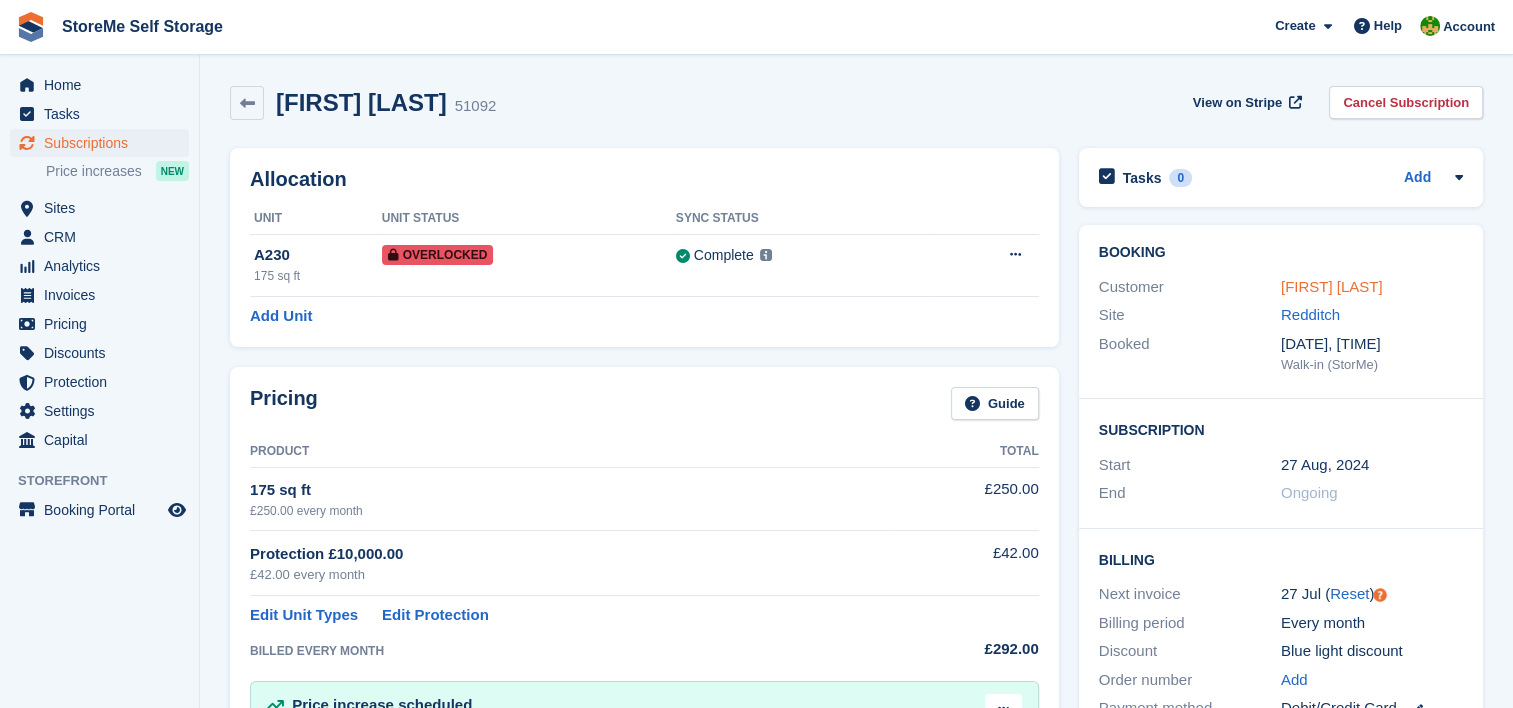 click on "[FIRST] [LAST]" at bounding box center [1332, 286] 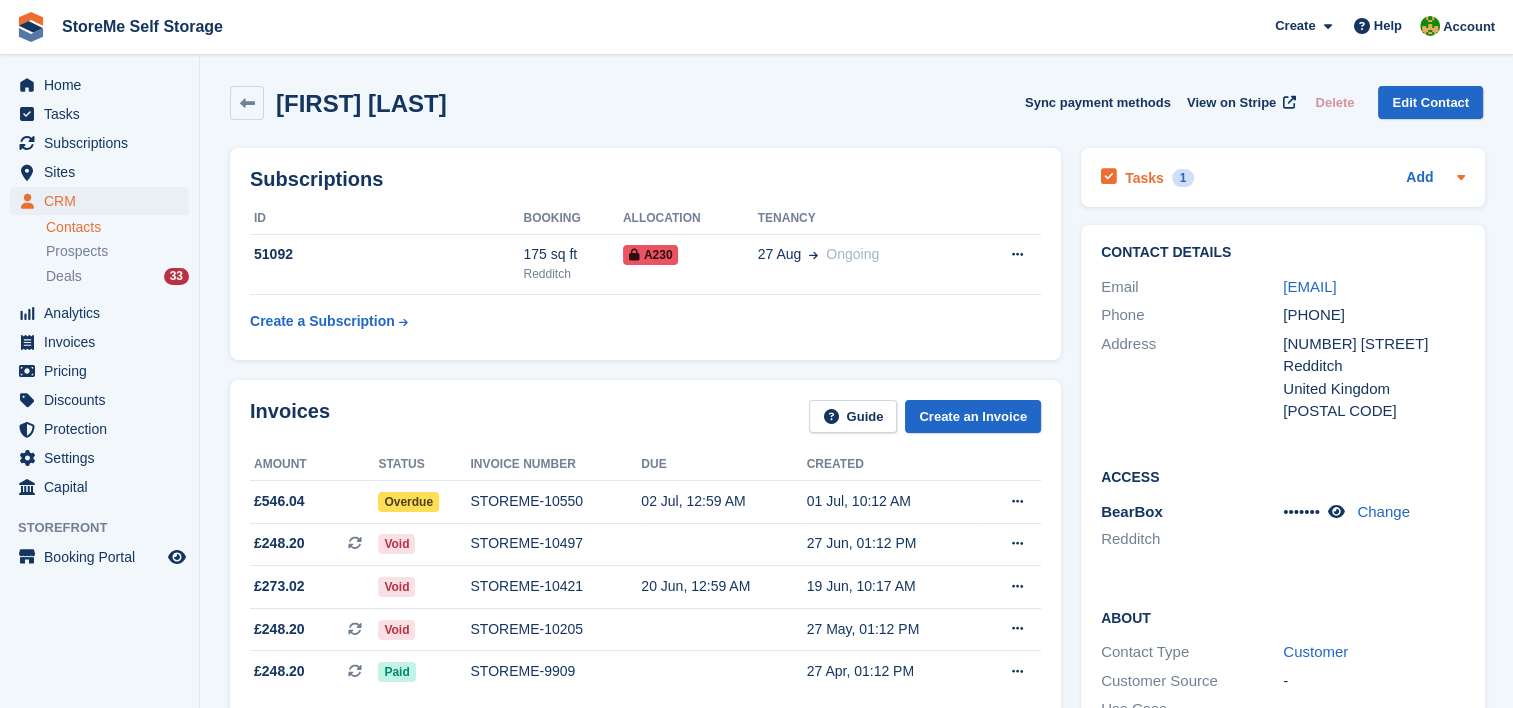 click on "Tasks" at bounding box center [1144, 178] 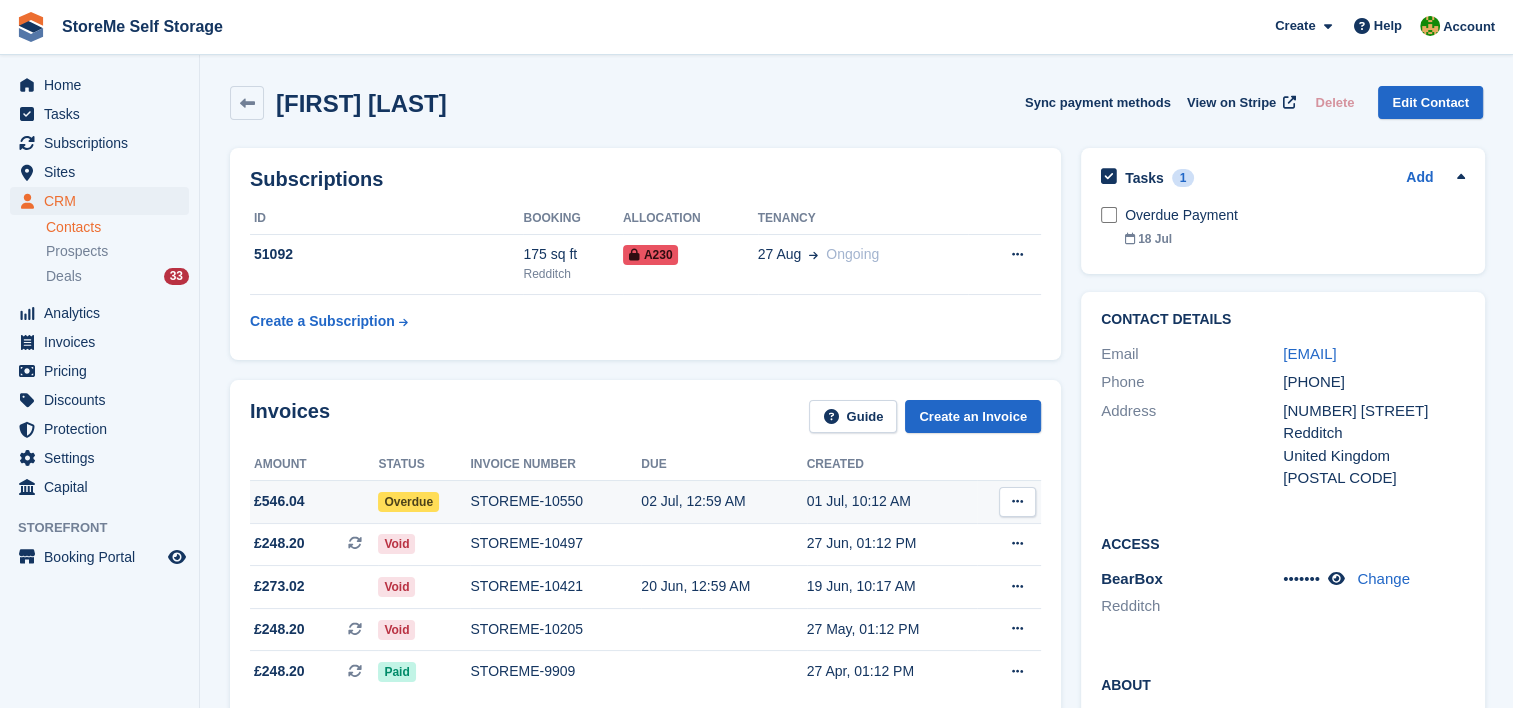 click on "STOREME-10550" at bounding box center [555, 501] 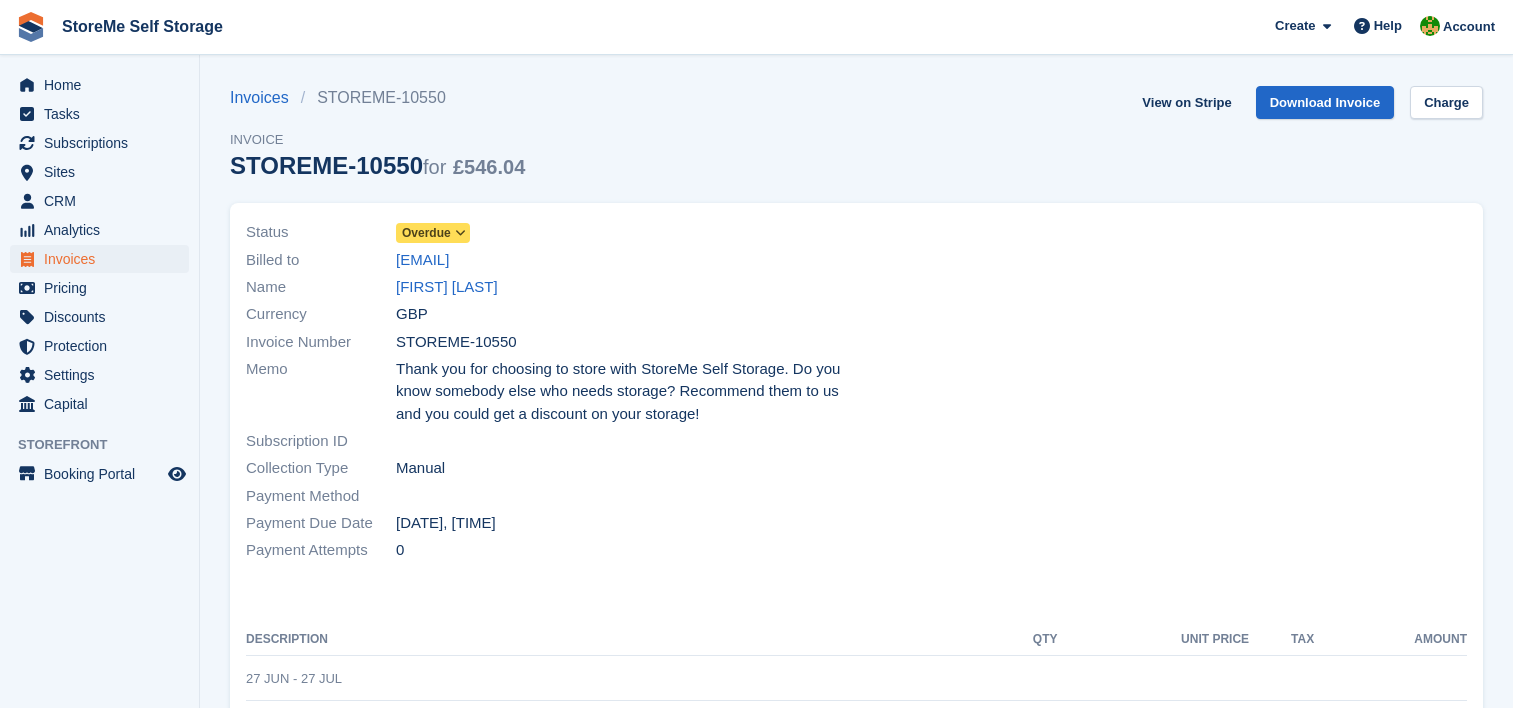scroll, scrollTop: 0, scrollLeft: 0, axis: both 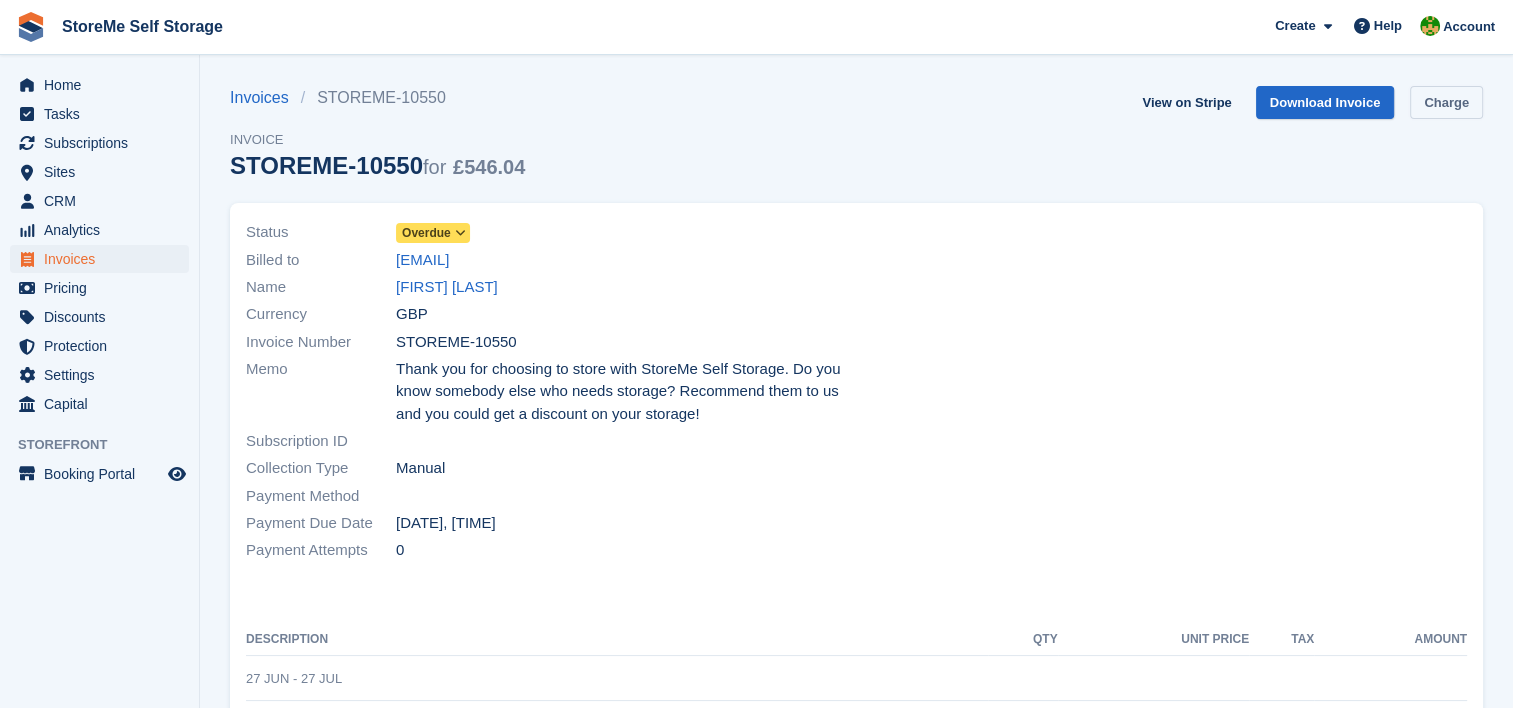 click on "Charge" at bounding box center [1446, 102] 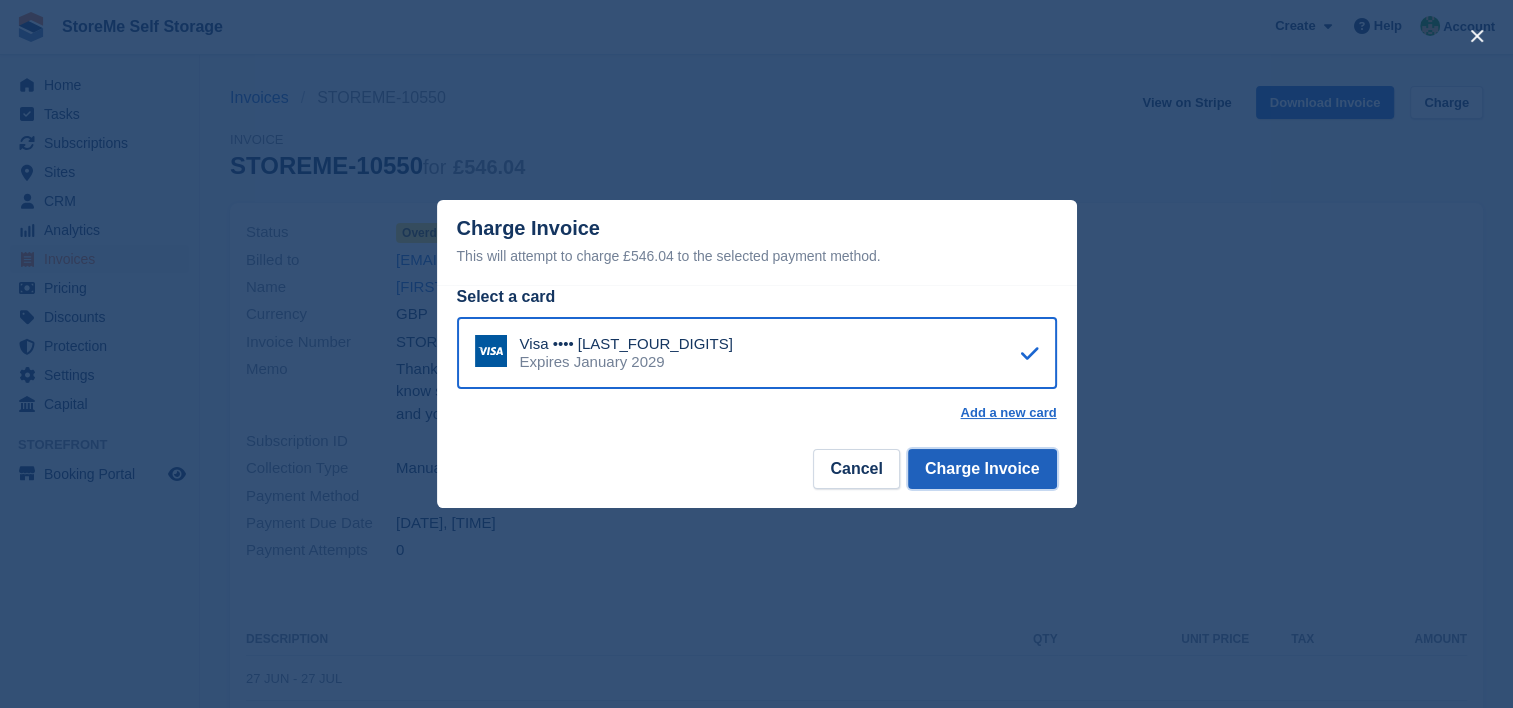 click on "Charge Invoice" at bounding box center (982, 469) 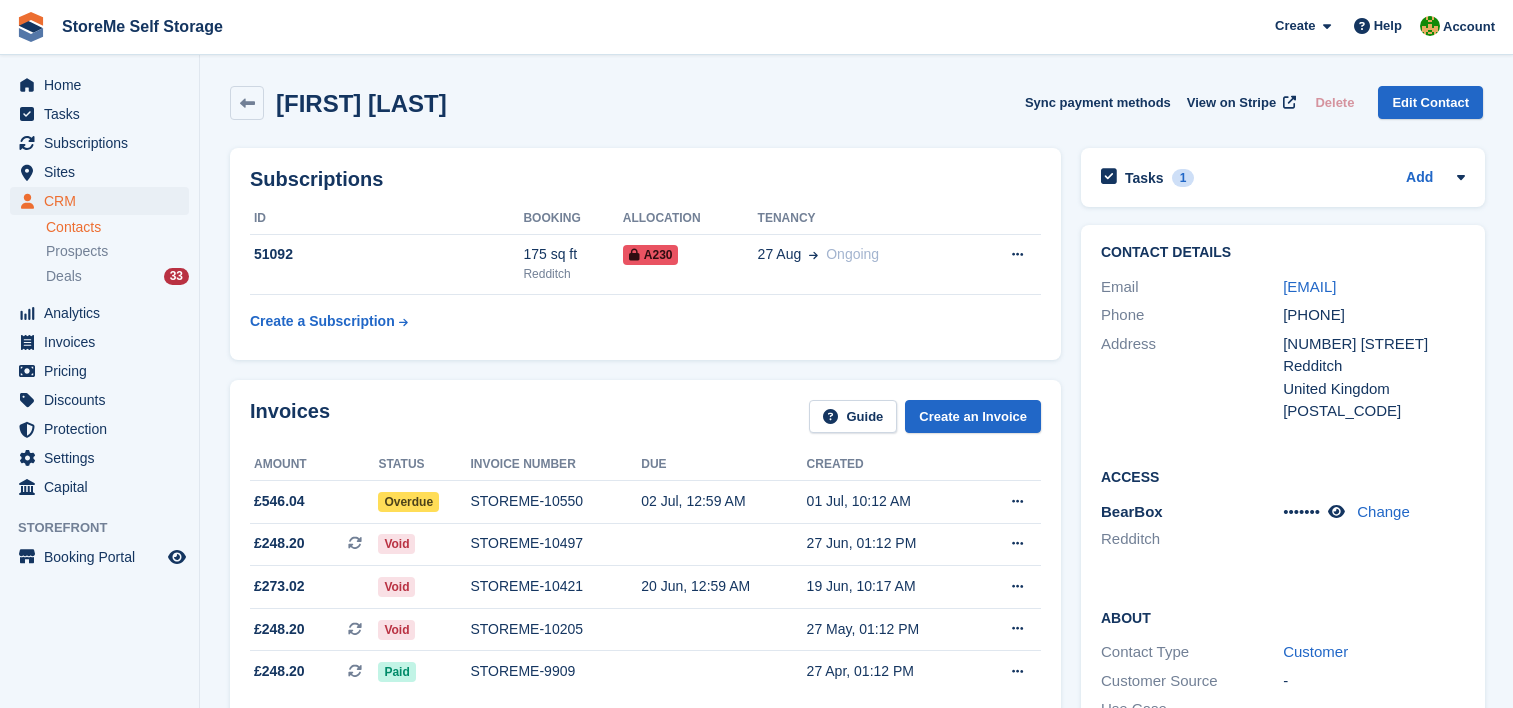 scroll, scrollTop: 0, scrollLeft: 0, axis: both 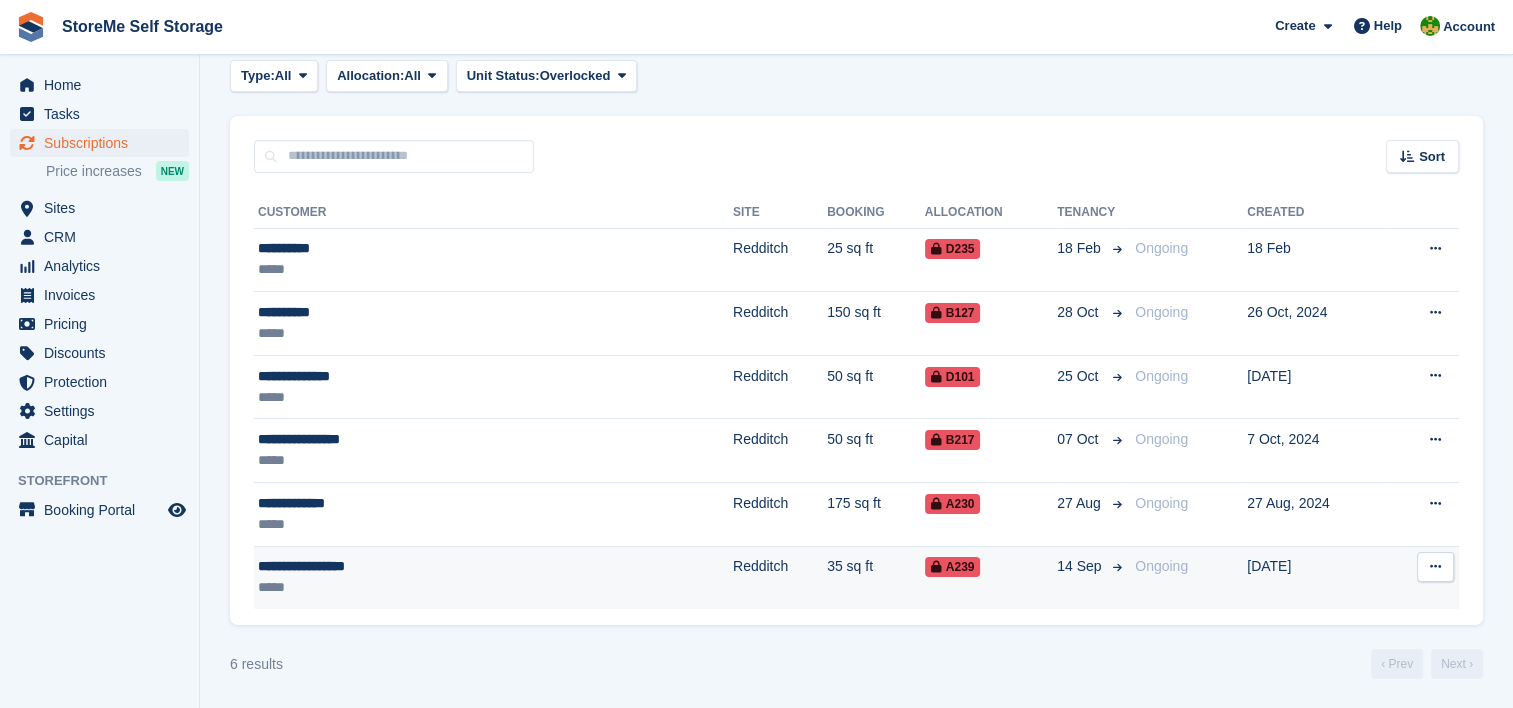 click on "35 sq ft" at bounding box center (876, 577) 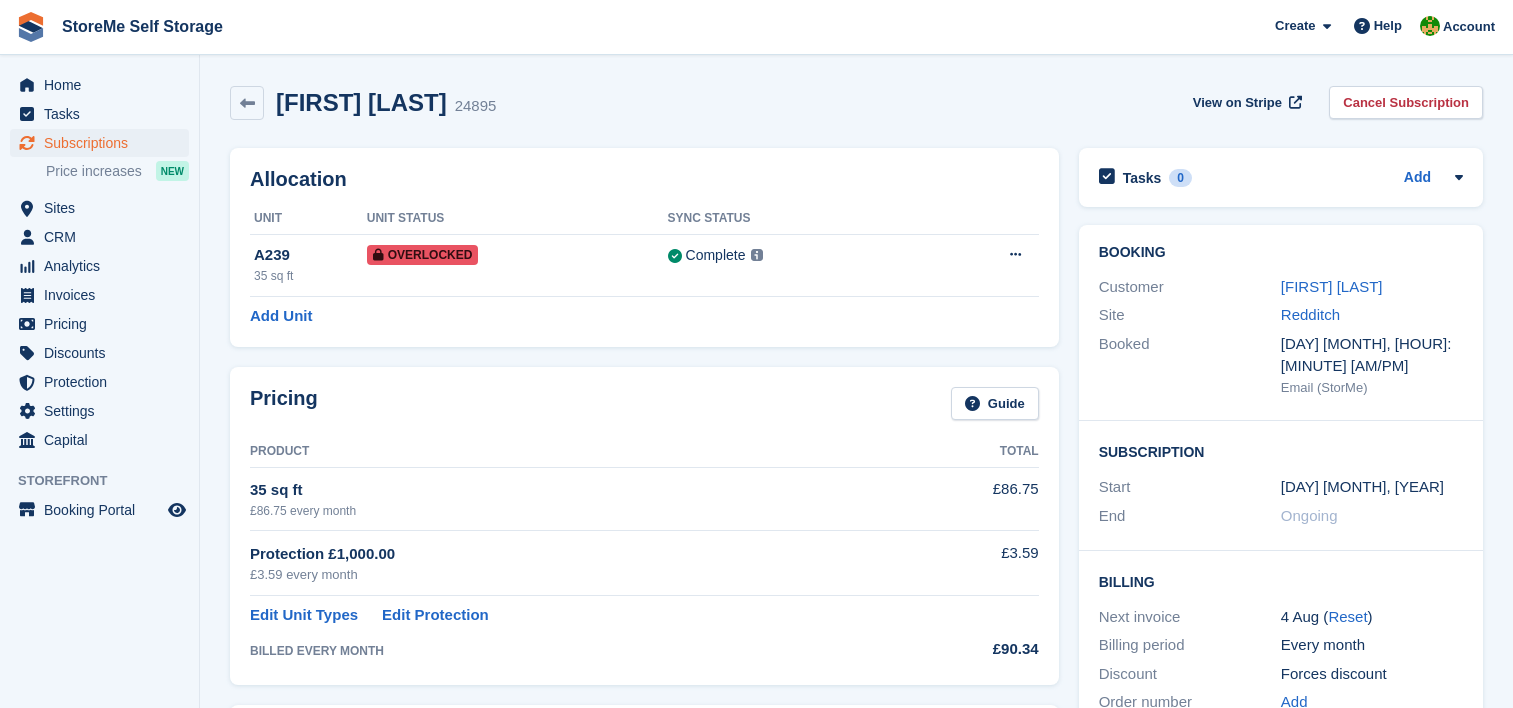 scroll, scrollTop: 0, scrollLeft: 0, axis: both 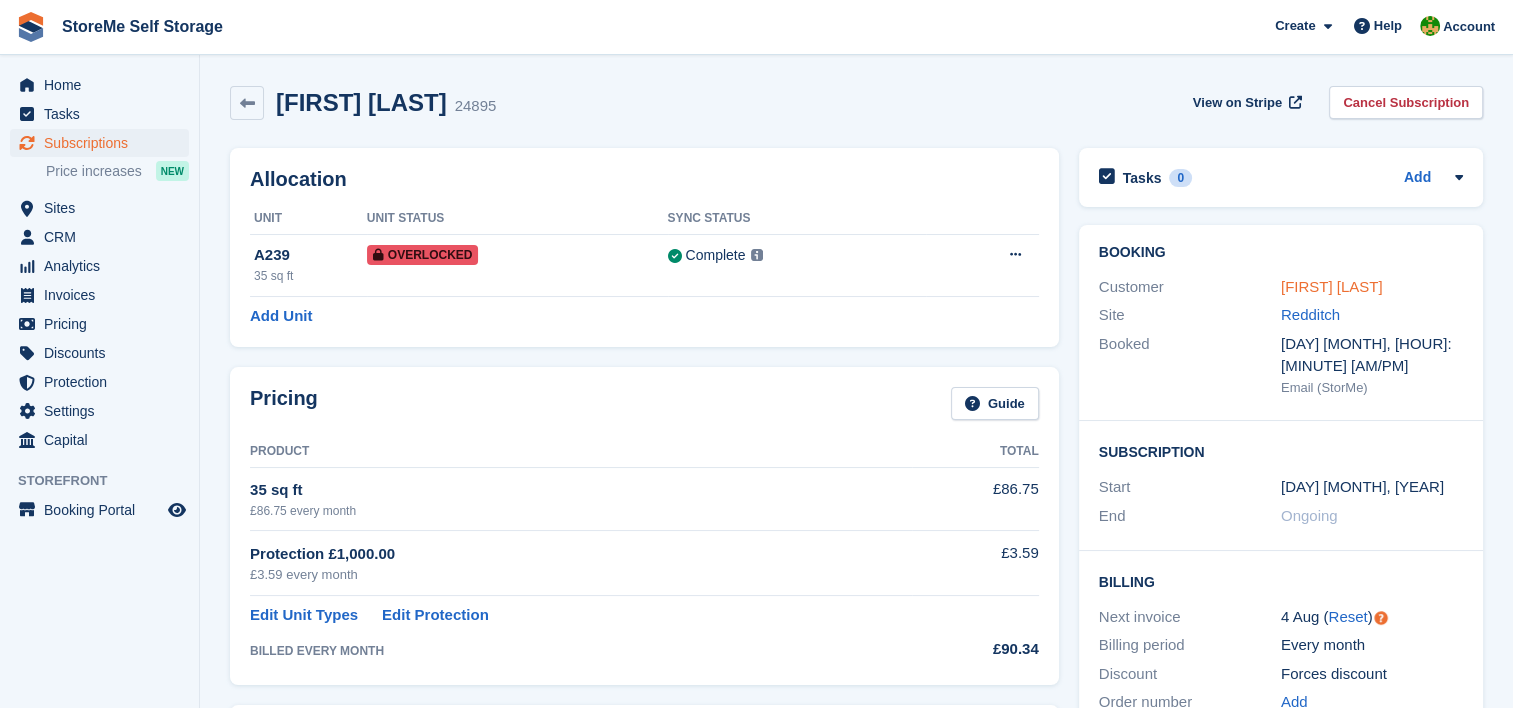 click on "[FIRST] [LAST]" at bounding box center (1332, 286) 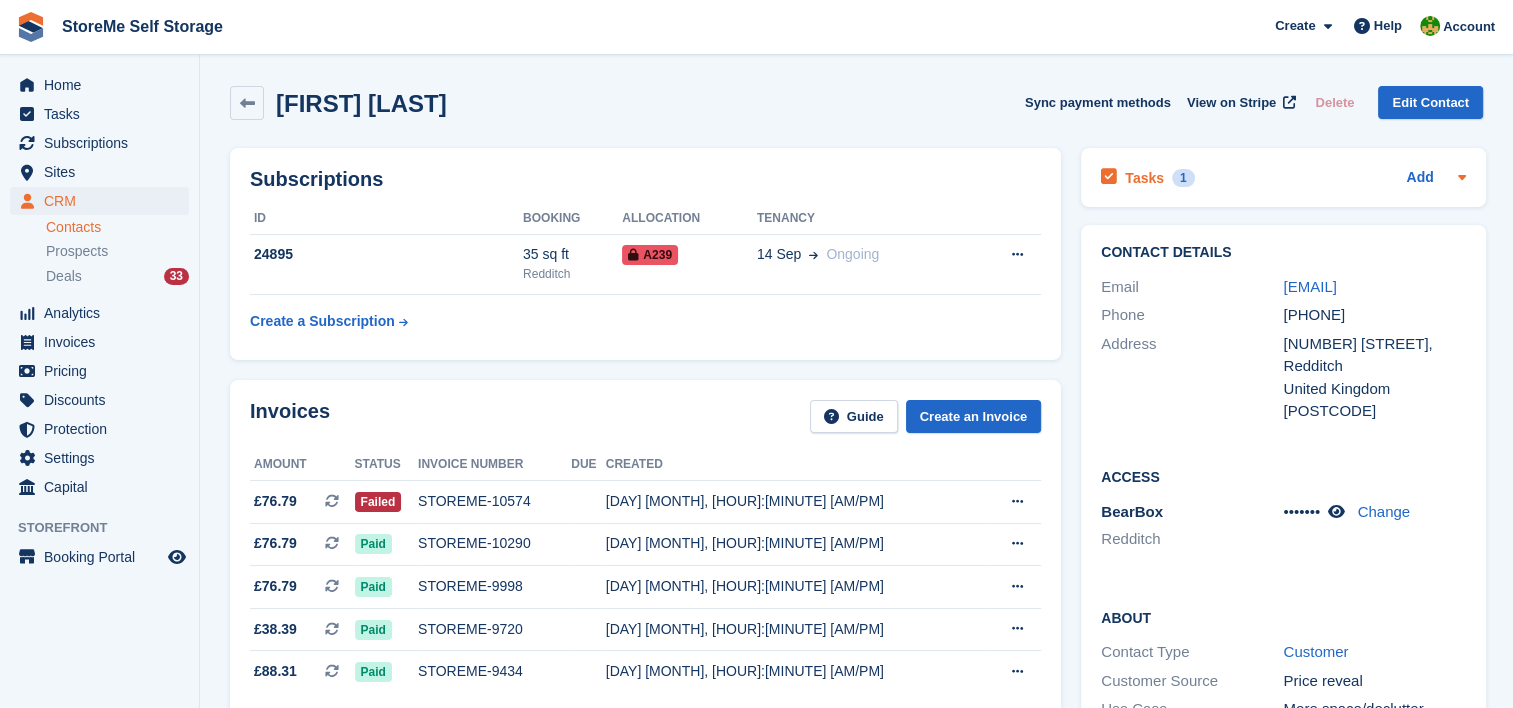 click on "Tasks" at bounding box center [1144, 178] 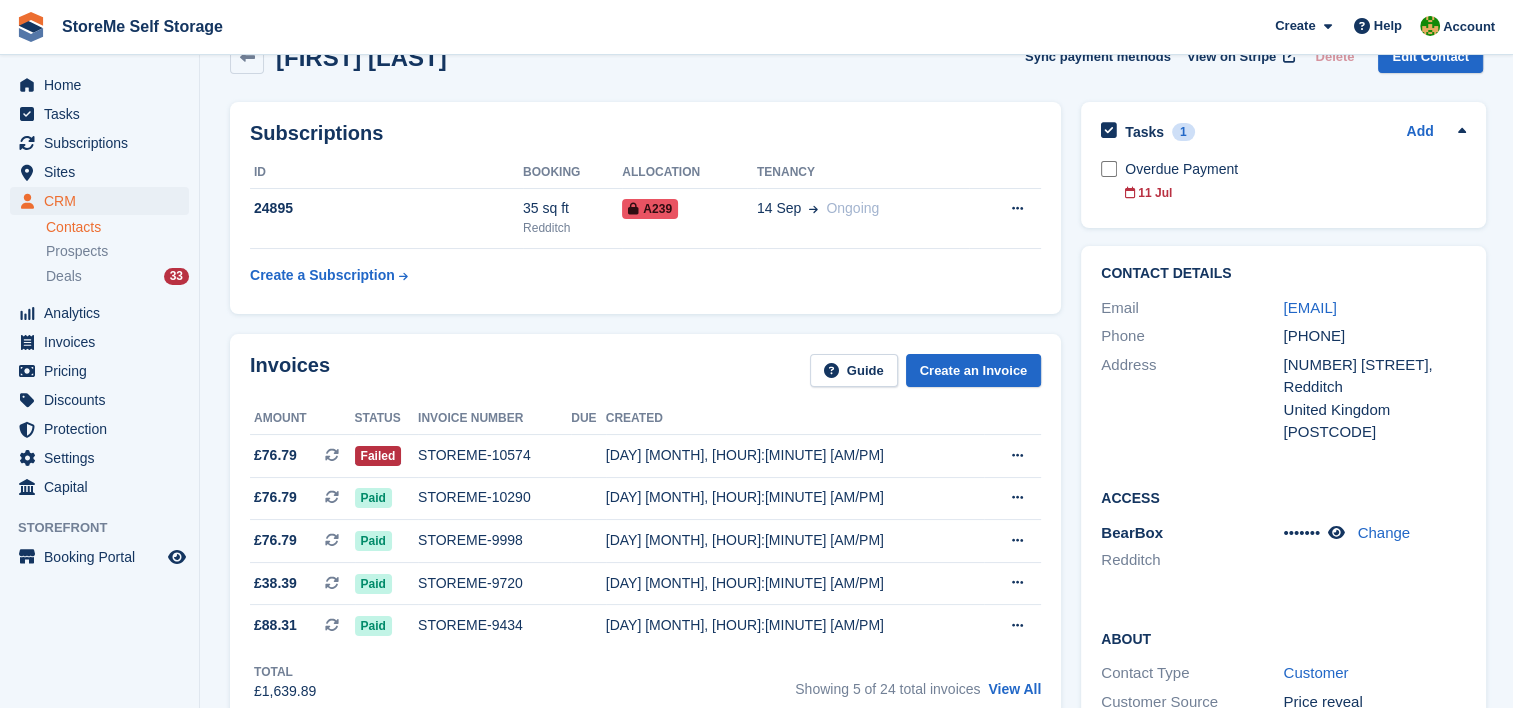 scroll, scrollTop: 0, scrollLeft: 0, axis: both 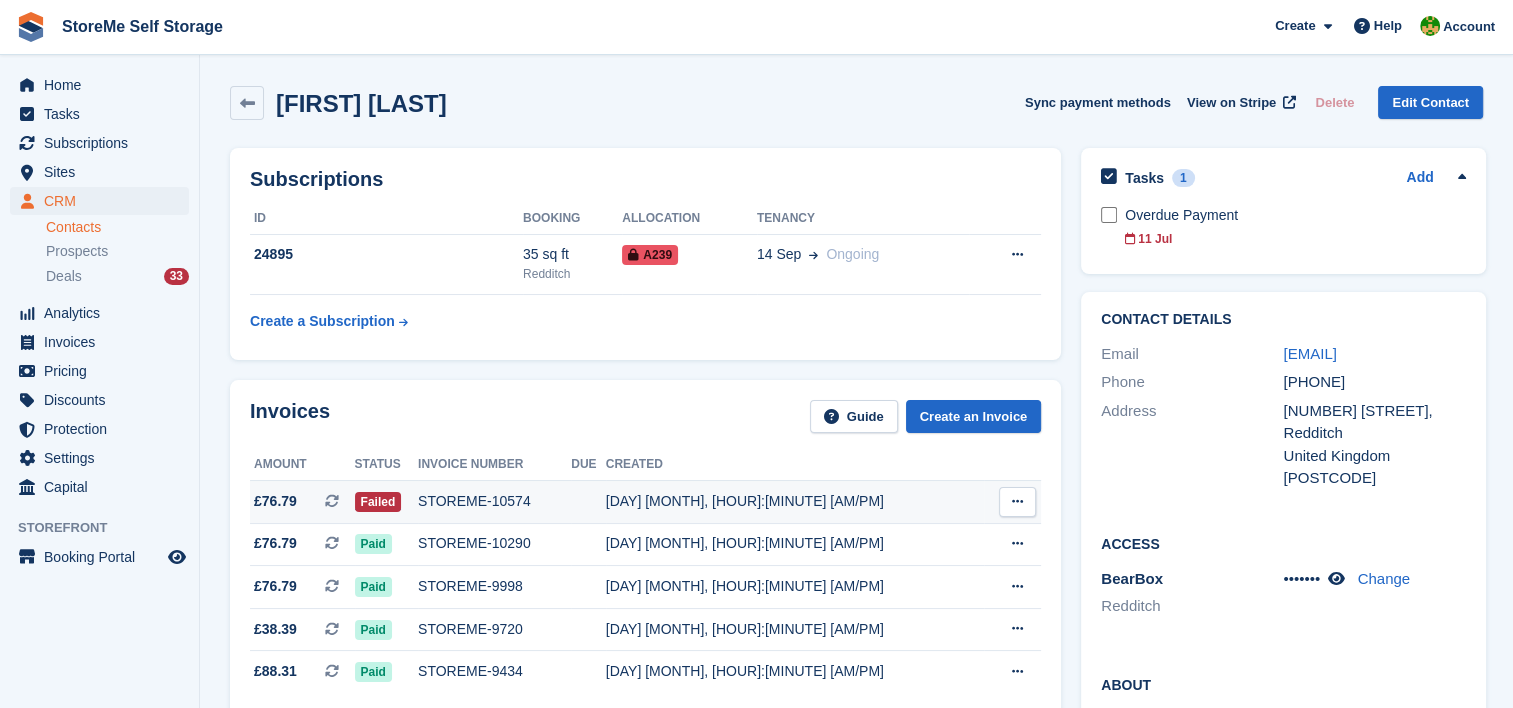 click on "STOREME-10574" at bounding box center [494, 501] 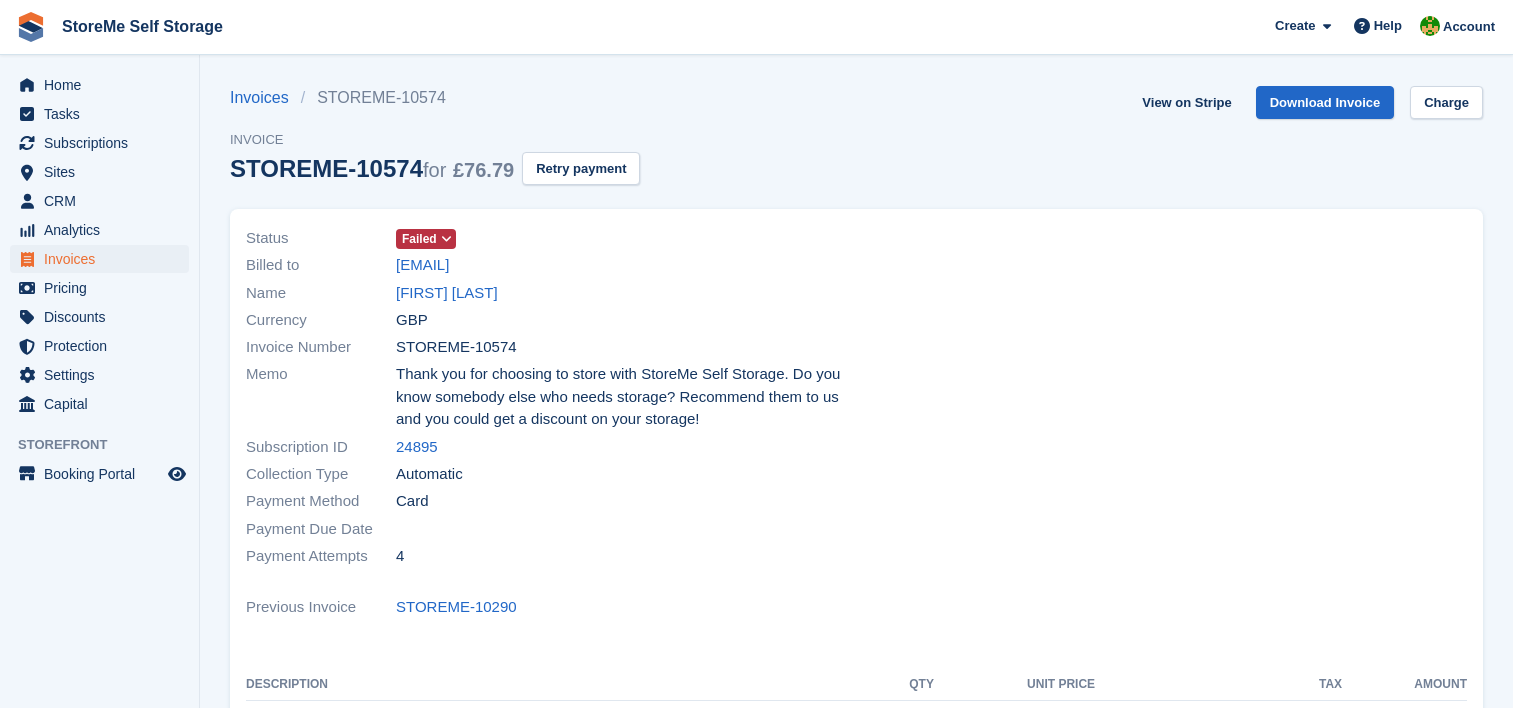 scroll, scrollTop: 0, scrollLeft: 0, axis: both 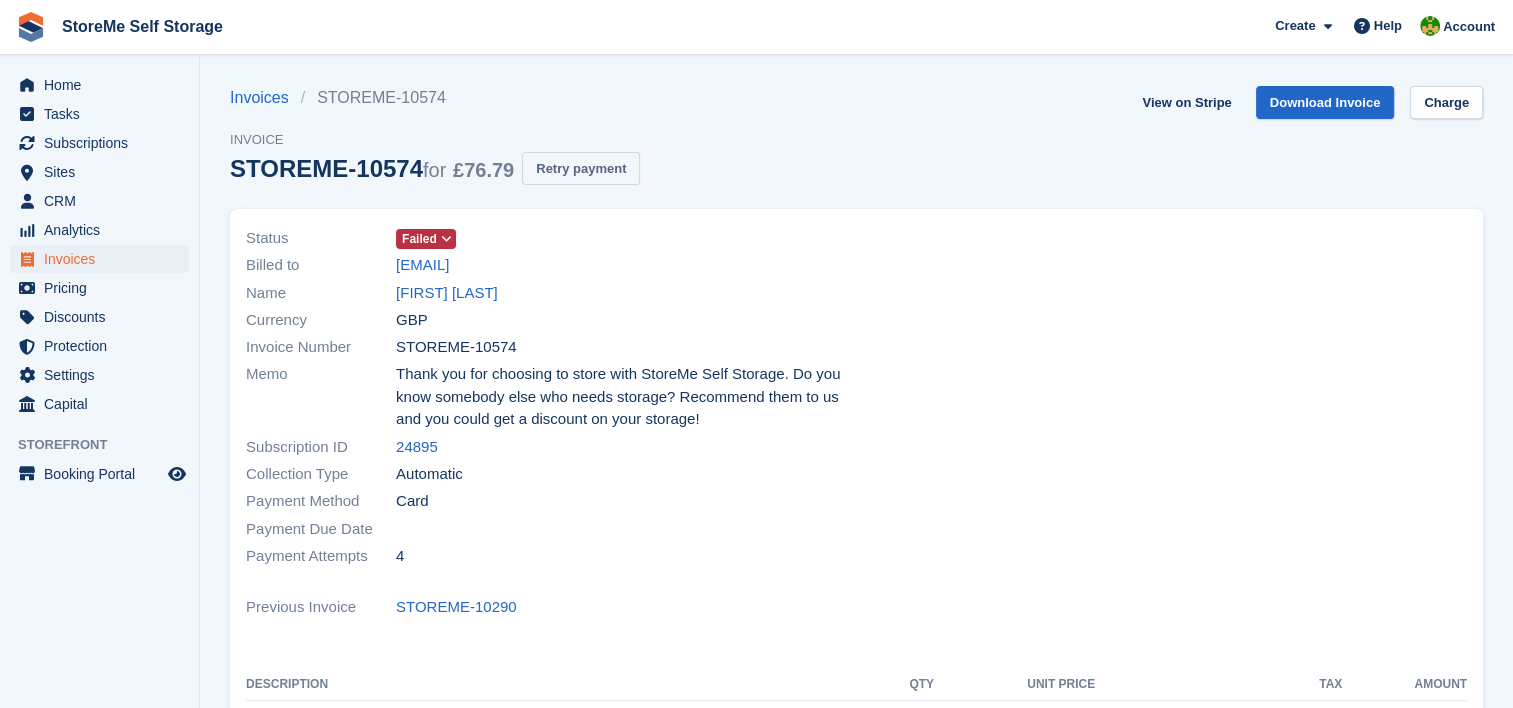 click on "Retry payment" at bounding box center [581, 168] 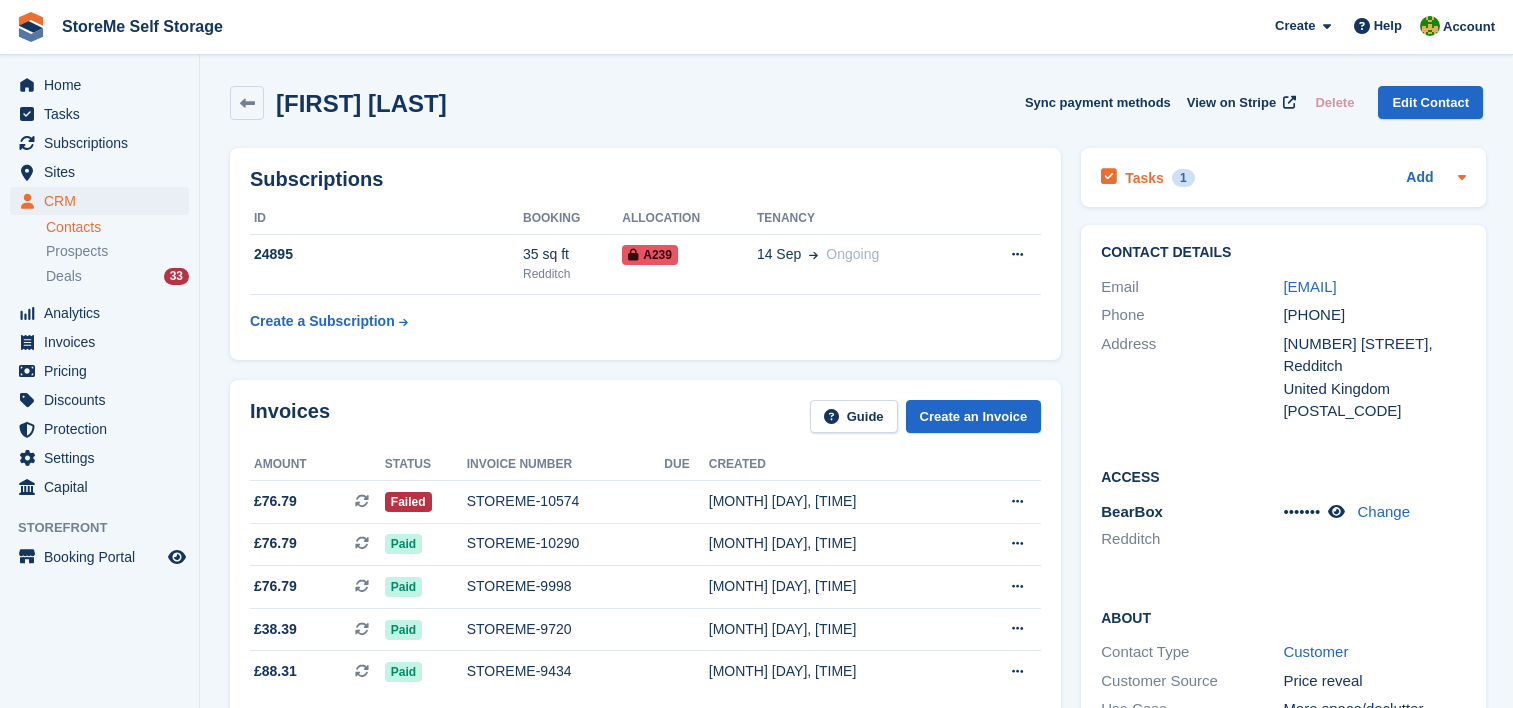 scroll, scrollTop: 0, scrollLeft: 0, axis: both 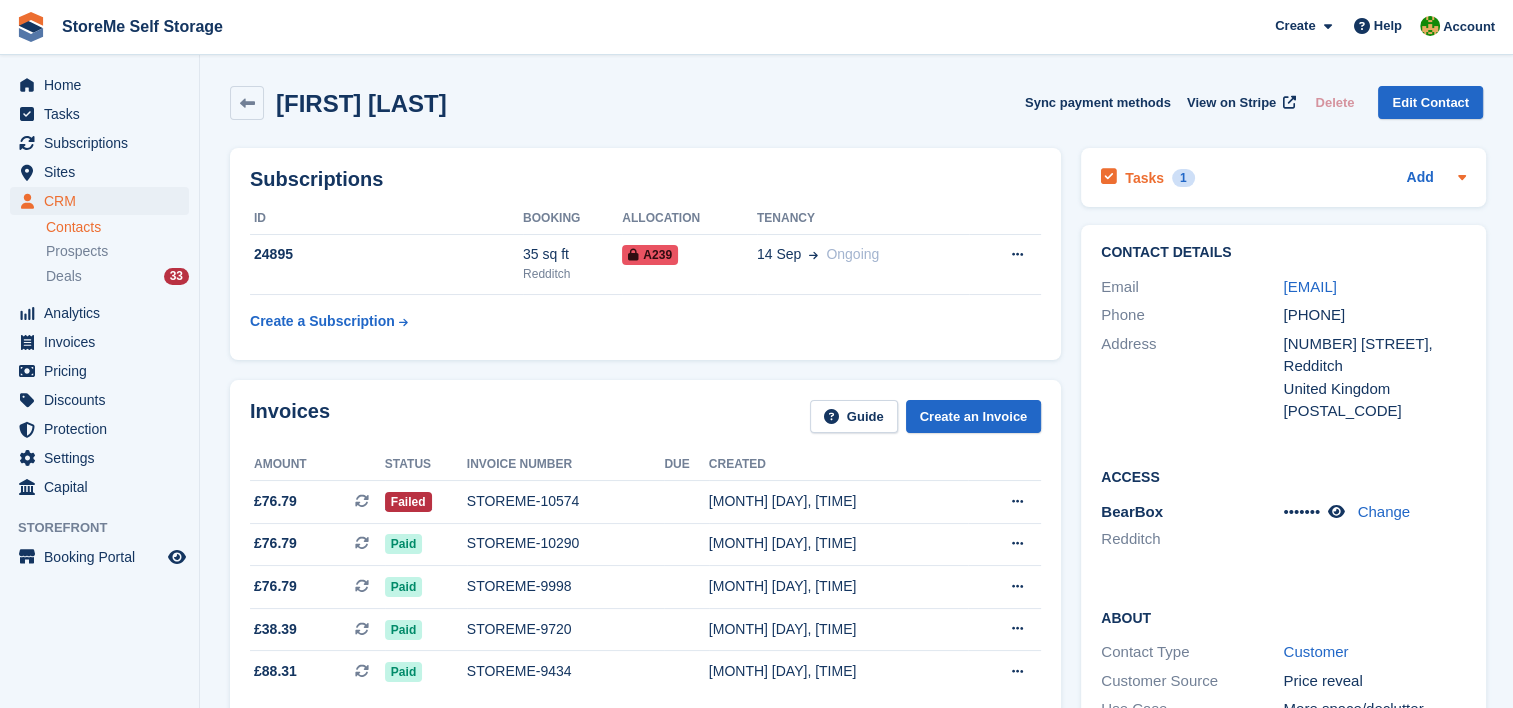 click on "Tasks" at bounding box center [1144, 178] 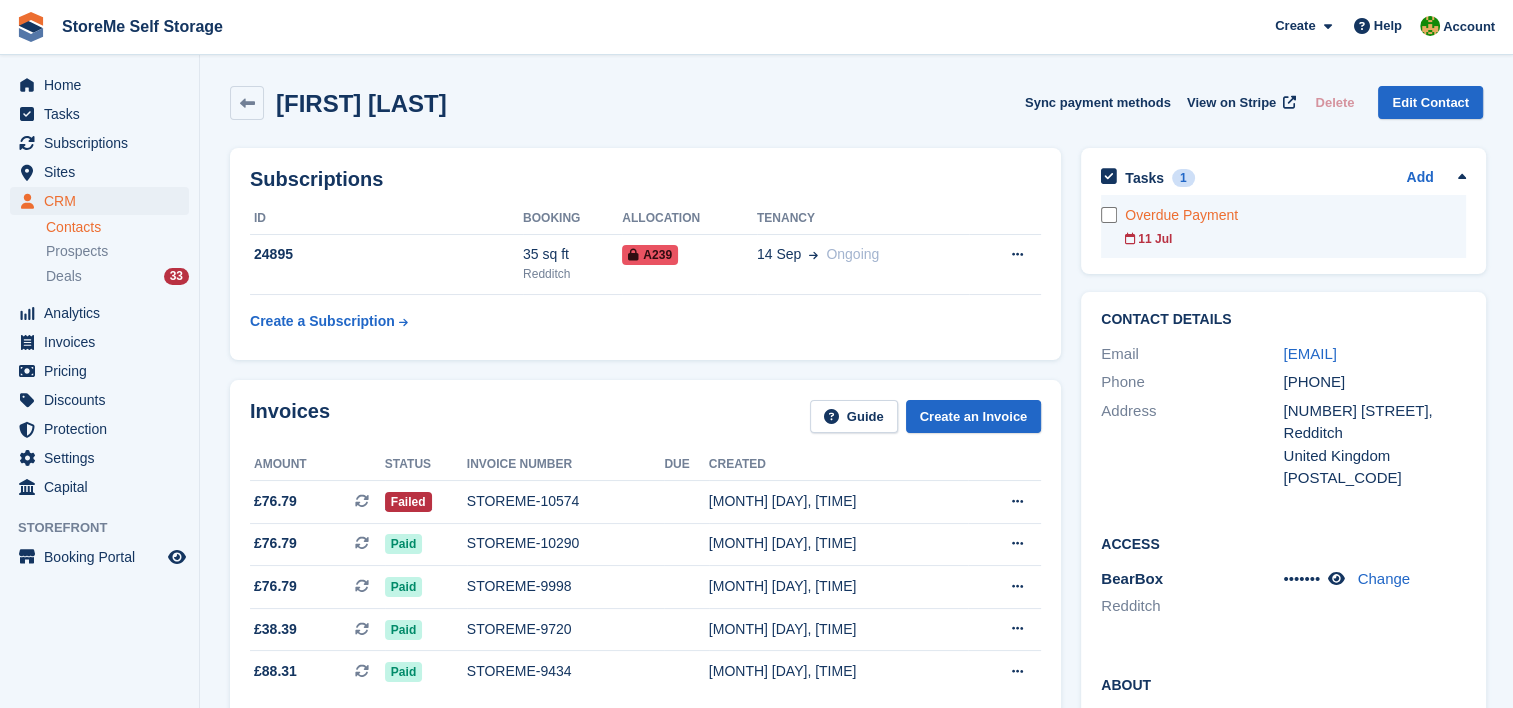 click on "11 Jul" at bounding box center (1295, 239) 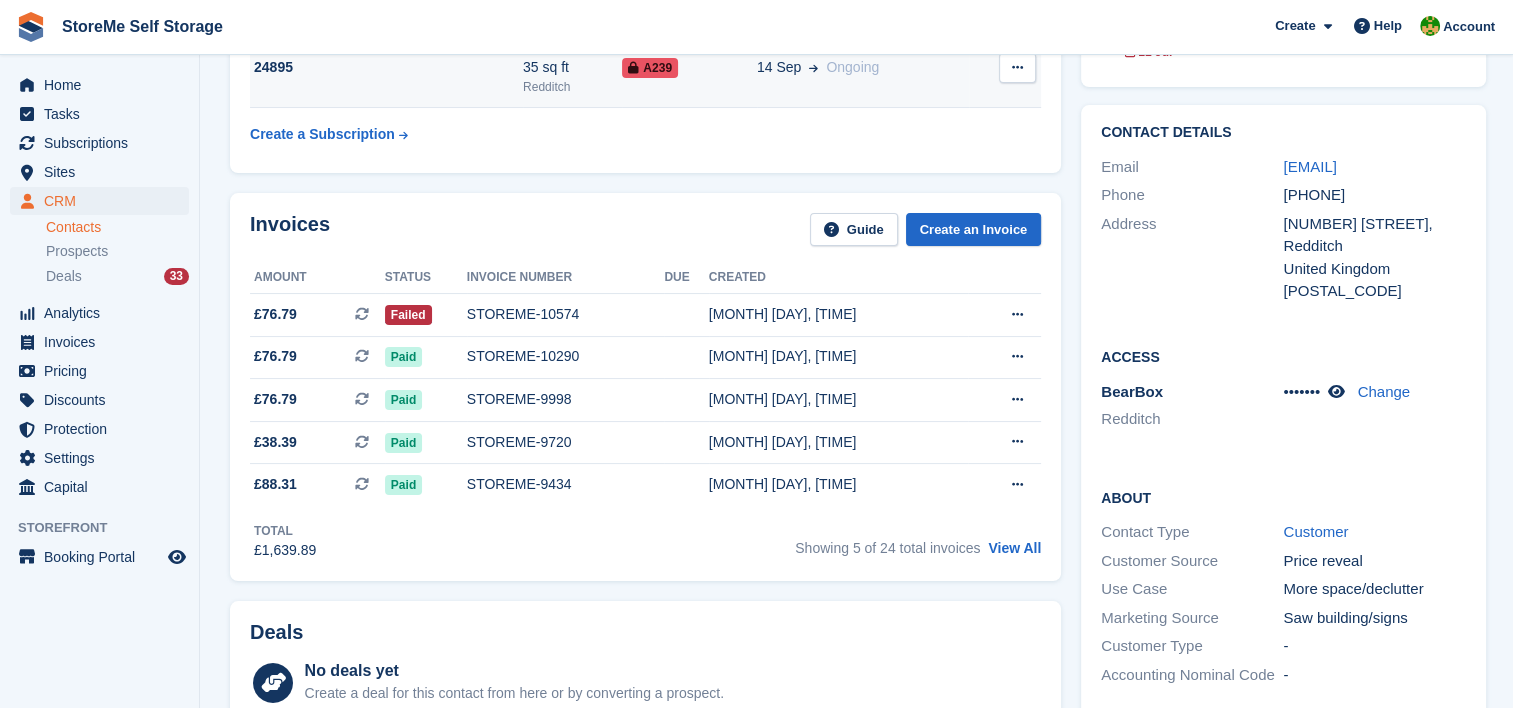 scroll, scrollTop: 200, scrollLeft: 0, axis: vertical 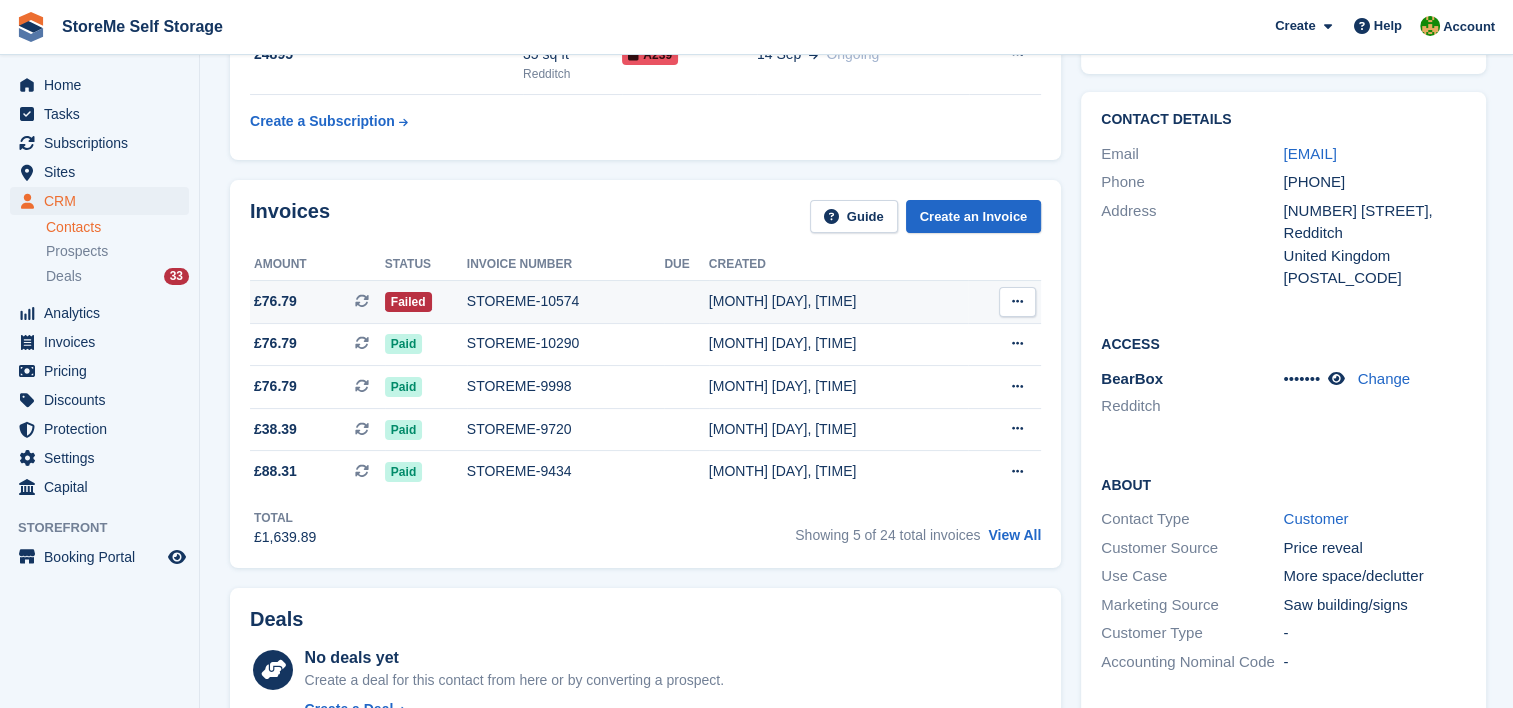 click on "STOREME-10574" at bounding box center (566, 301) 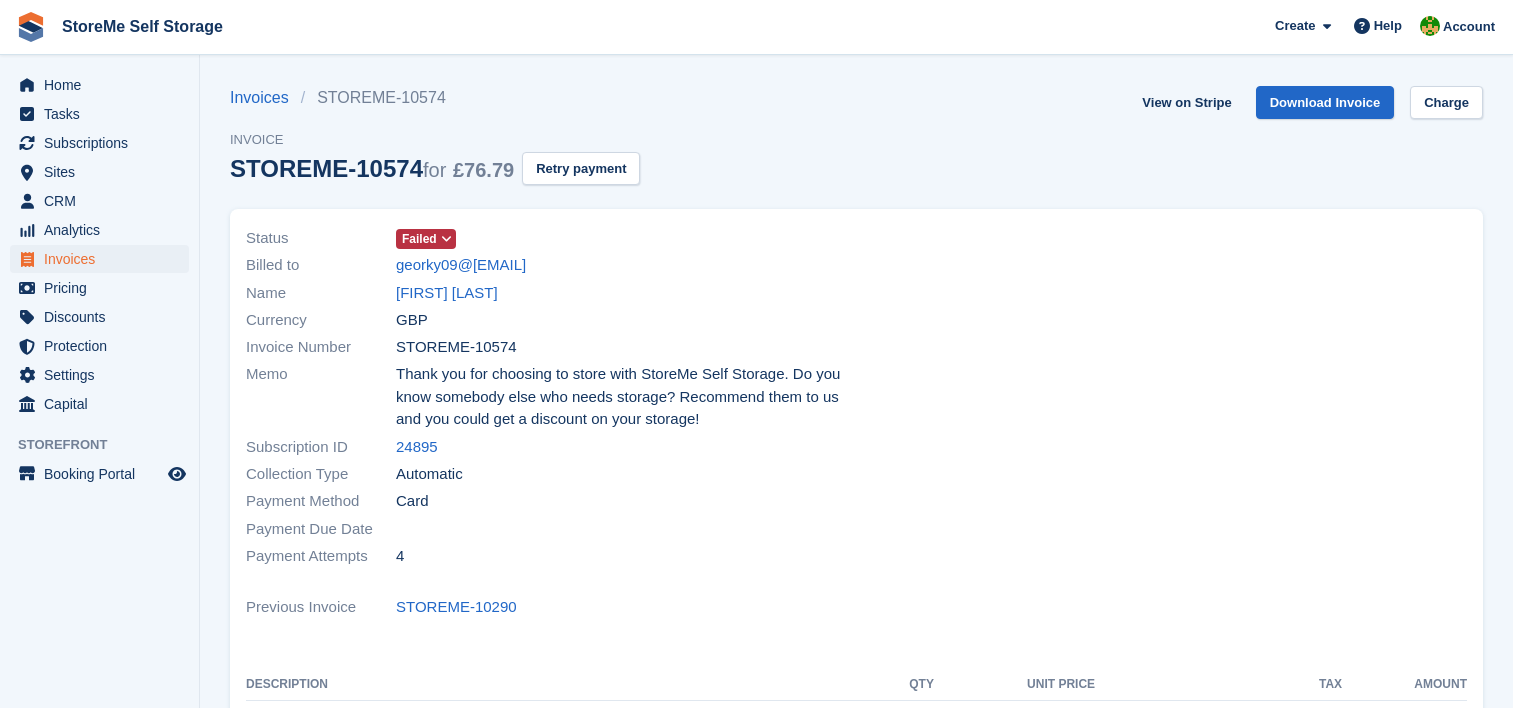 scroll, scrollTop: 0, scrollLeft: 0, axis: both 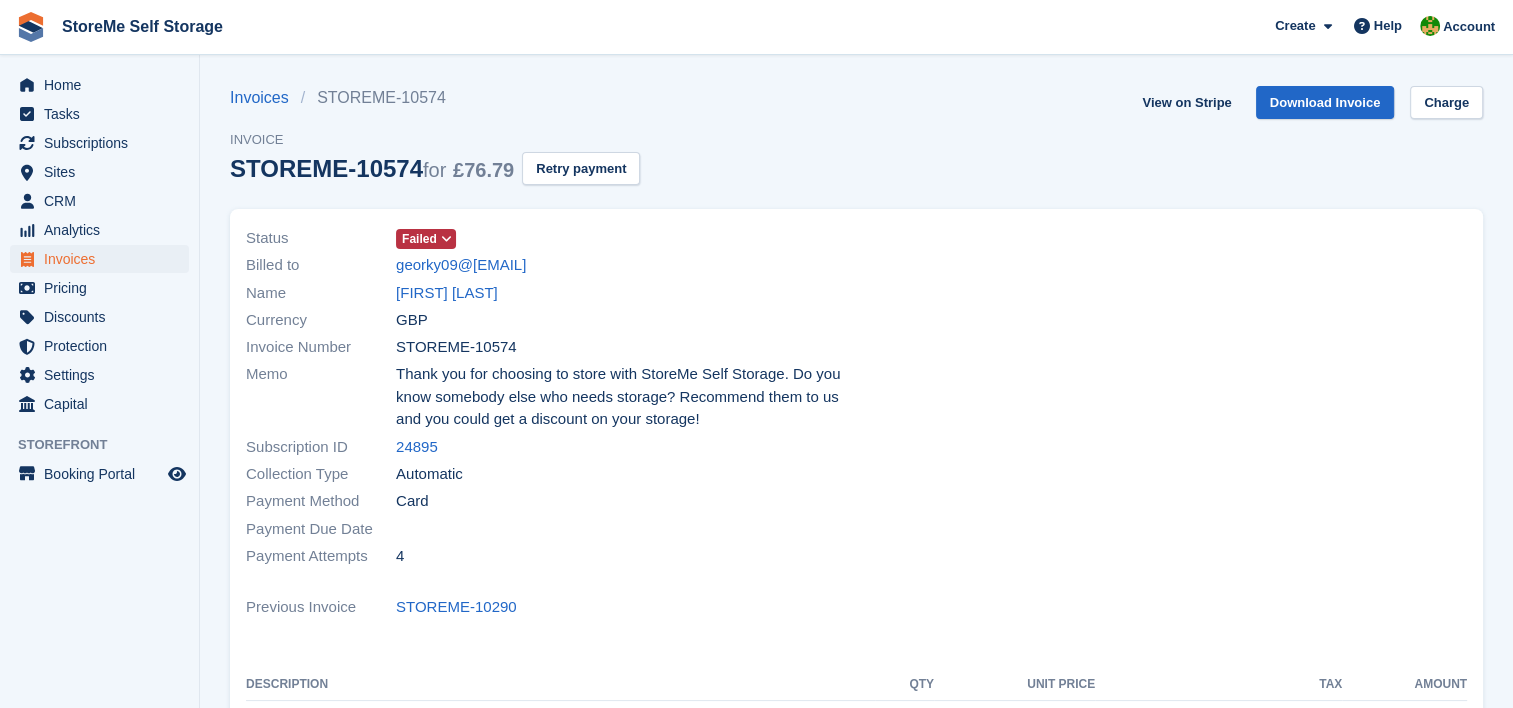 click at bounding box center (446, 239) 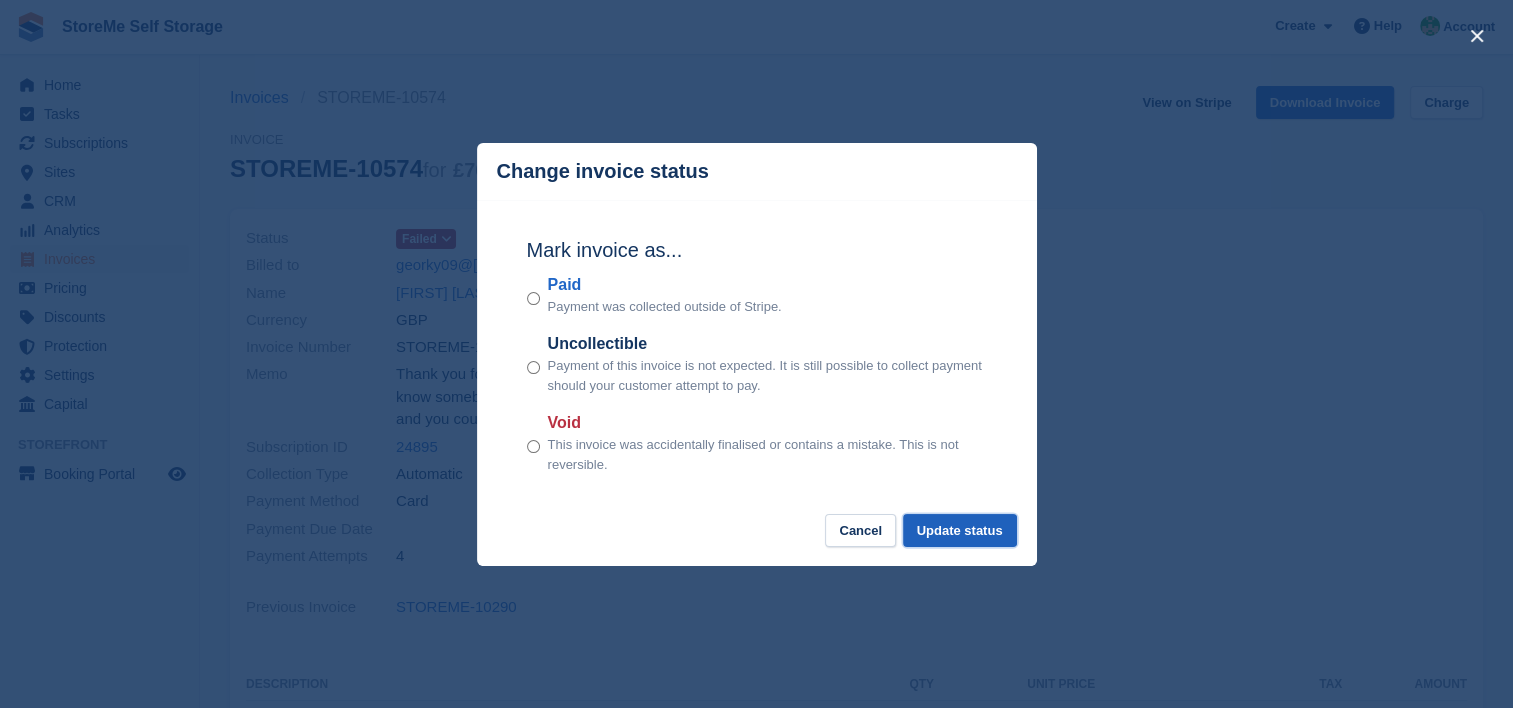 click on "Update status" at bounding box center [960, 530] 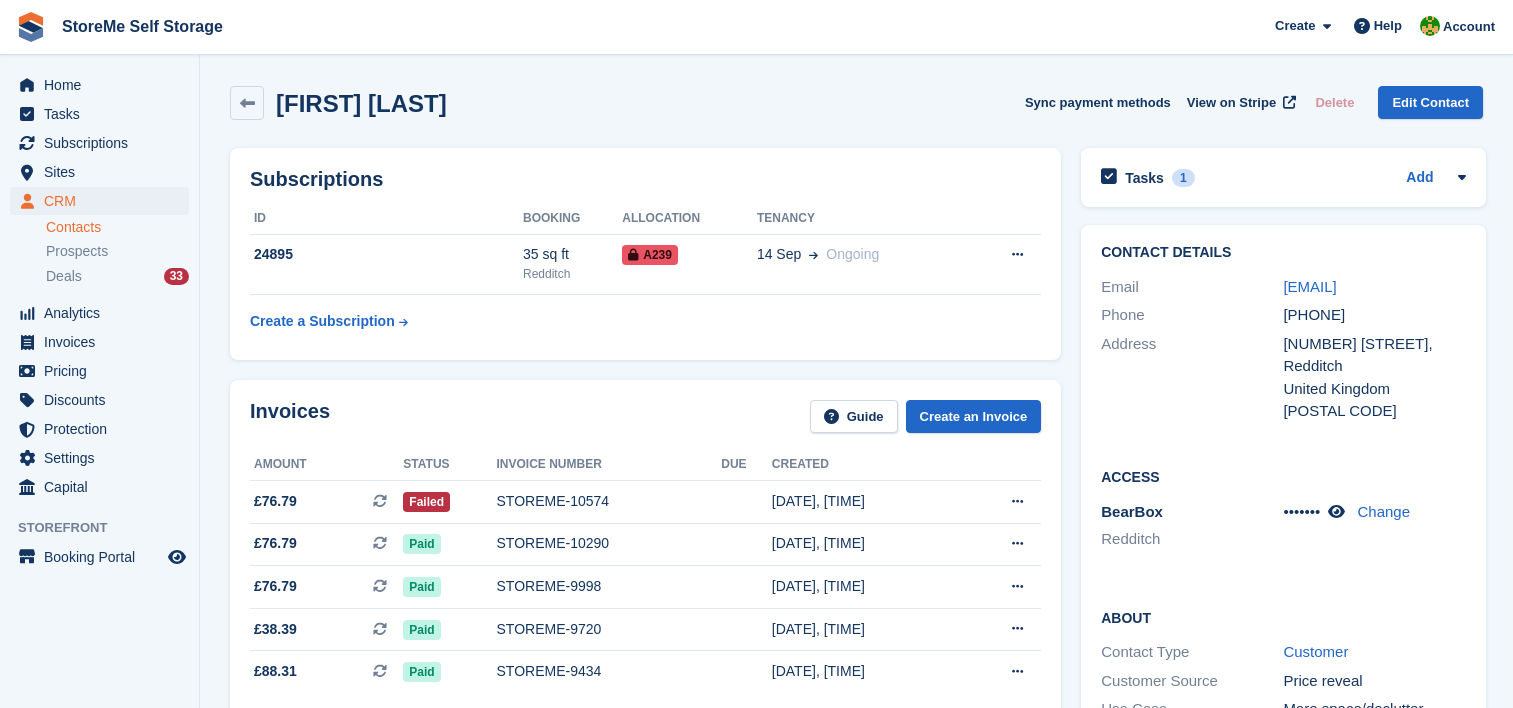 scroll, scrollTop: 200, scrollLeft: 0, axis: vertical 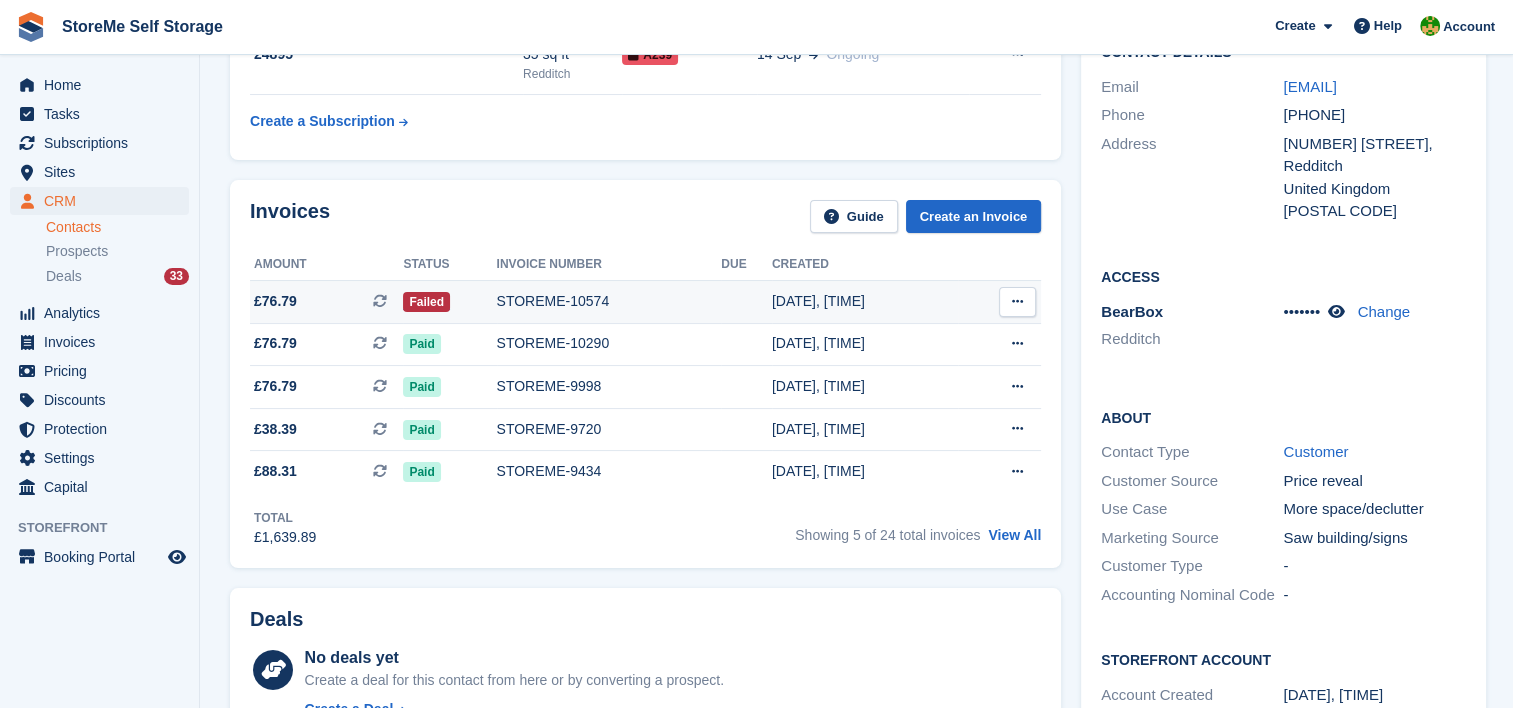 click at bounding box center (746, 301) 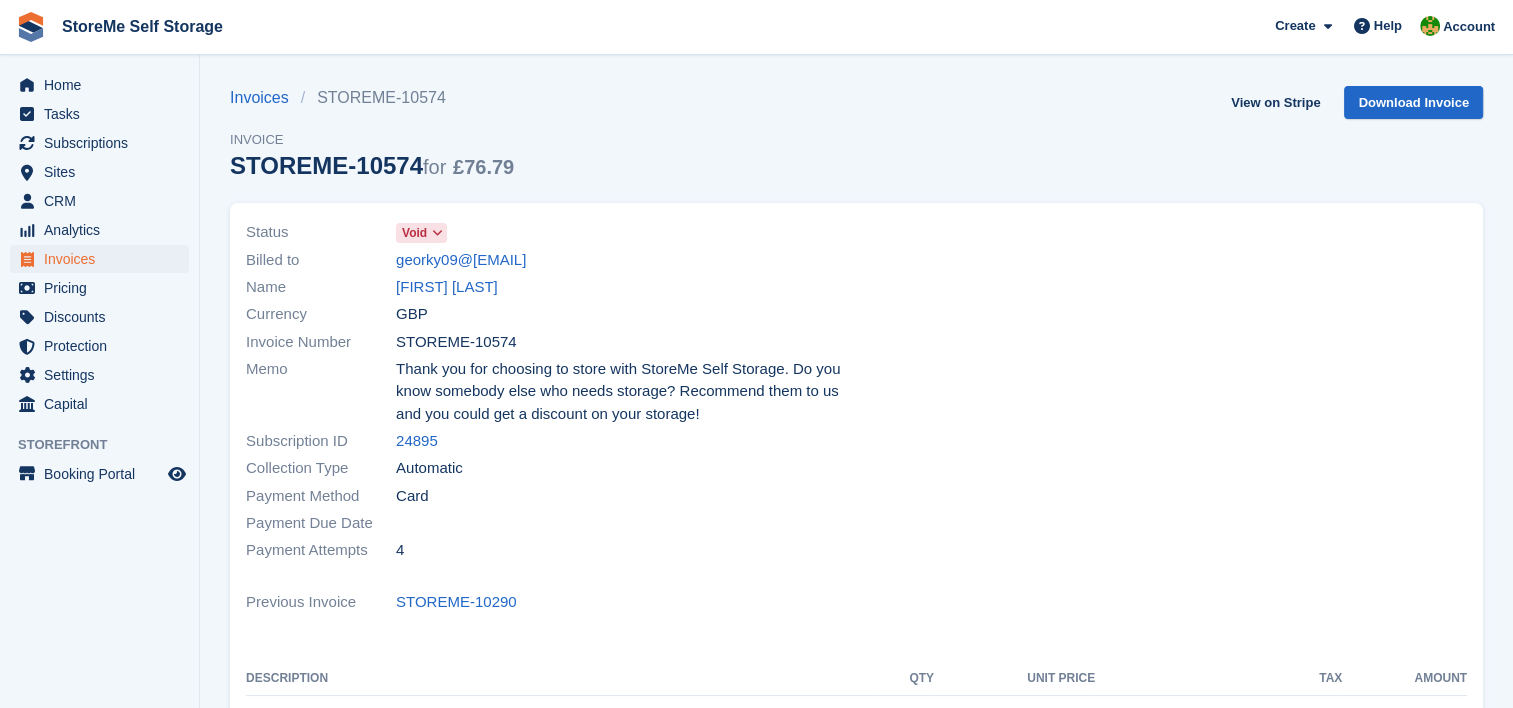 scroll, scrollTop: 0, scrollLeft: 0, axis: both 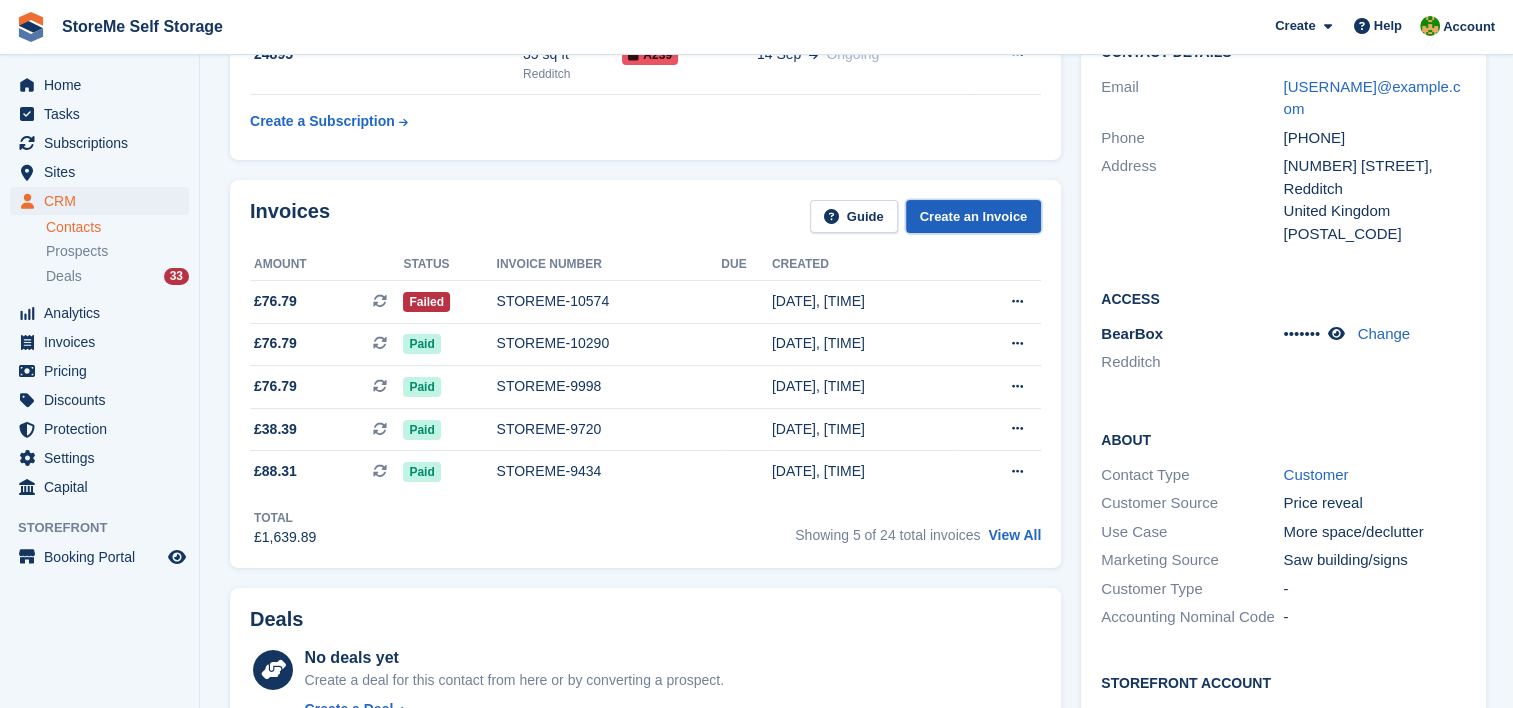 click on "Create an Invoice" at bounding box center (974, 216) 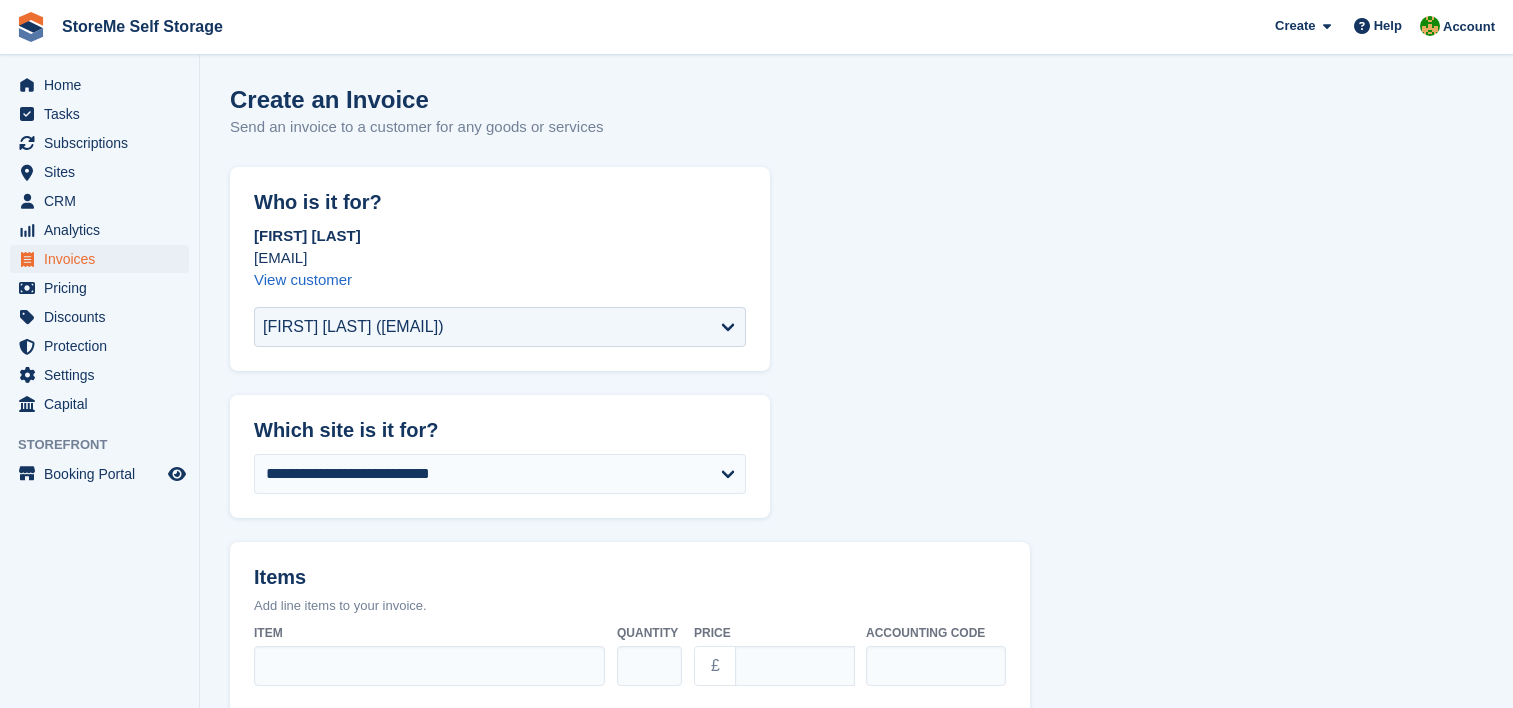 scroll, scrollTop: 0, scrollLeft: 0, axis: both 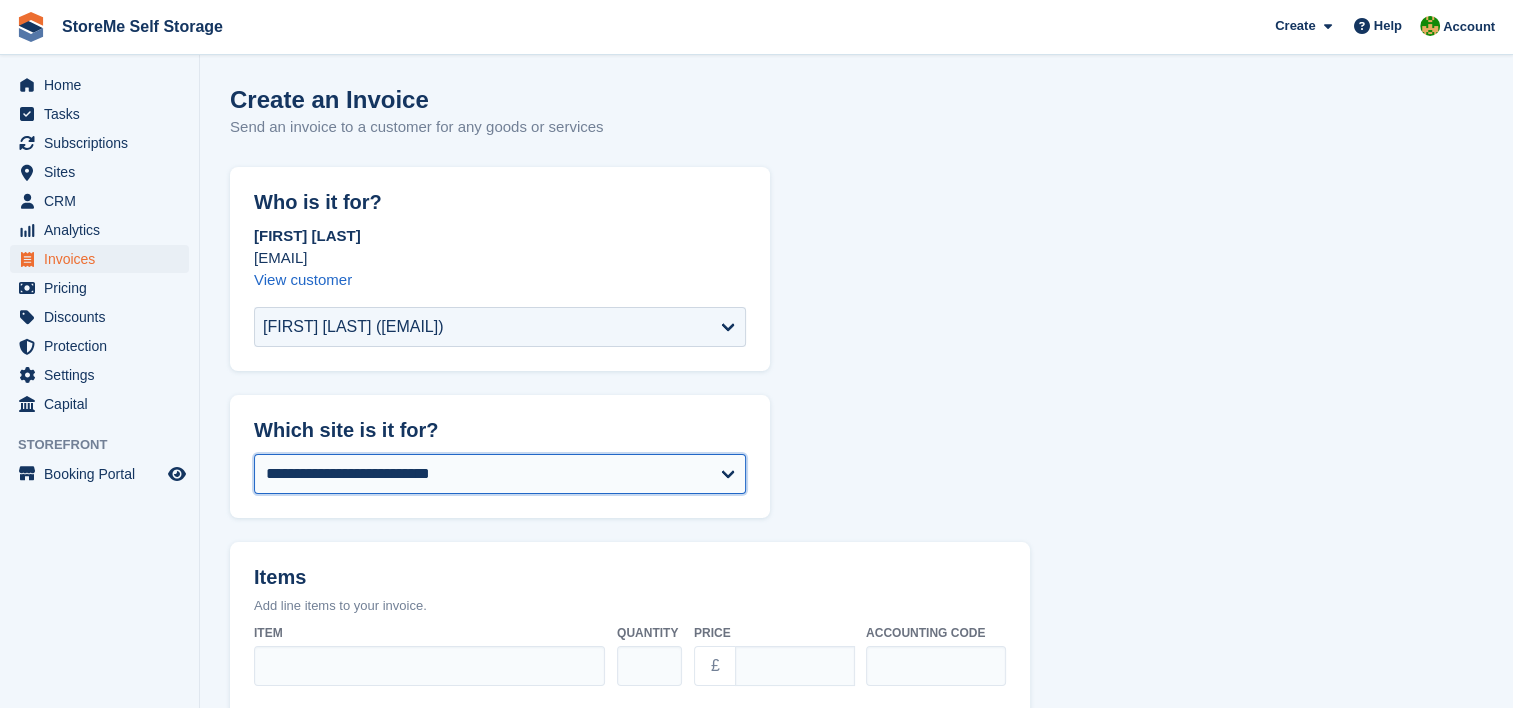 click on "**********" at bounding box center (500, 474) 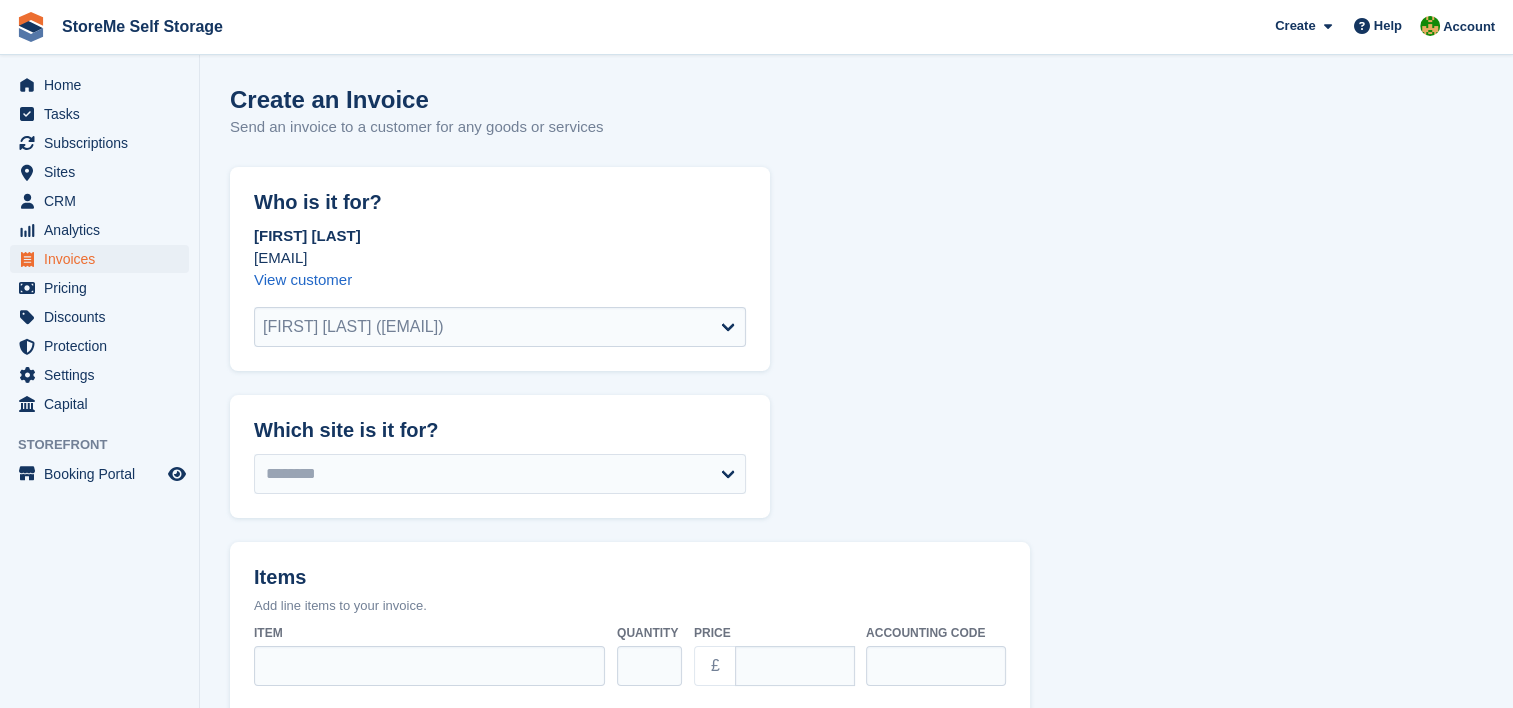 click on "**********" at bounding box center [856, 825] 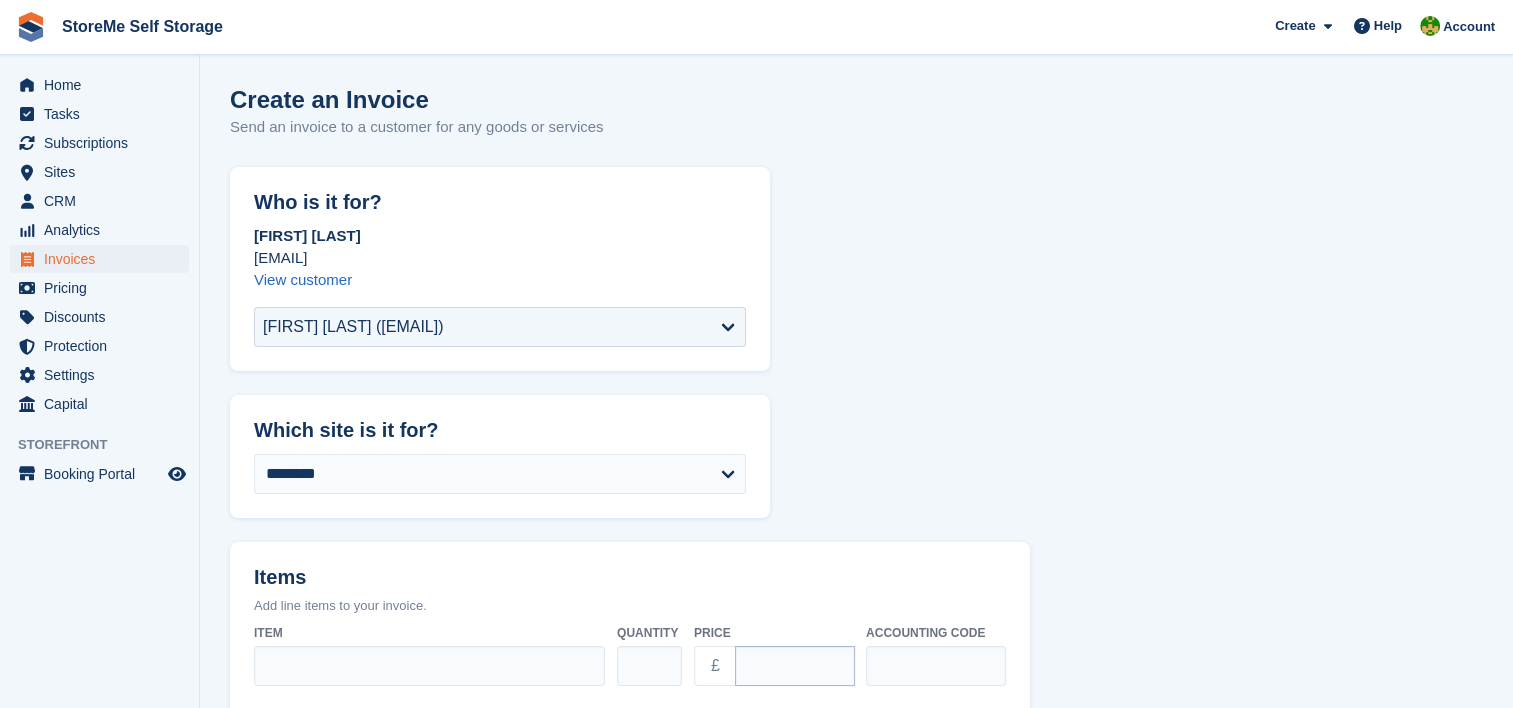 select on "*****" 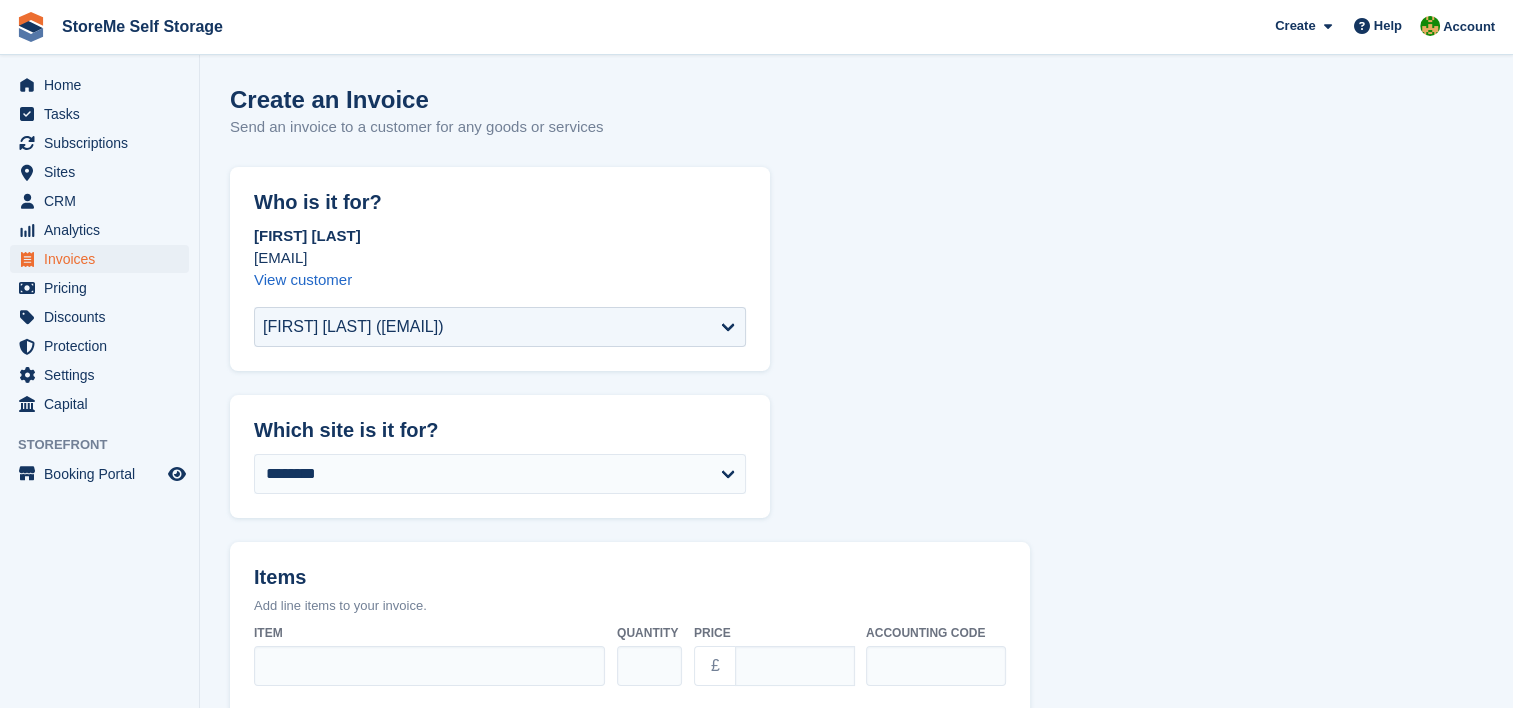 scroll, scrollTop: 300, scrollLeft: 0, axis: vertical 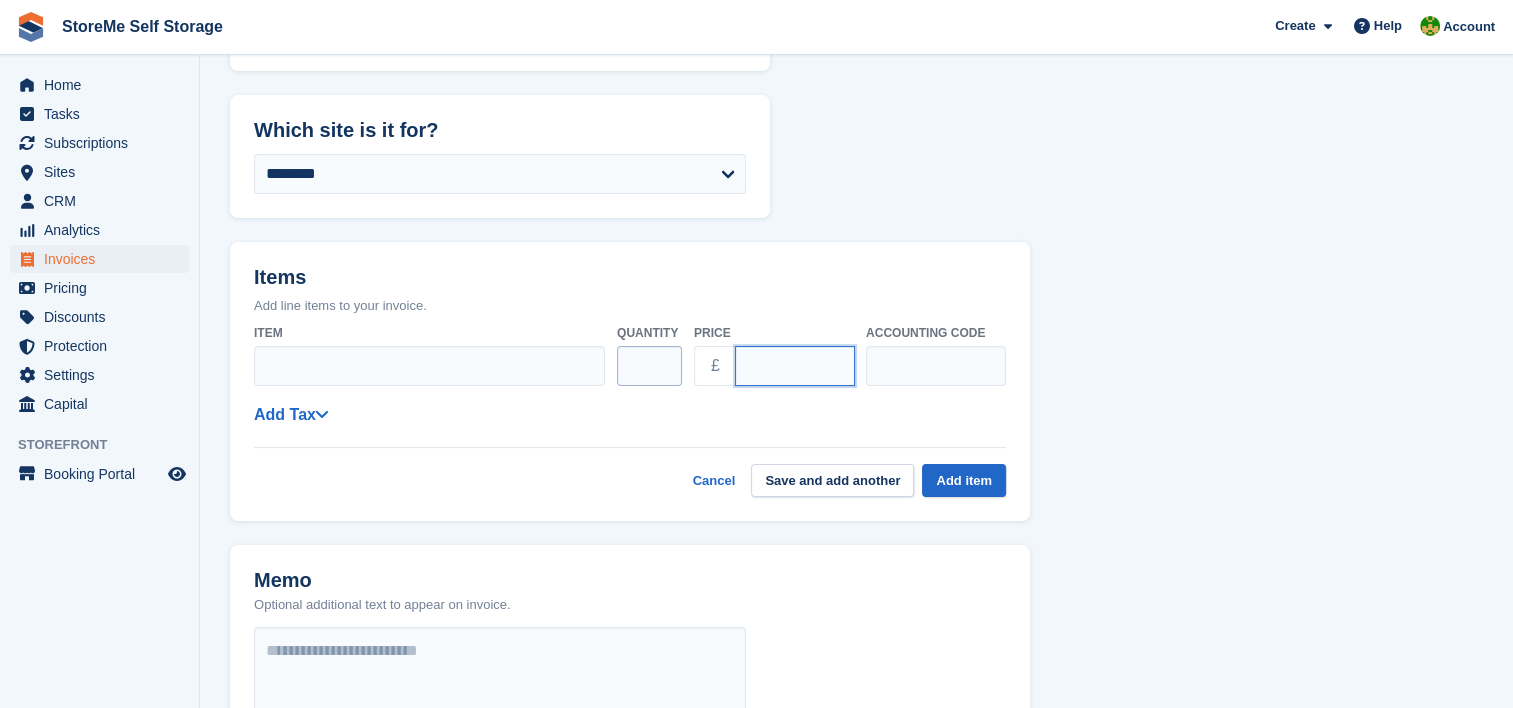 drag, startPoint x: 797, startPoint y: 365, endPoint x: 675, endPoint y: 365, distance: 122 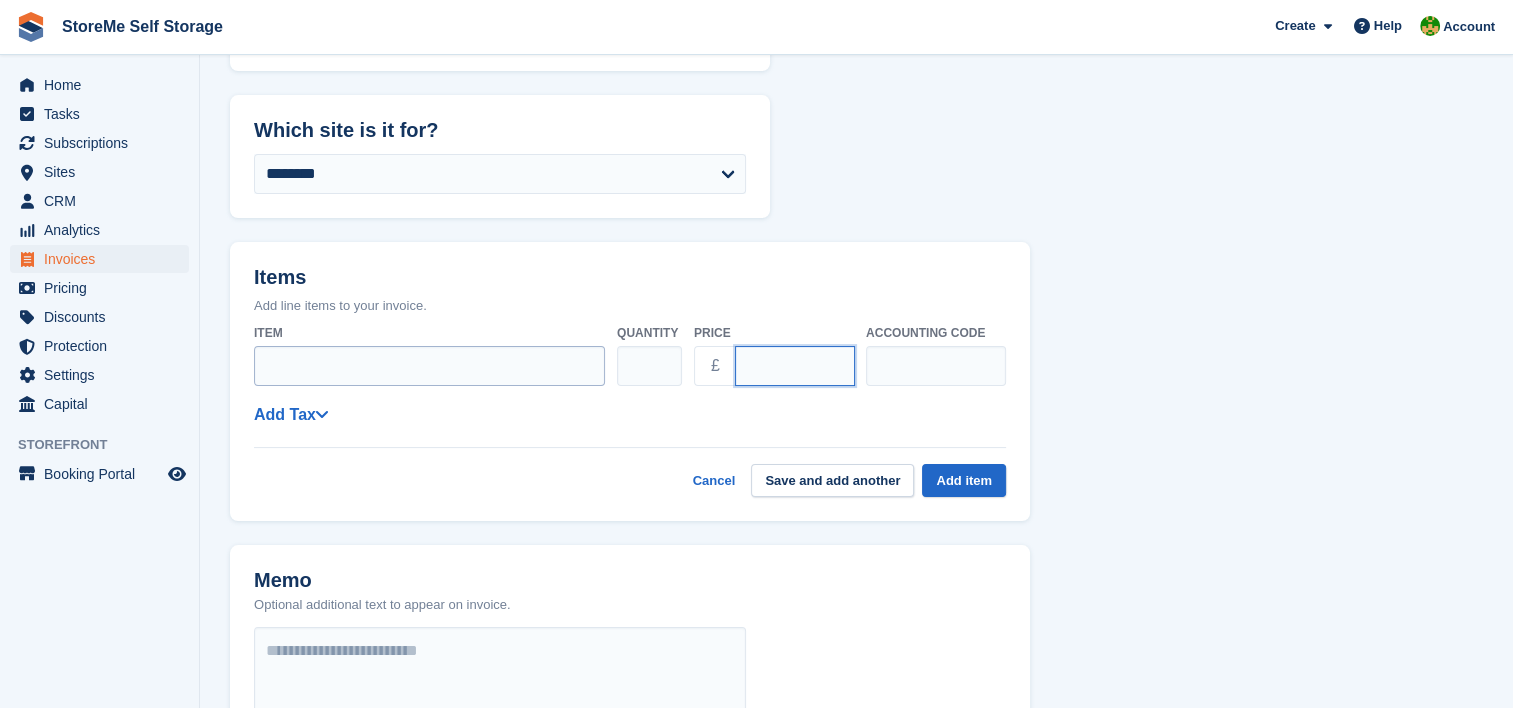 type on "*****" 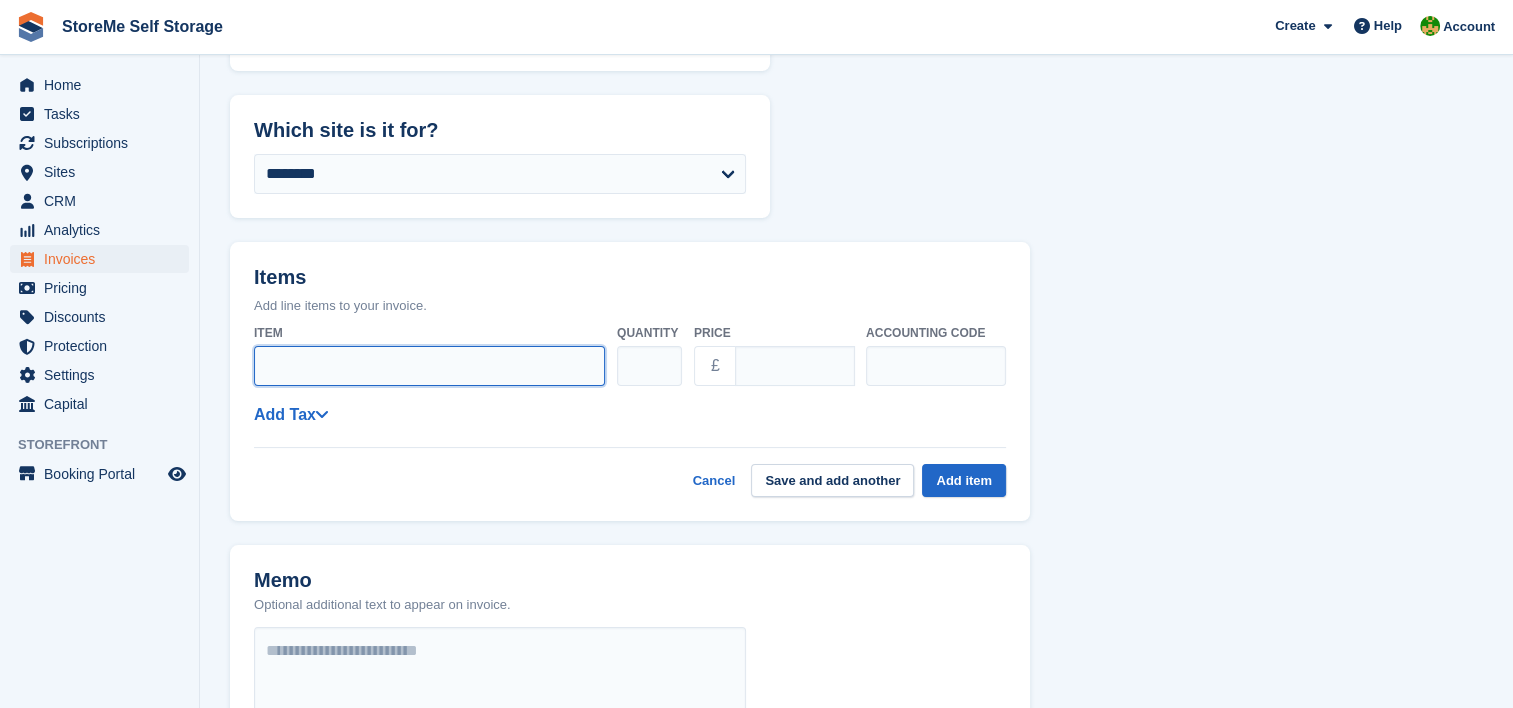 click on "Item" at bounding box center (429, 366) 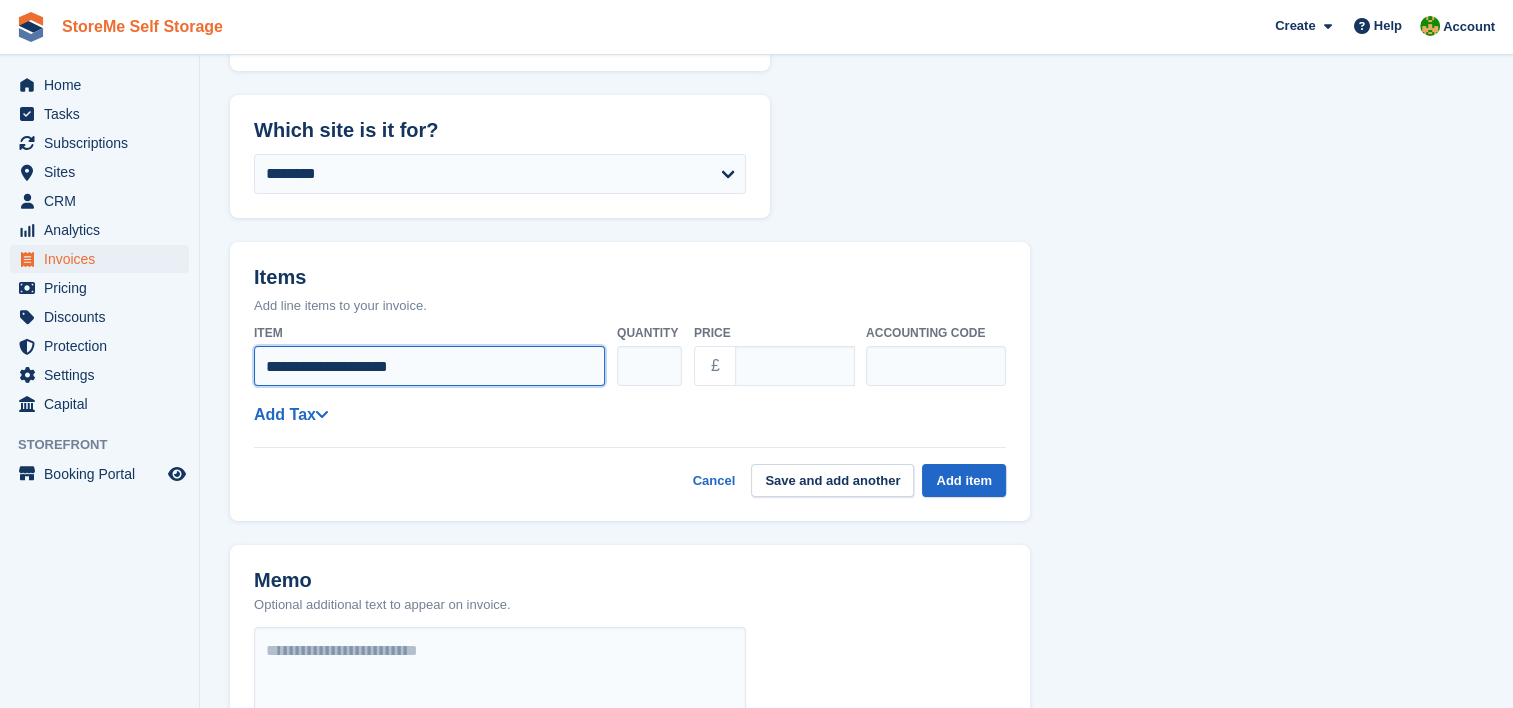 type on "**********" 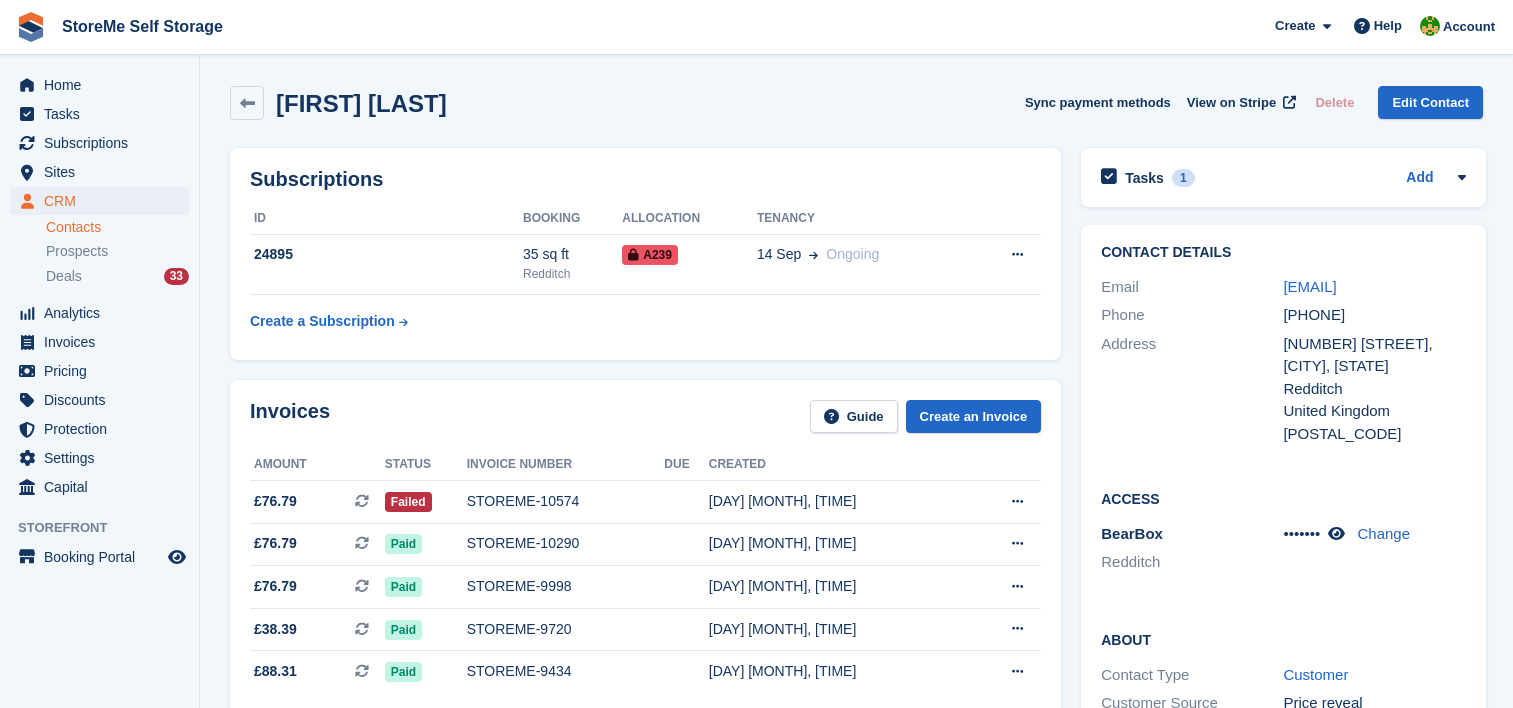 scroll, scrollTop: 200, scrollLeft: 0, axis: vertical 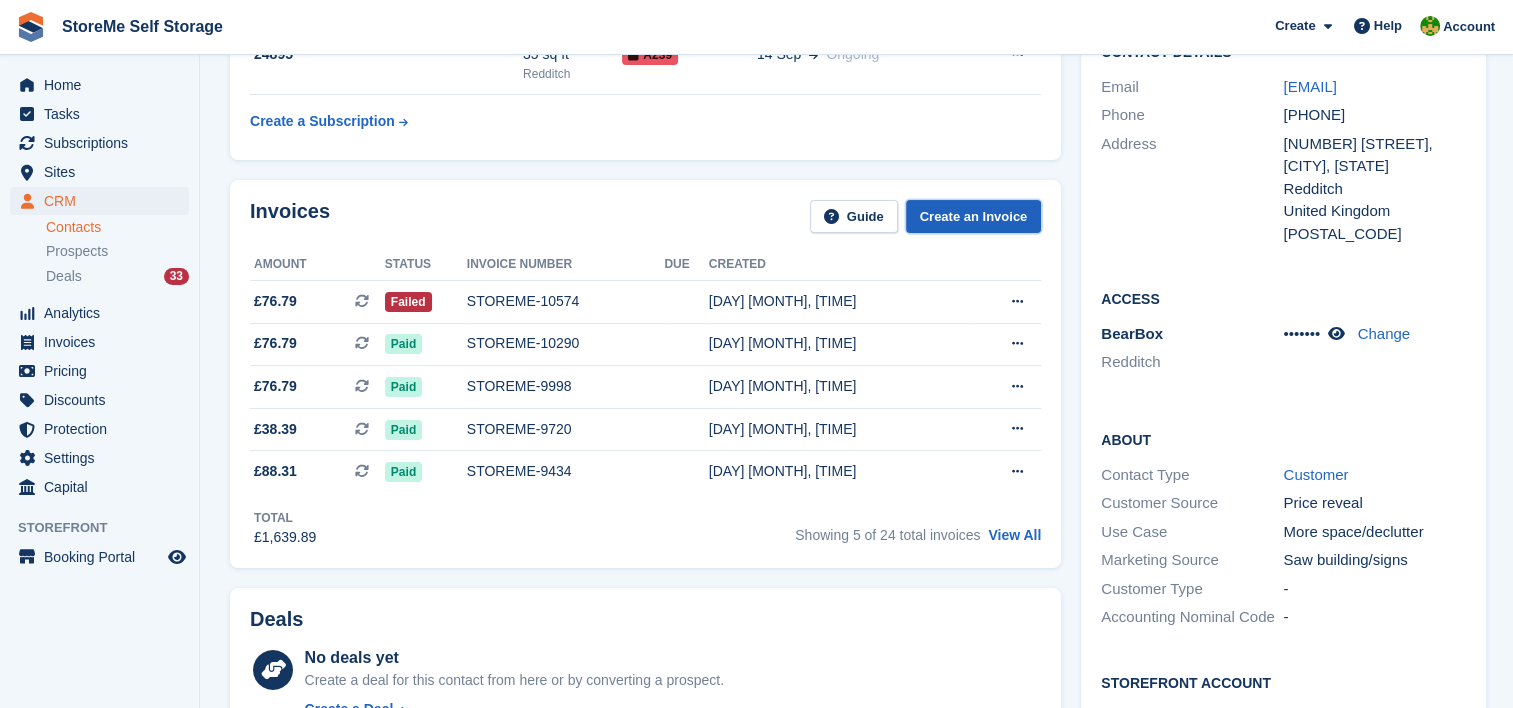click on "Create an Invoice" at bounding box center [974, 216] 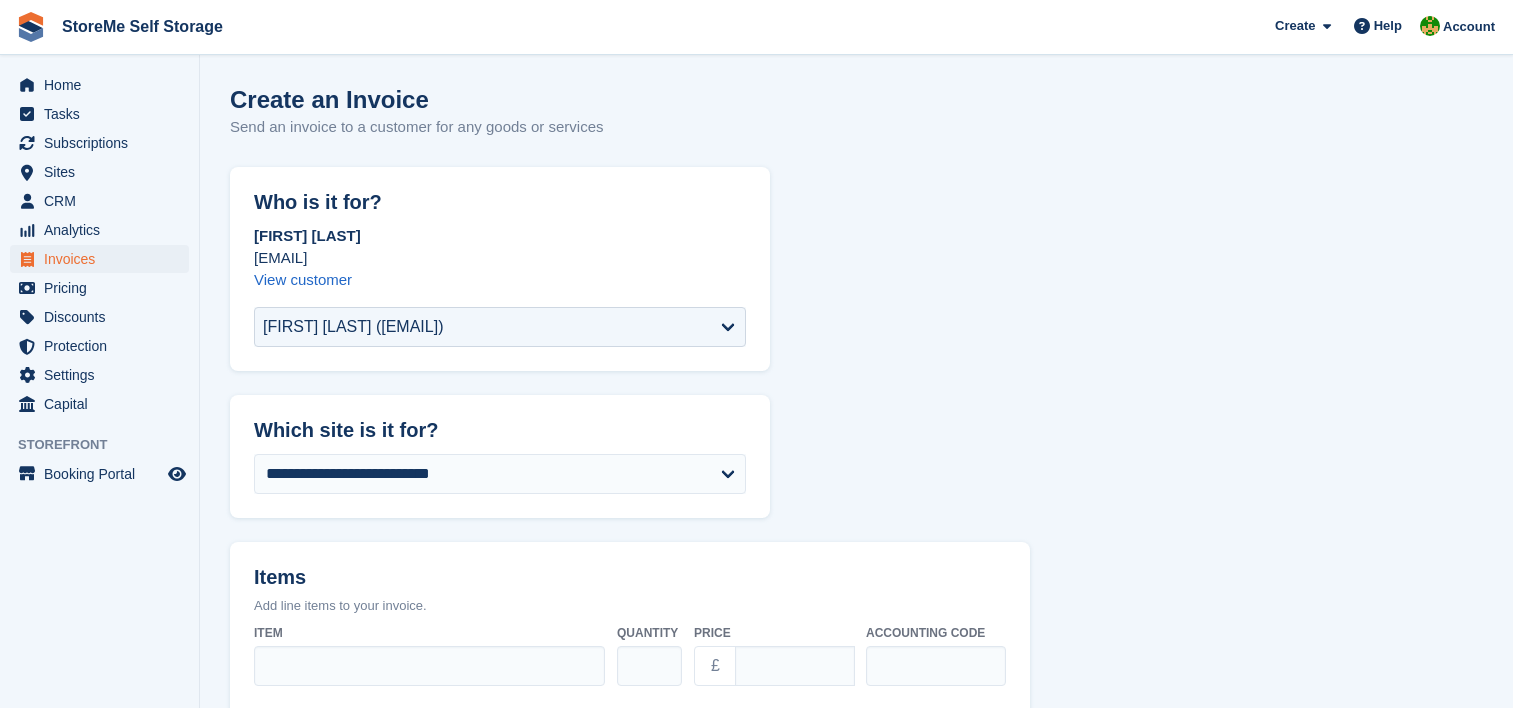 scroll, scrollTop: 0, scrollLeft: 0, axis: both 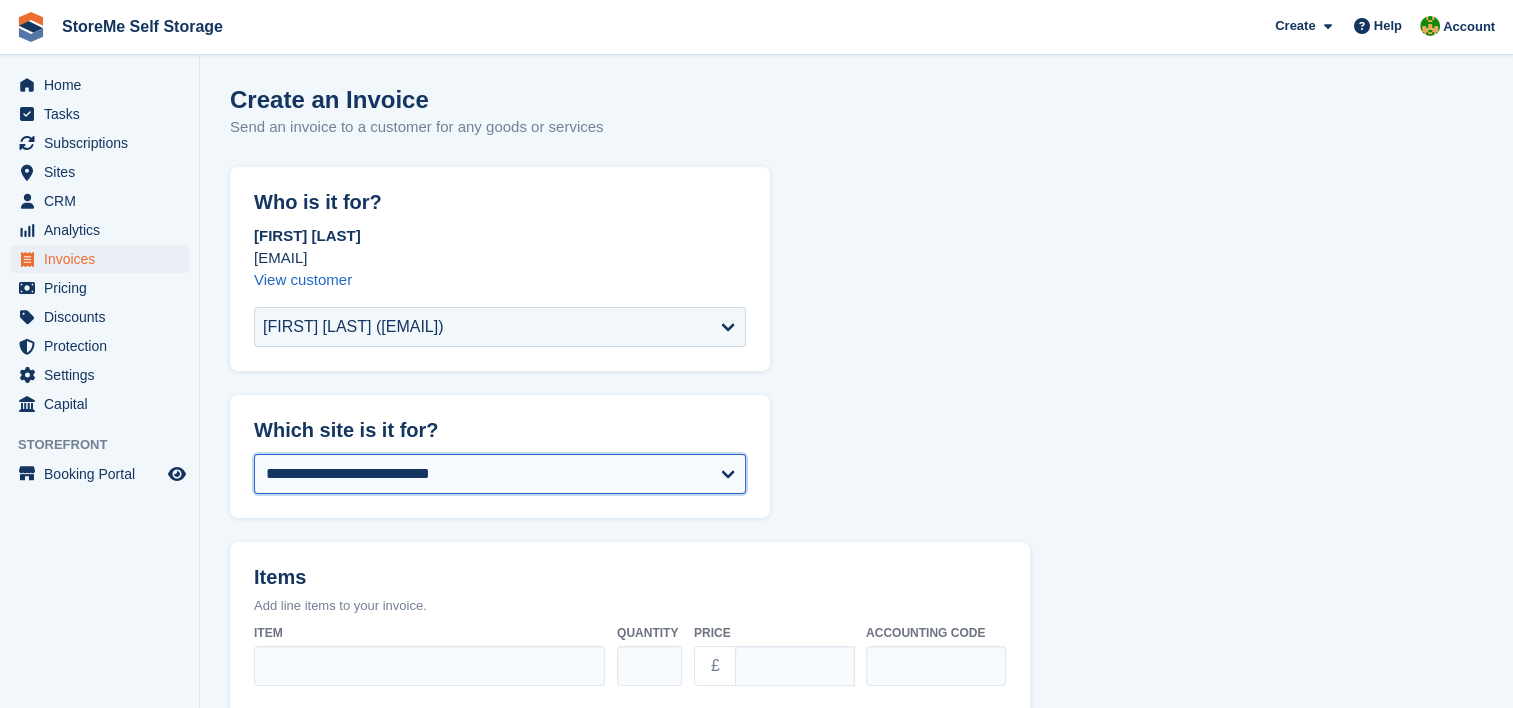 click on "**********" at bounding box center [500, 474] 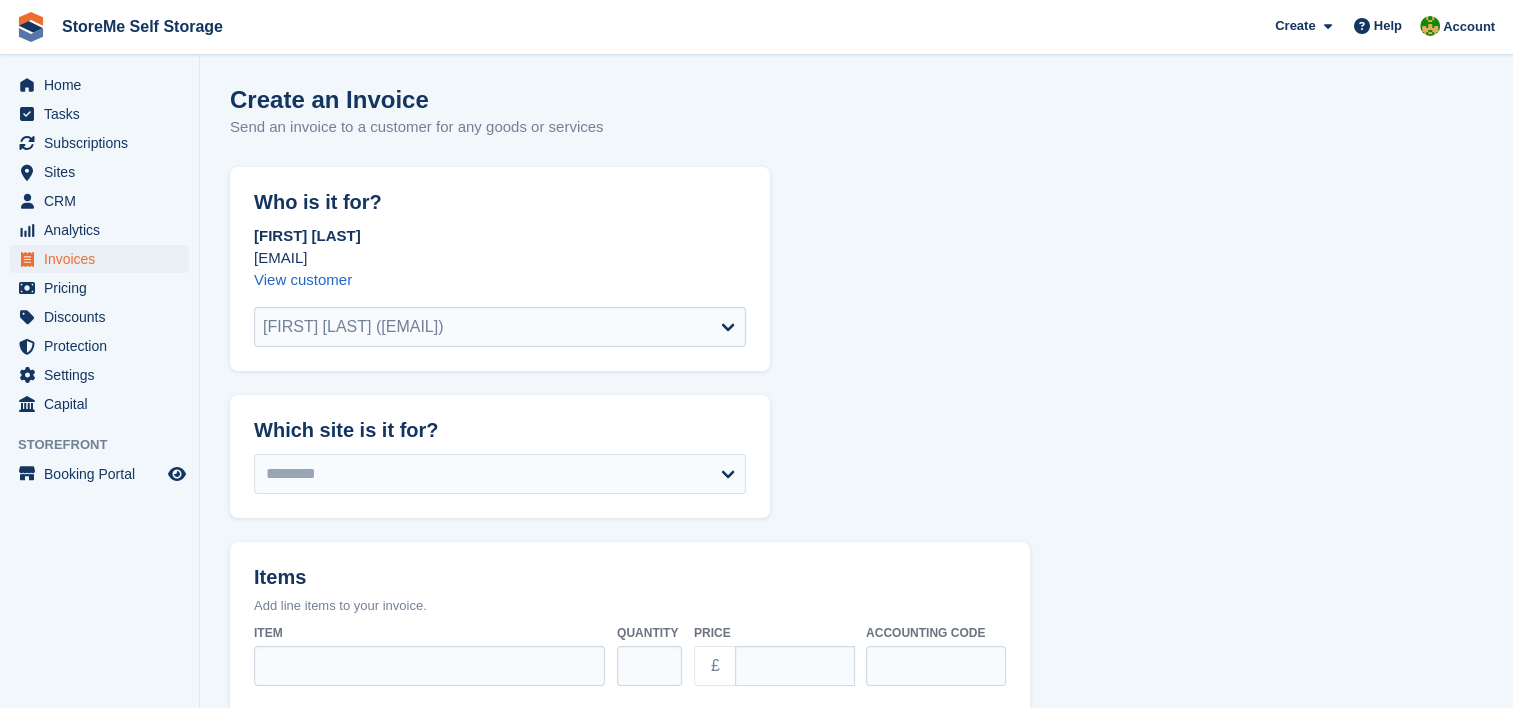 scroll, scrollTop: 42, scrollLeft: 0, axis: vertical 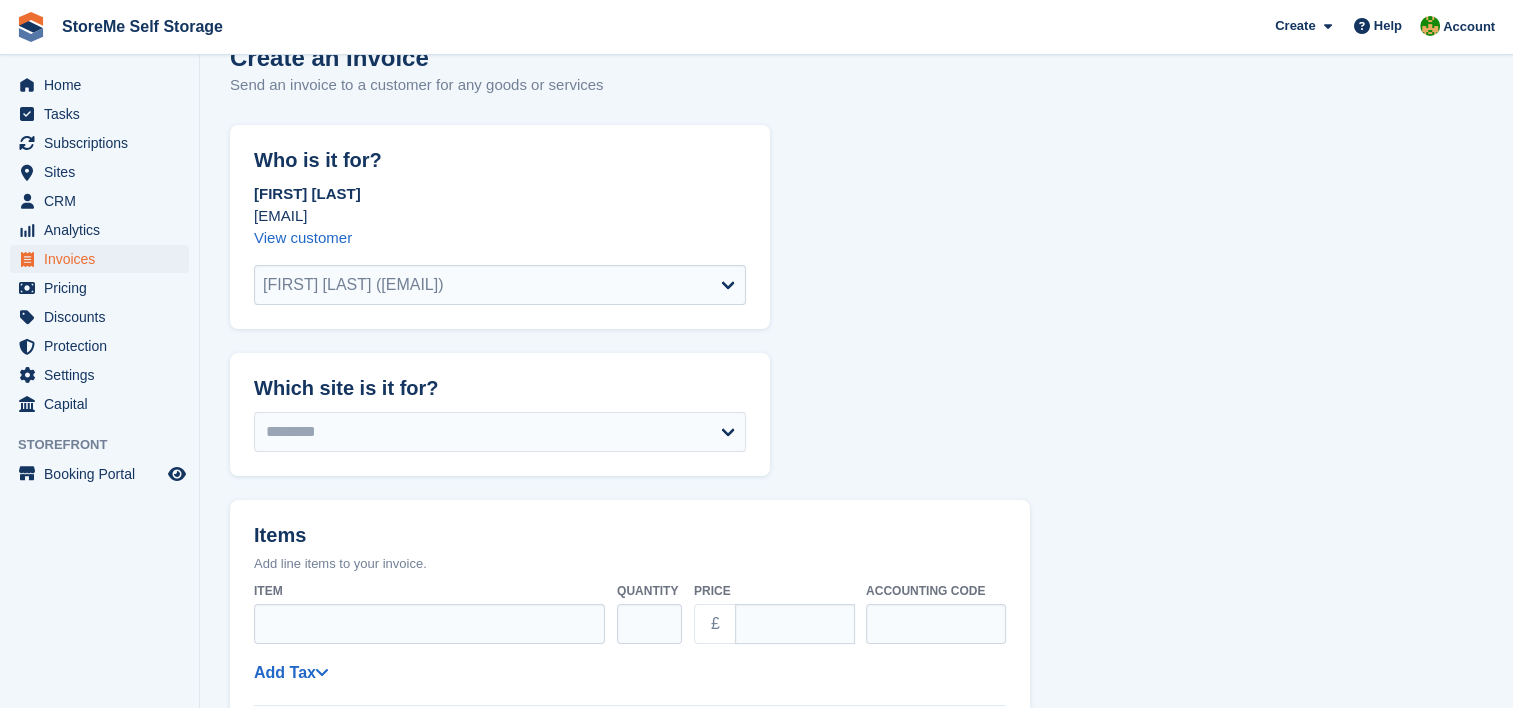 click on "Items" at bounding box center (630, 537) 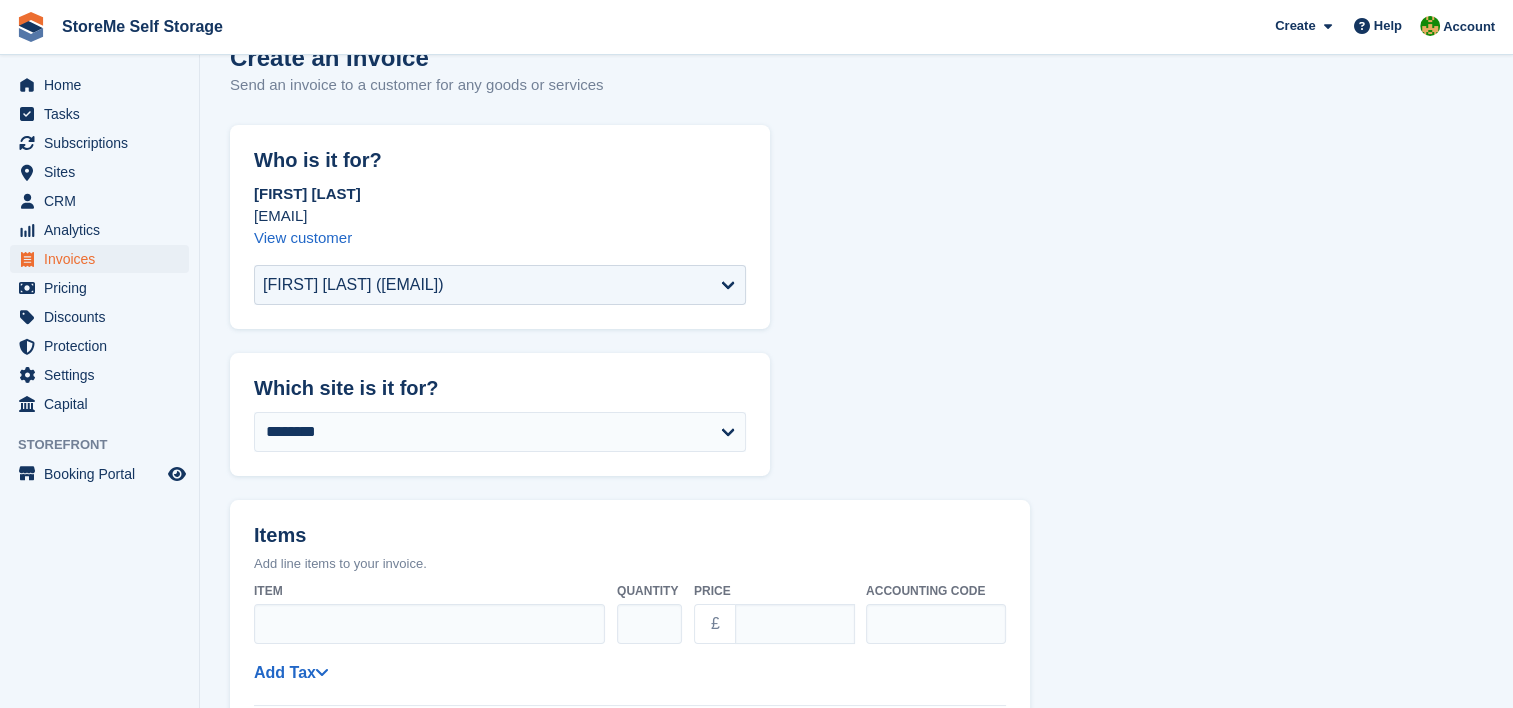 scroll, scrollTop: 200, scrollLeft: 0, axis: vertical 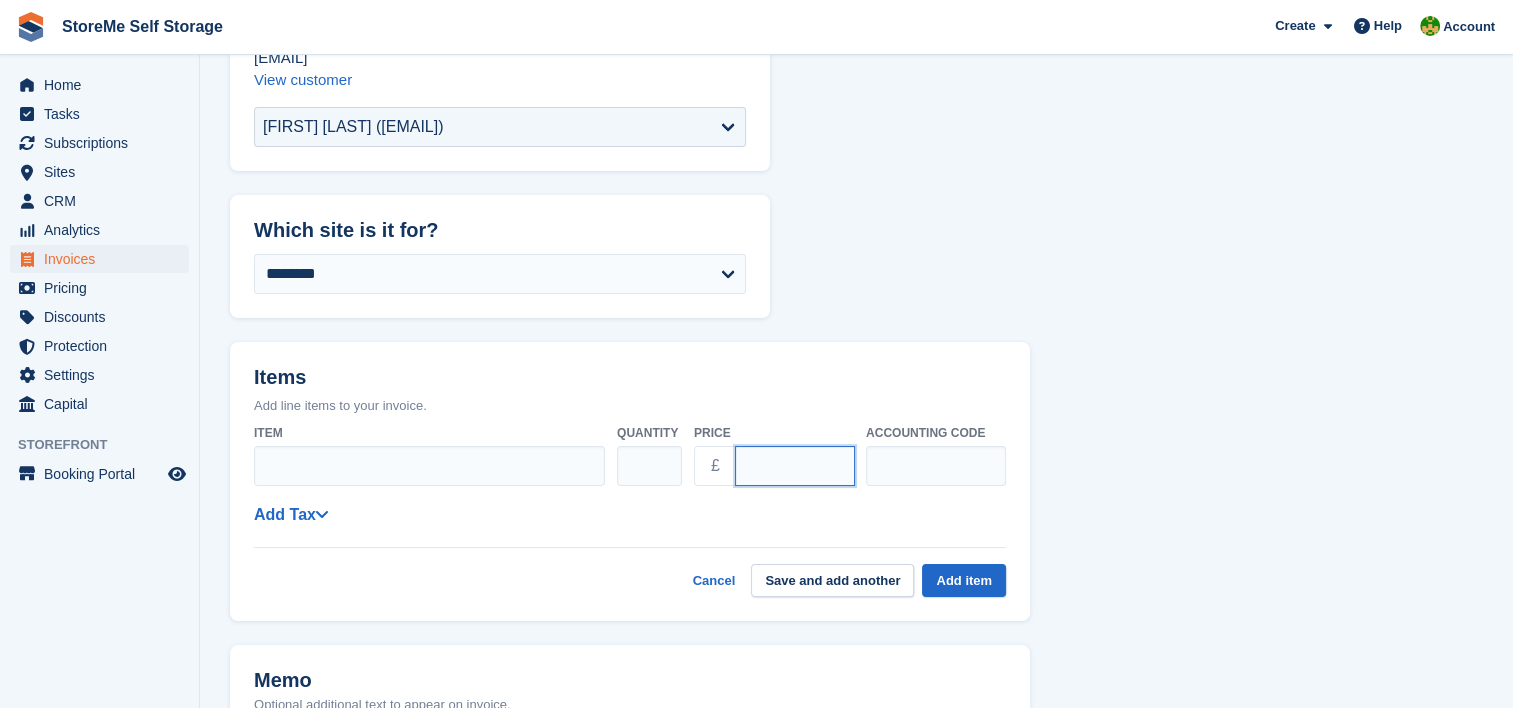 drag, startPoint x: 793, startPoint y: 468, endPoint x: 632, endPoint y: 440, distance: 163.41664 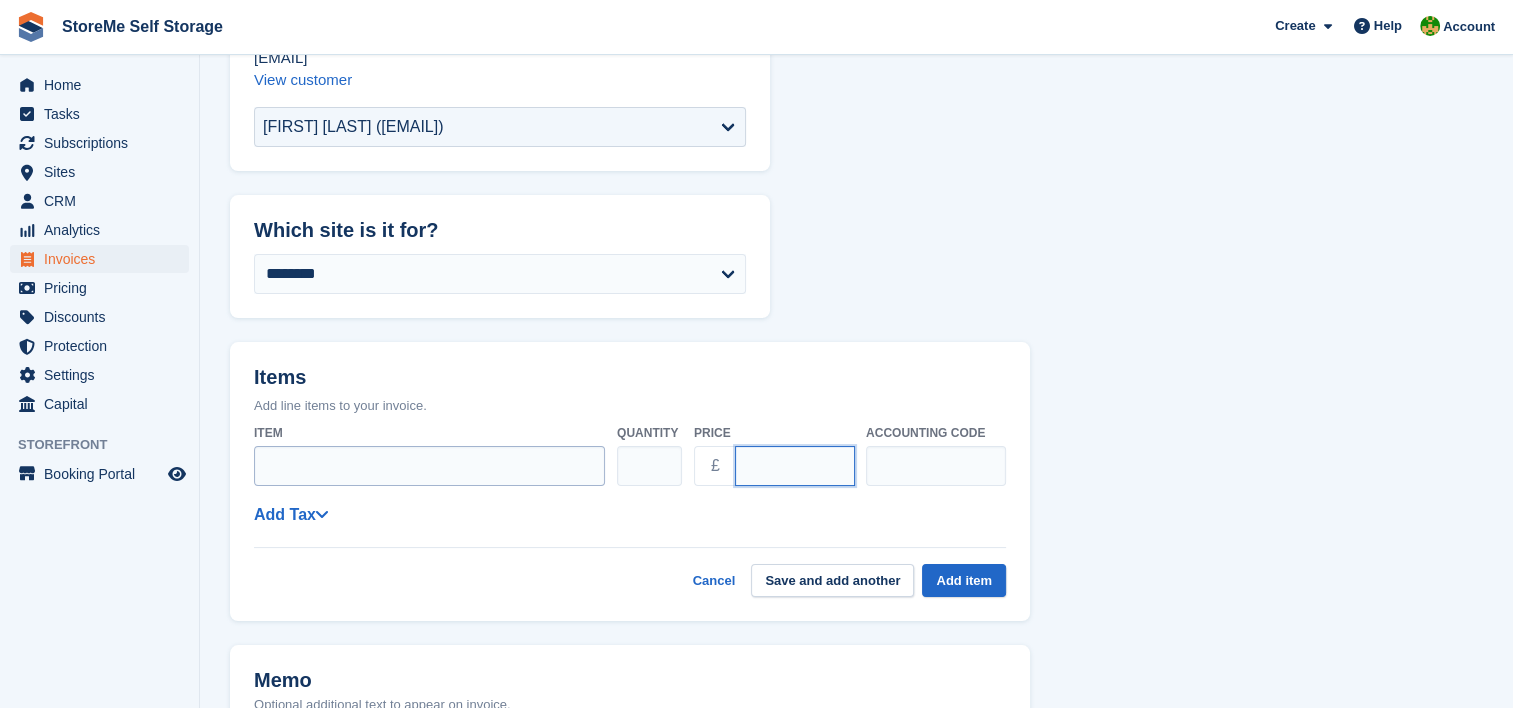 type on "*****" 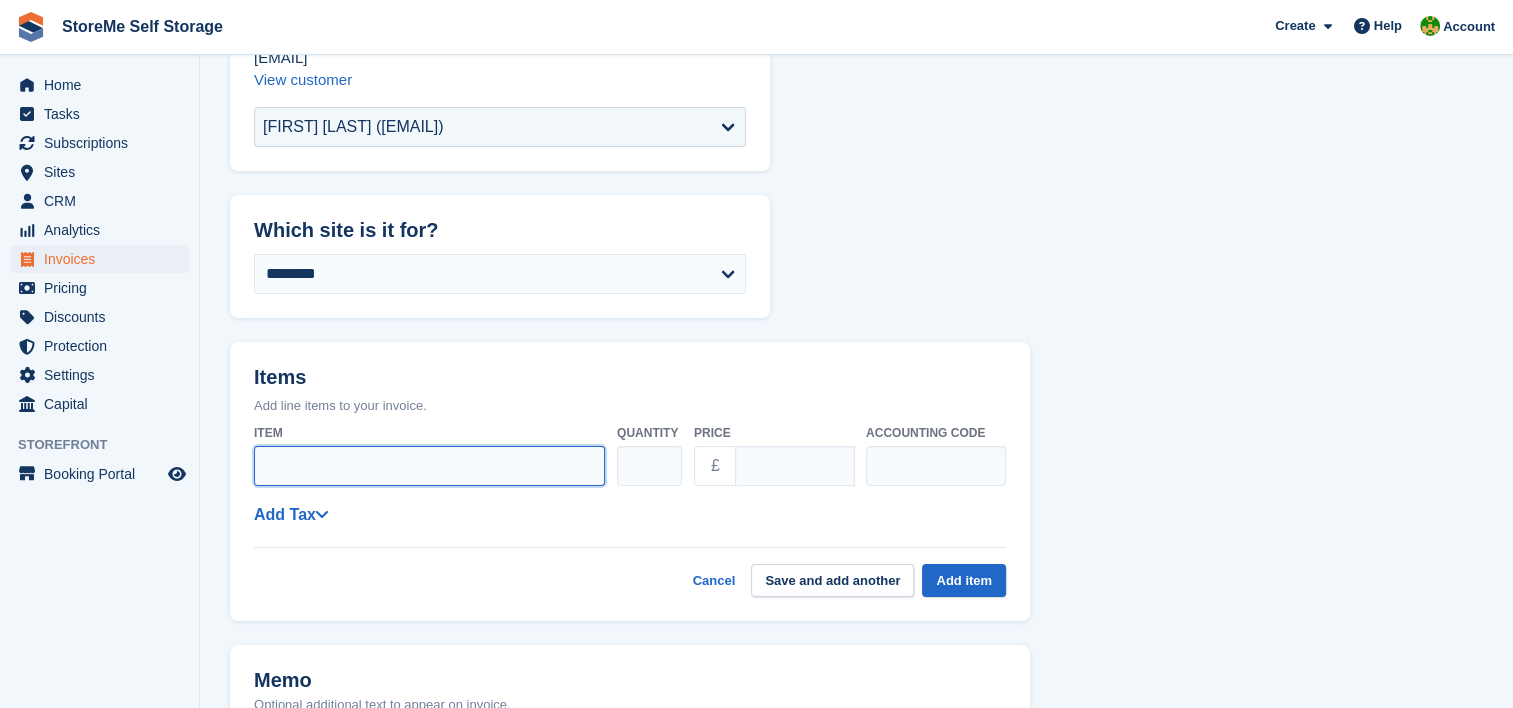 click on "Item" at bounding box center [429, 466] 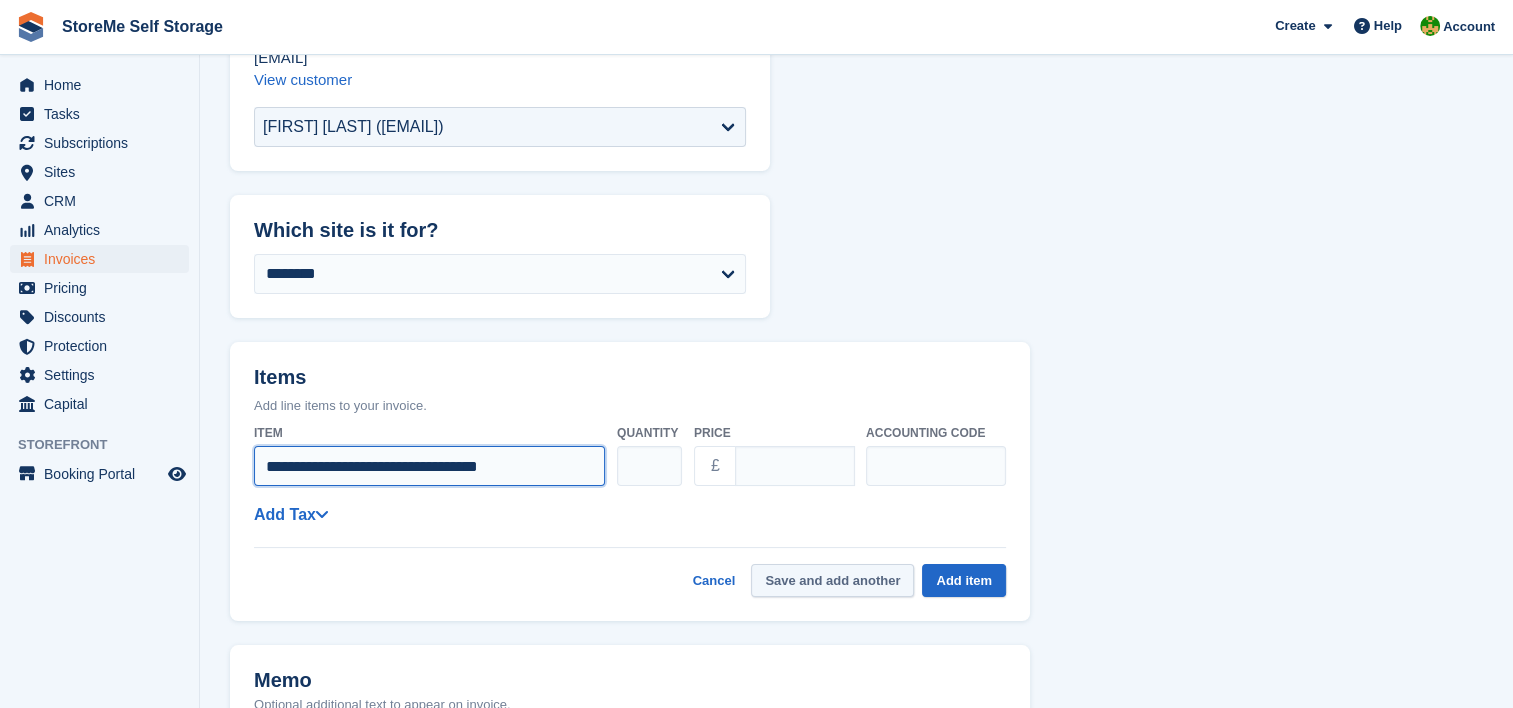 type on "**********" 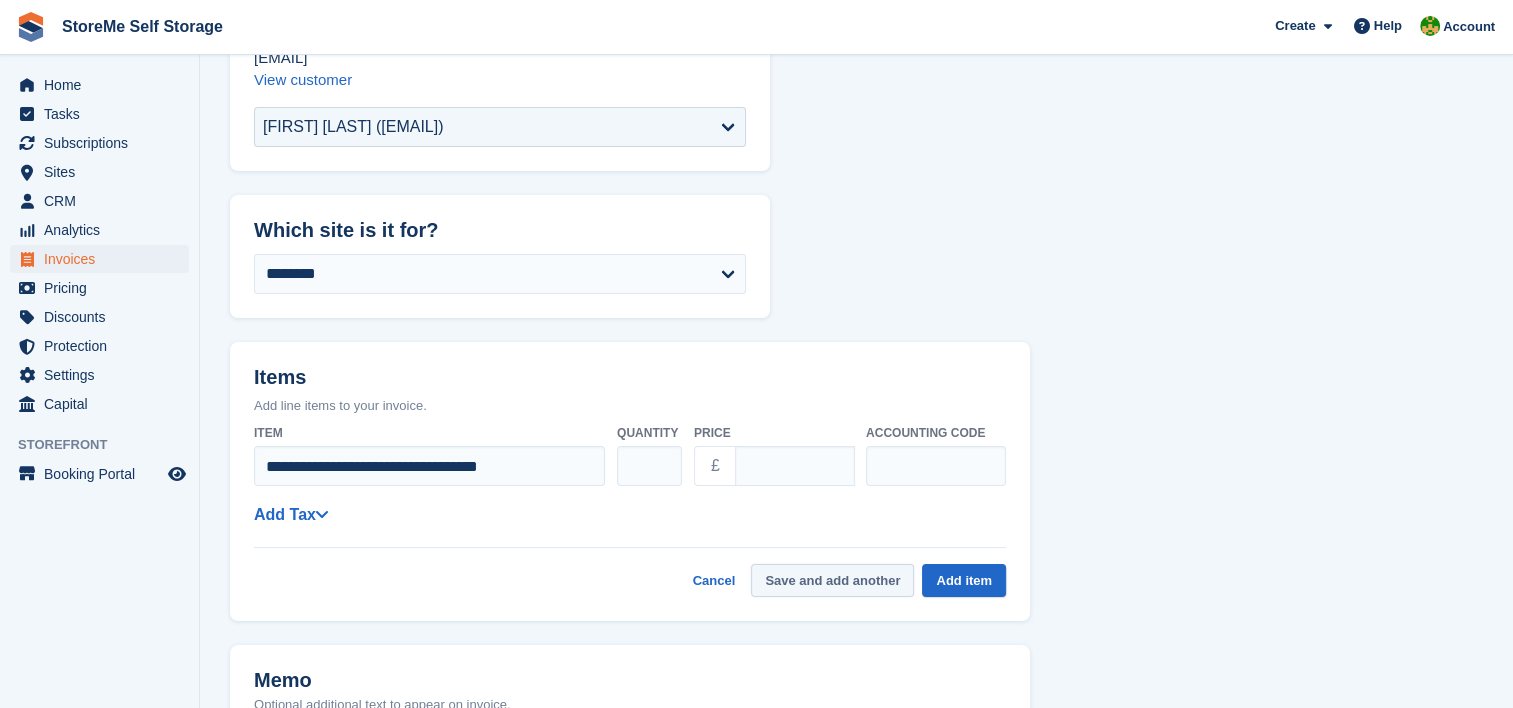 click on "Save and add another" at bounding box center (832, 580) 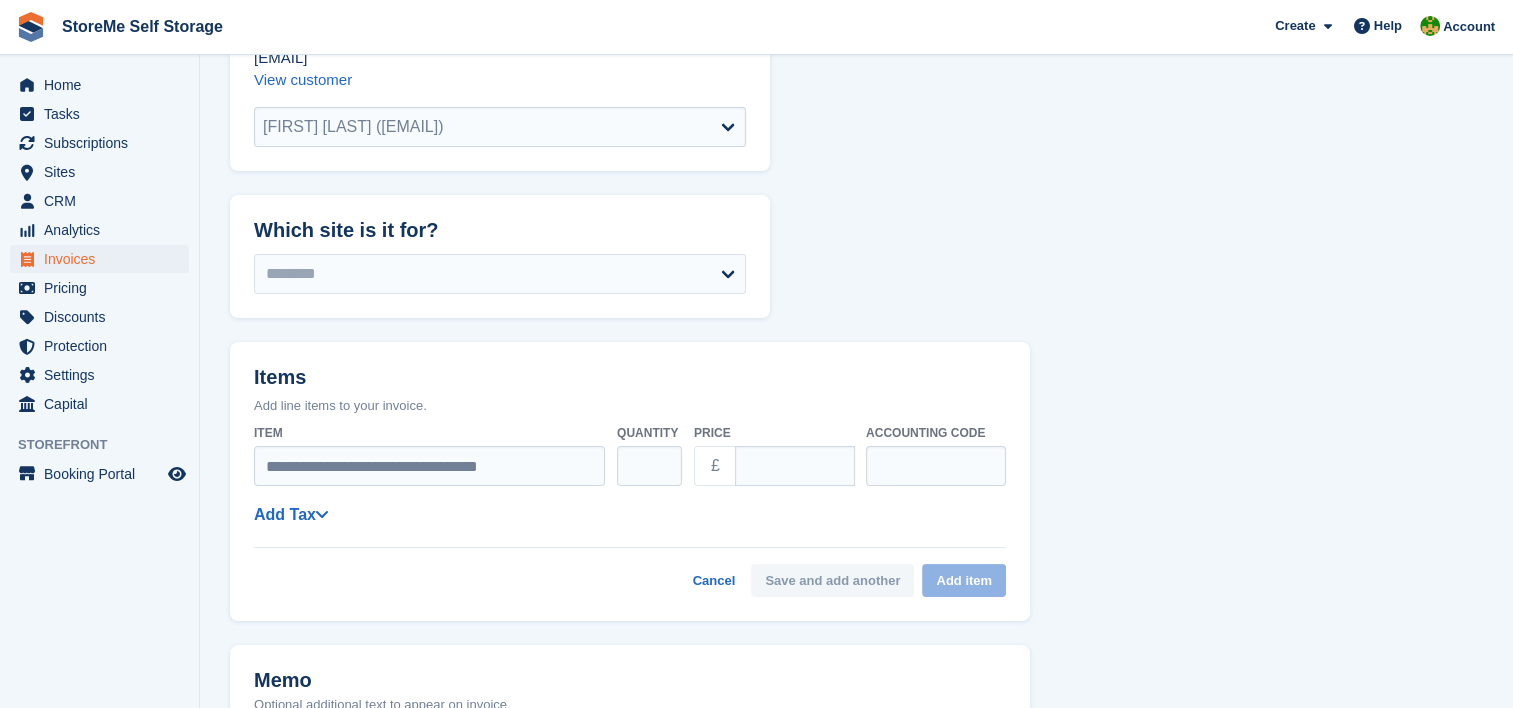 select on "*****" 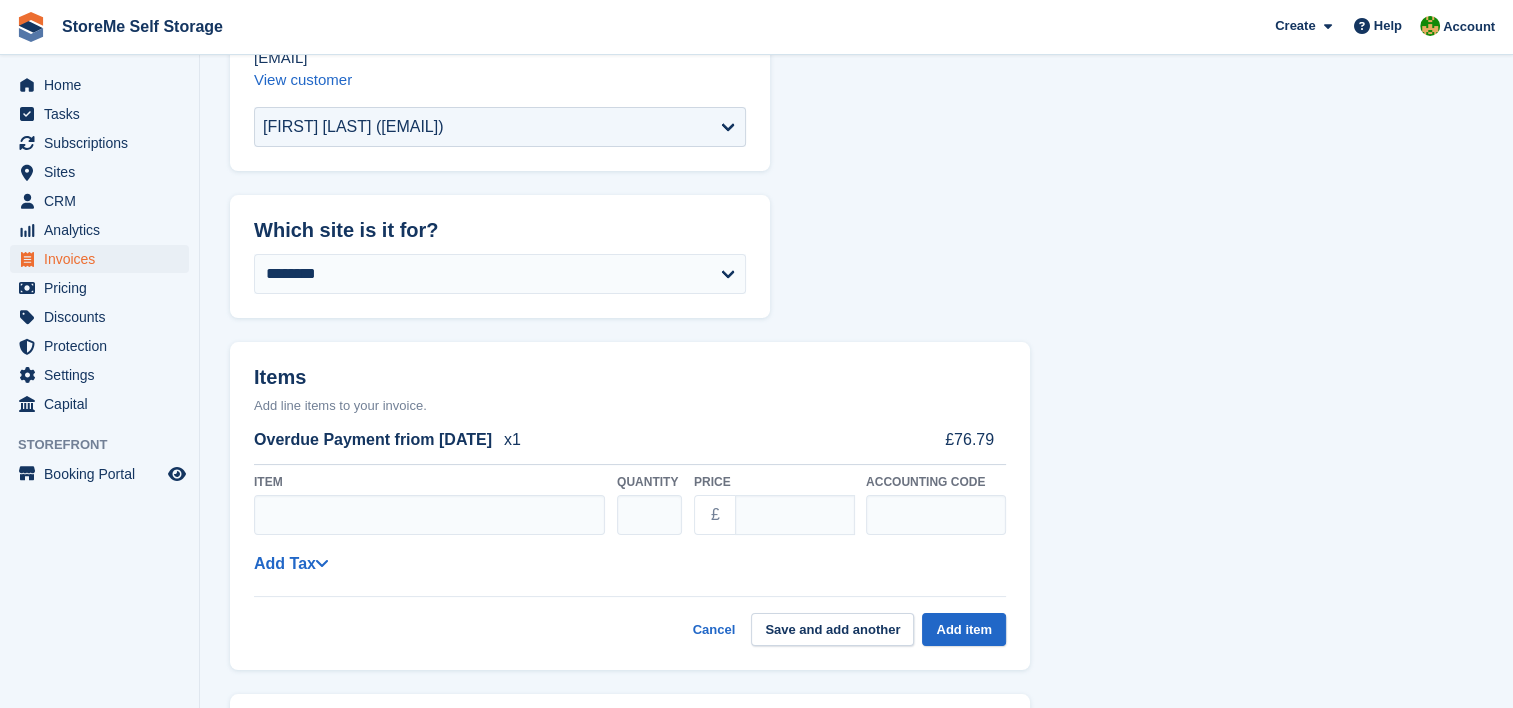 click on "Overdue Payment friom 4th July 2025" at bounding box center [373, 440] 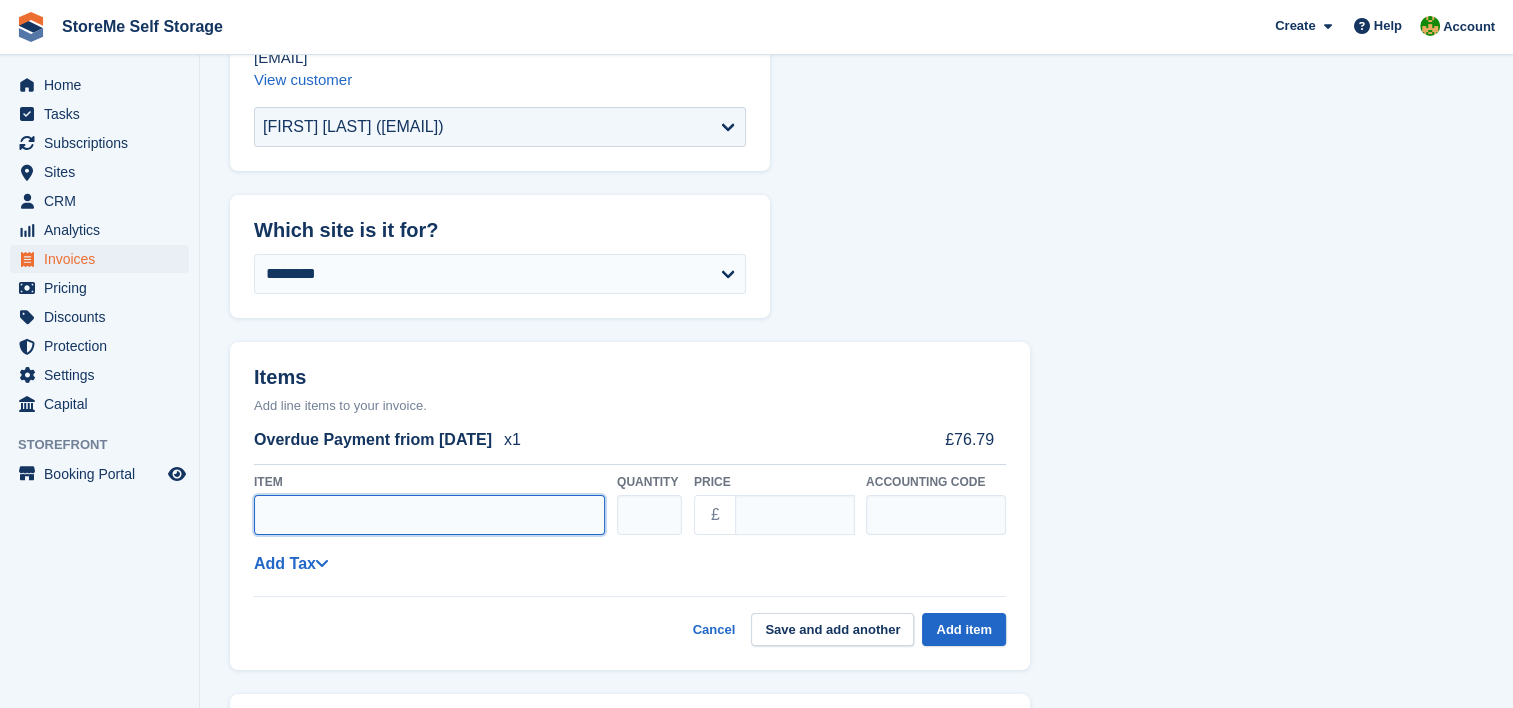 click on "Item" at bounding box center (429, 515) 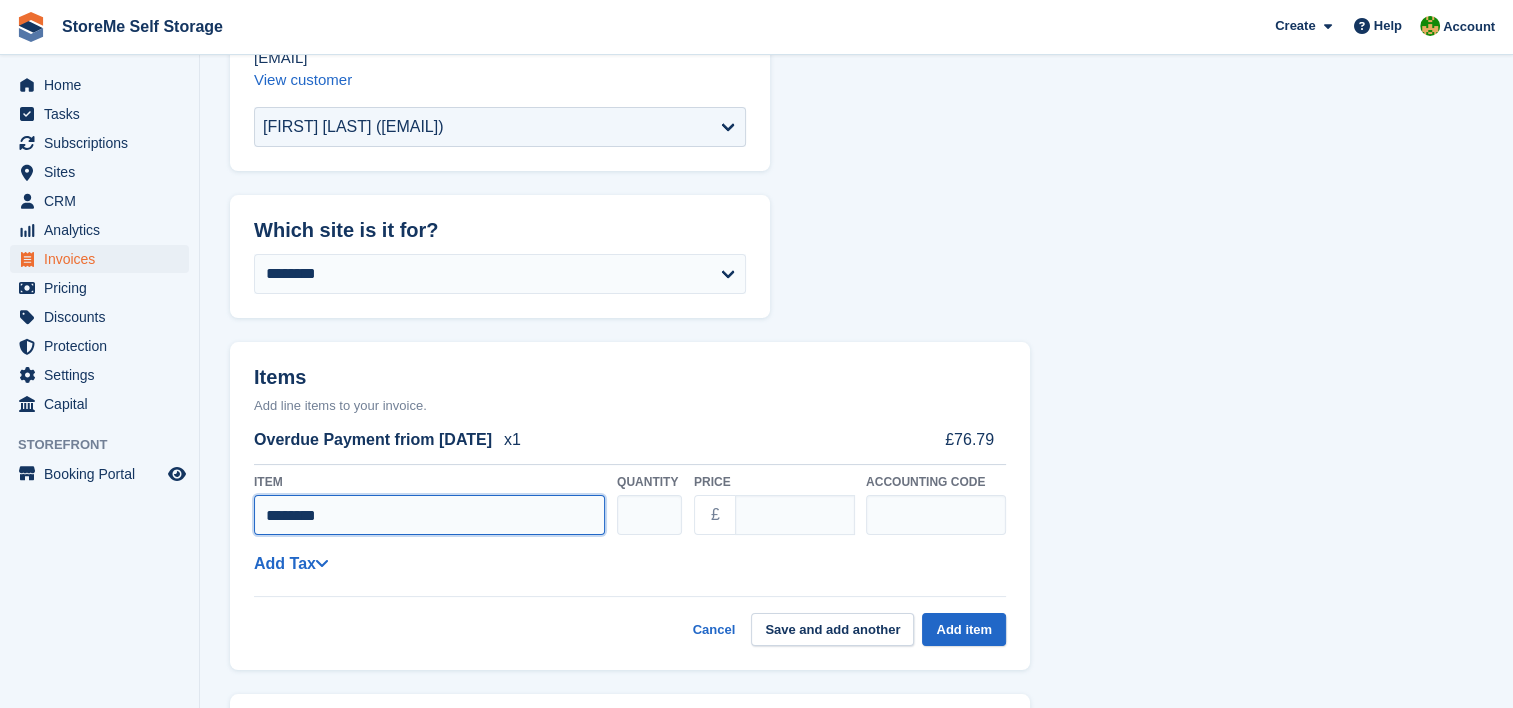 type on "********" 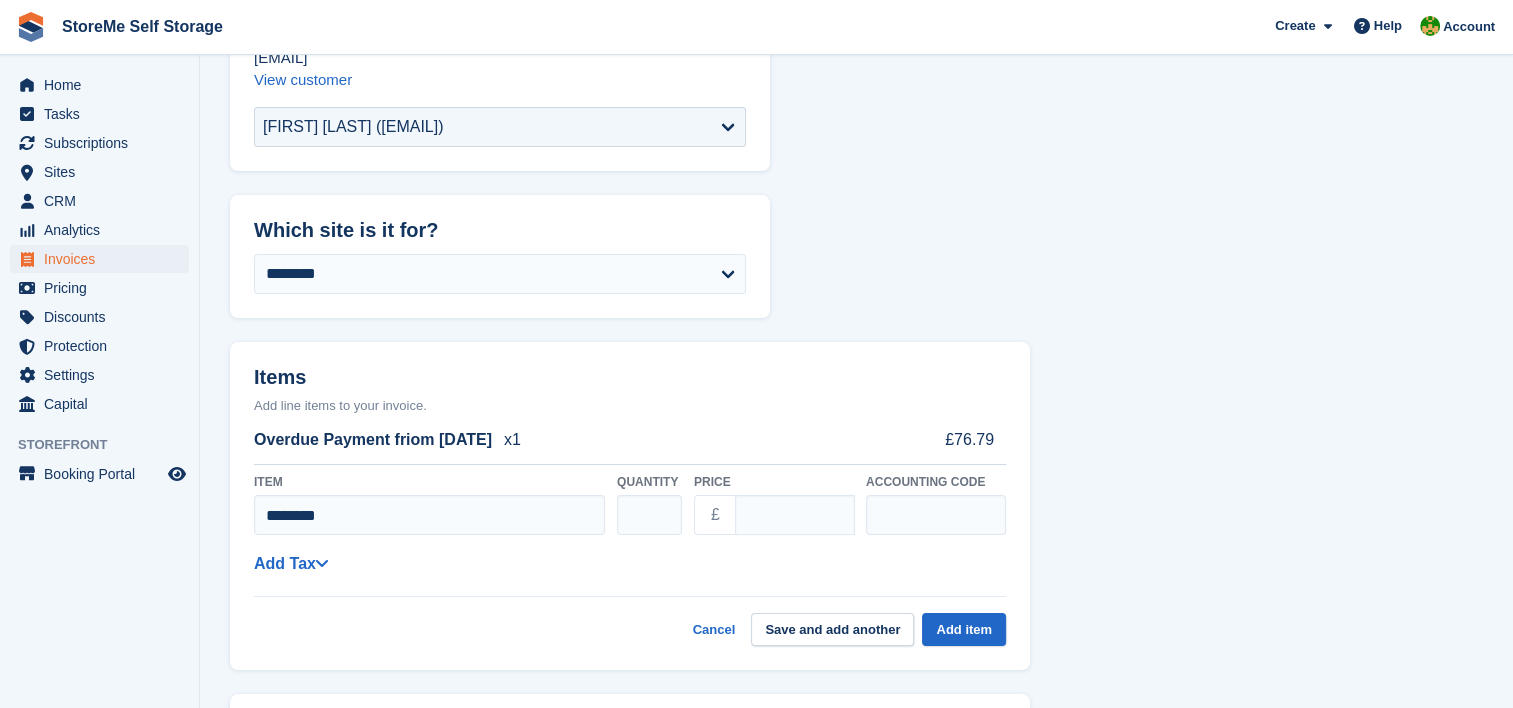 click on "Items" at bounding box center [630, 379] 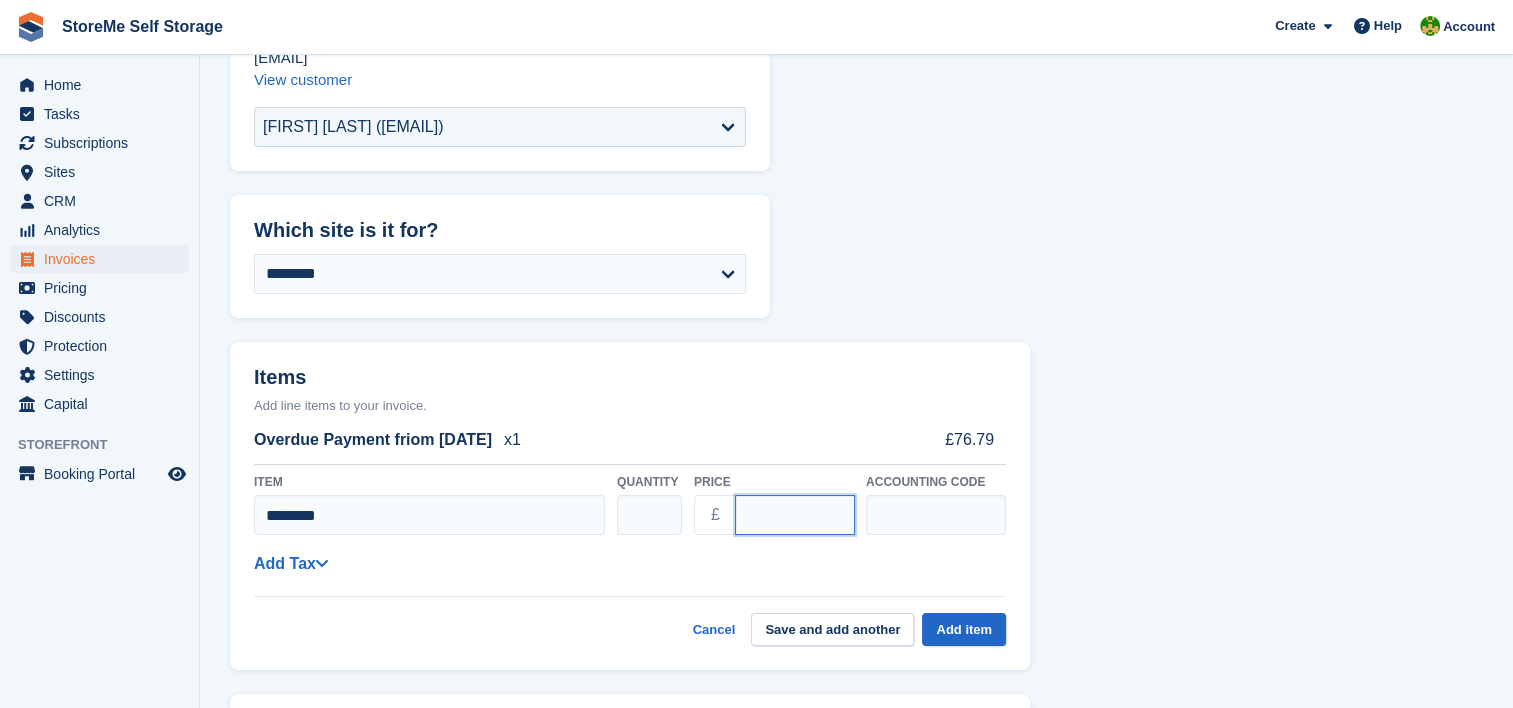 drag, startPoint x: 796, startPoint y: 501, endPoint x: 686, endPoint y: 495, distance: 110.16351 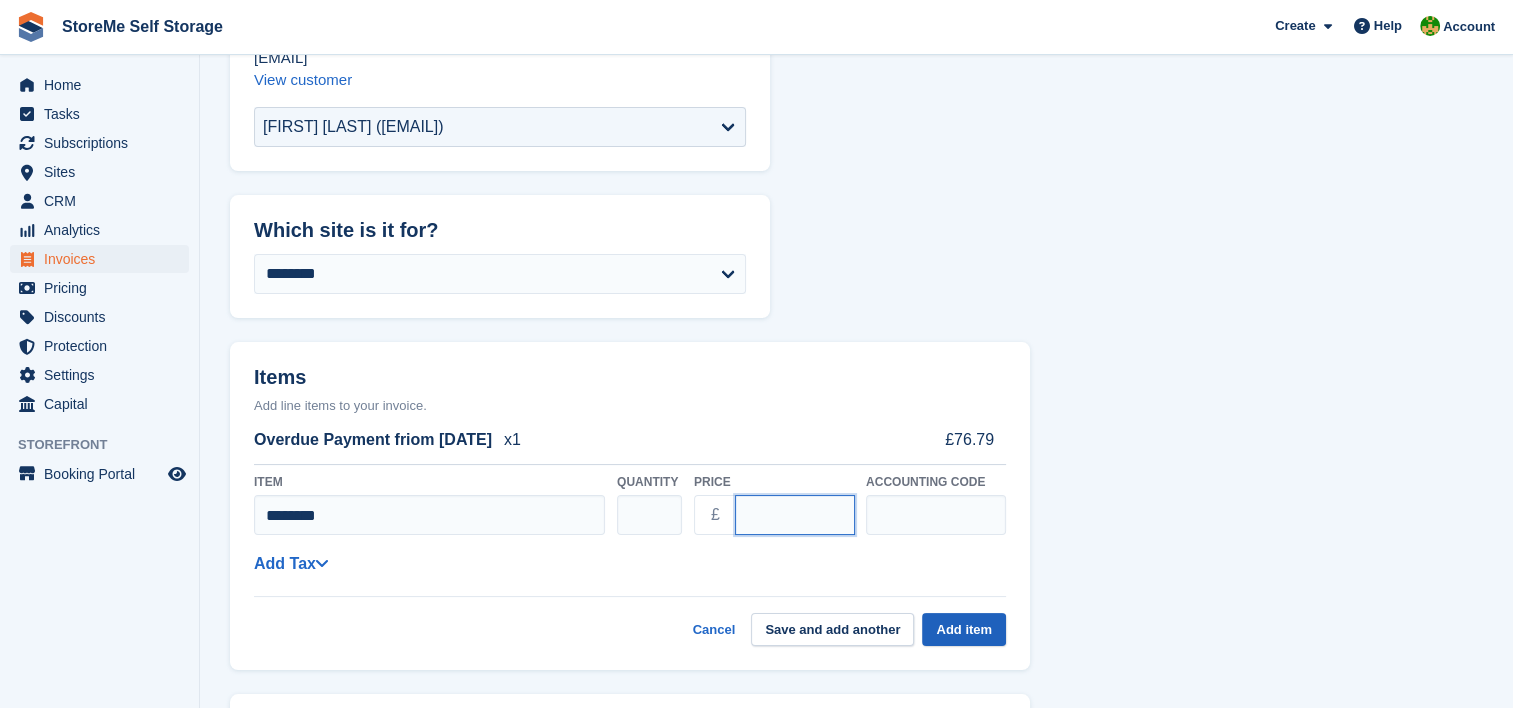 type on "*****" 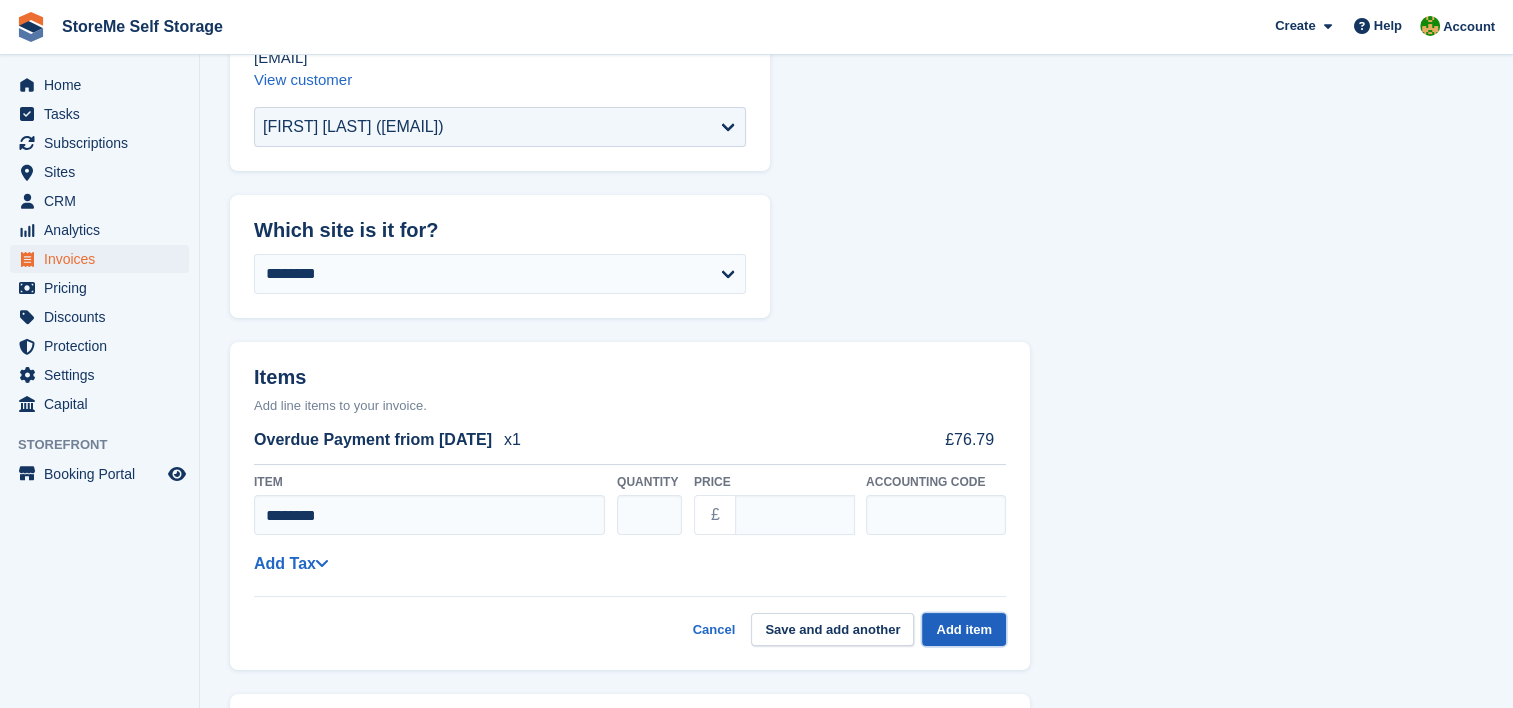 click on "Add item" at bounding box center (964, 629) 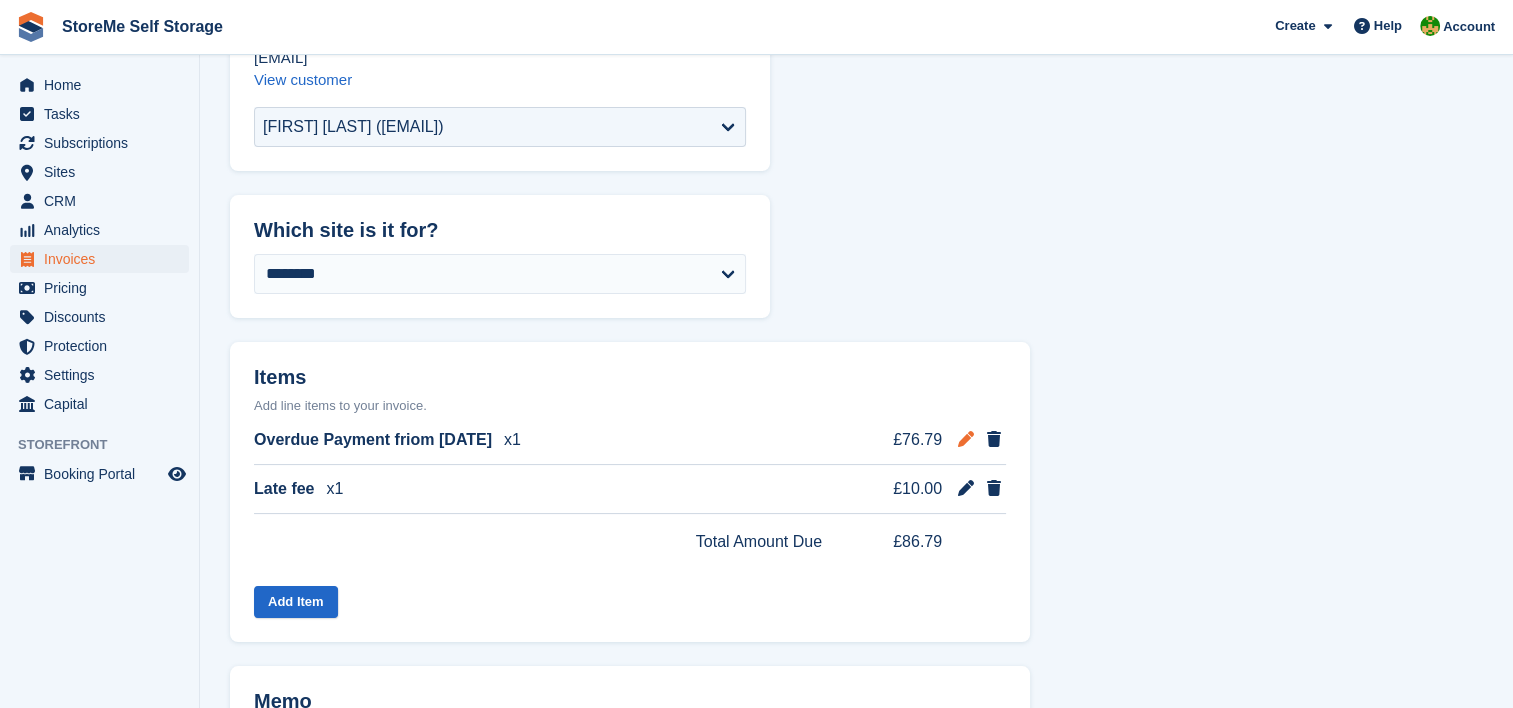click at bounding box center [966, 439] 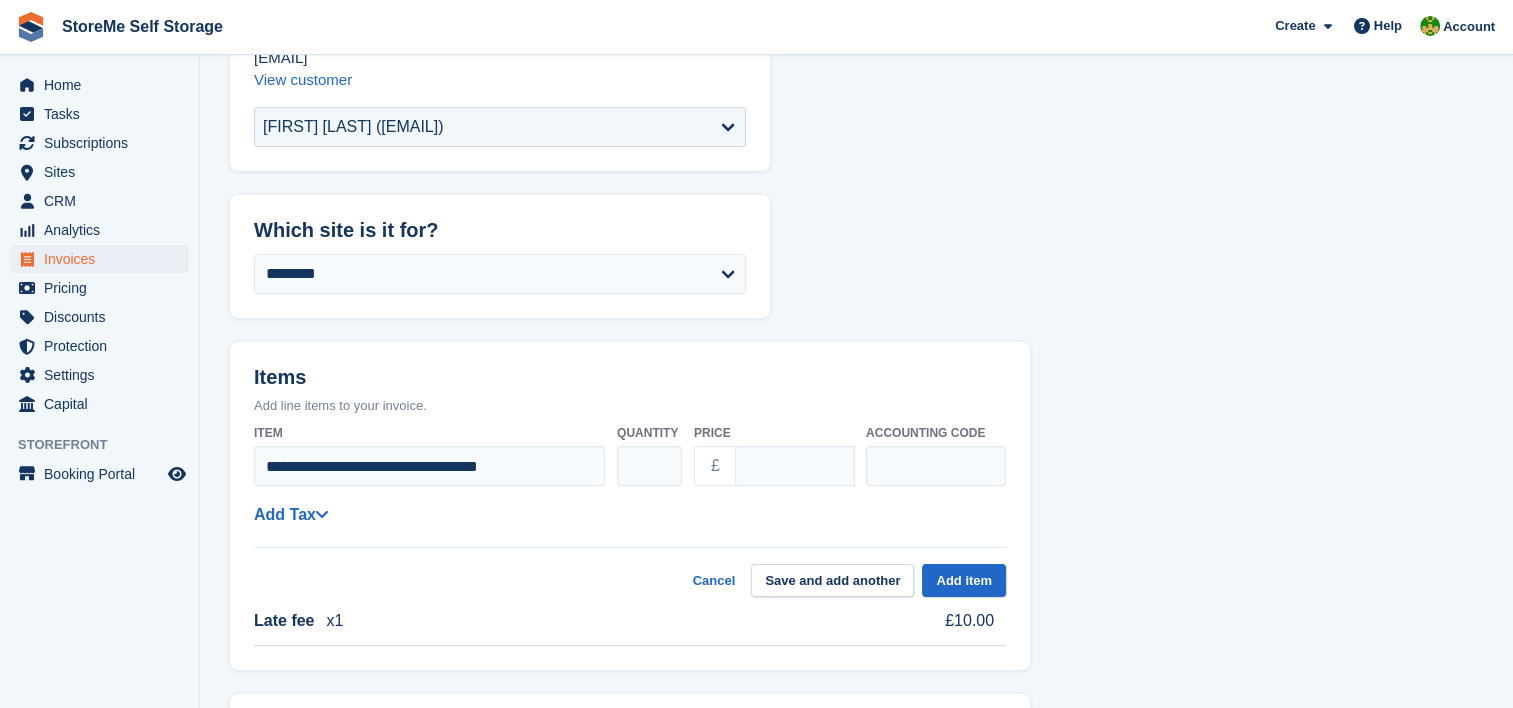 select on "*****" 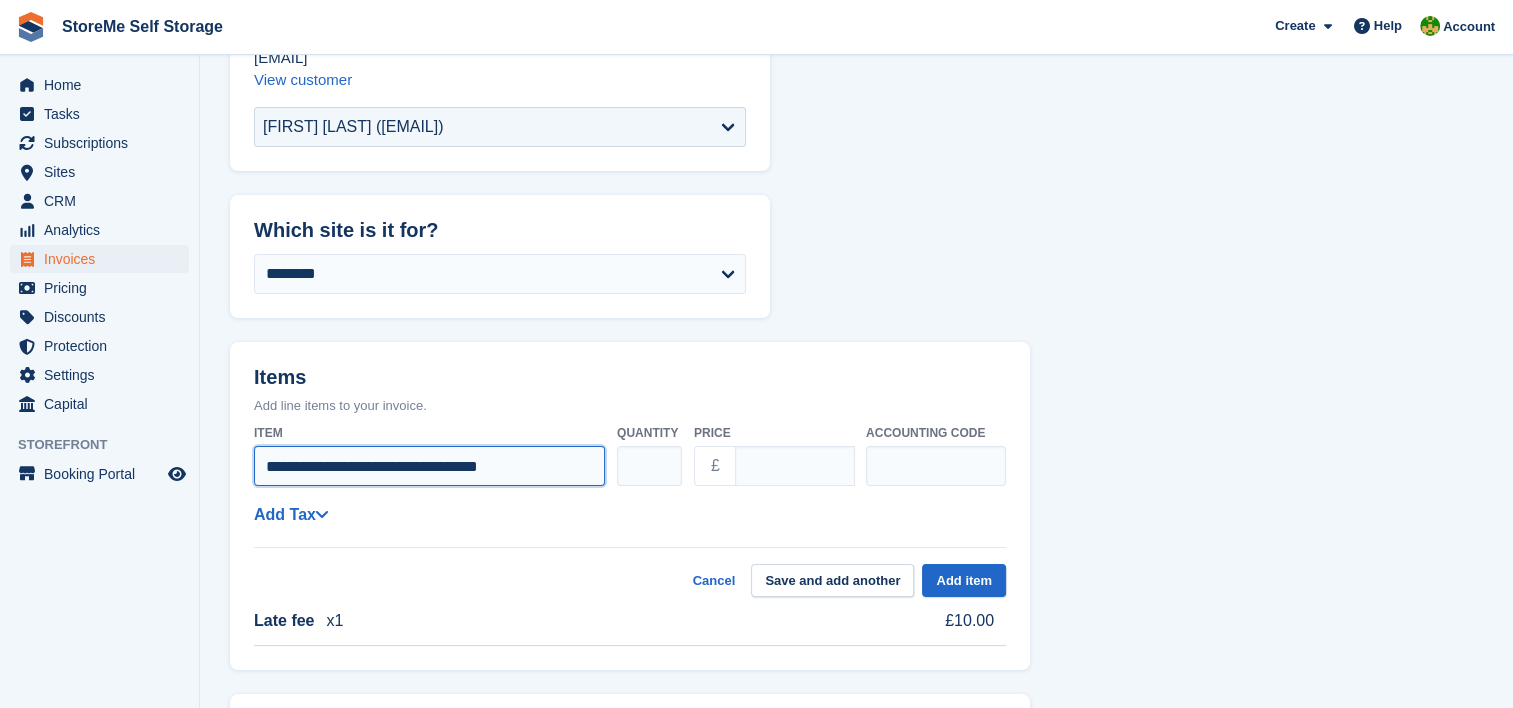 click on "**********" at bounding box center [429, 466] 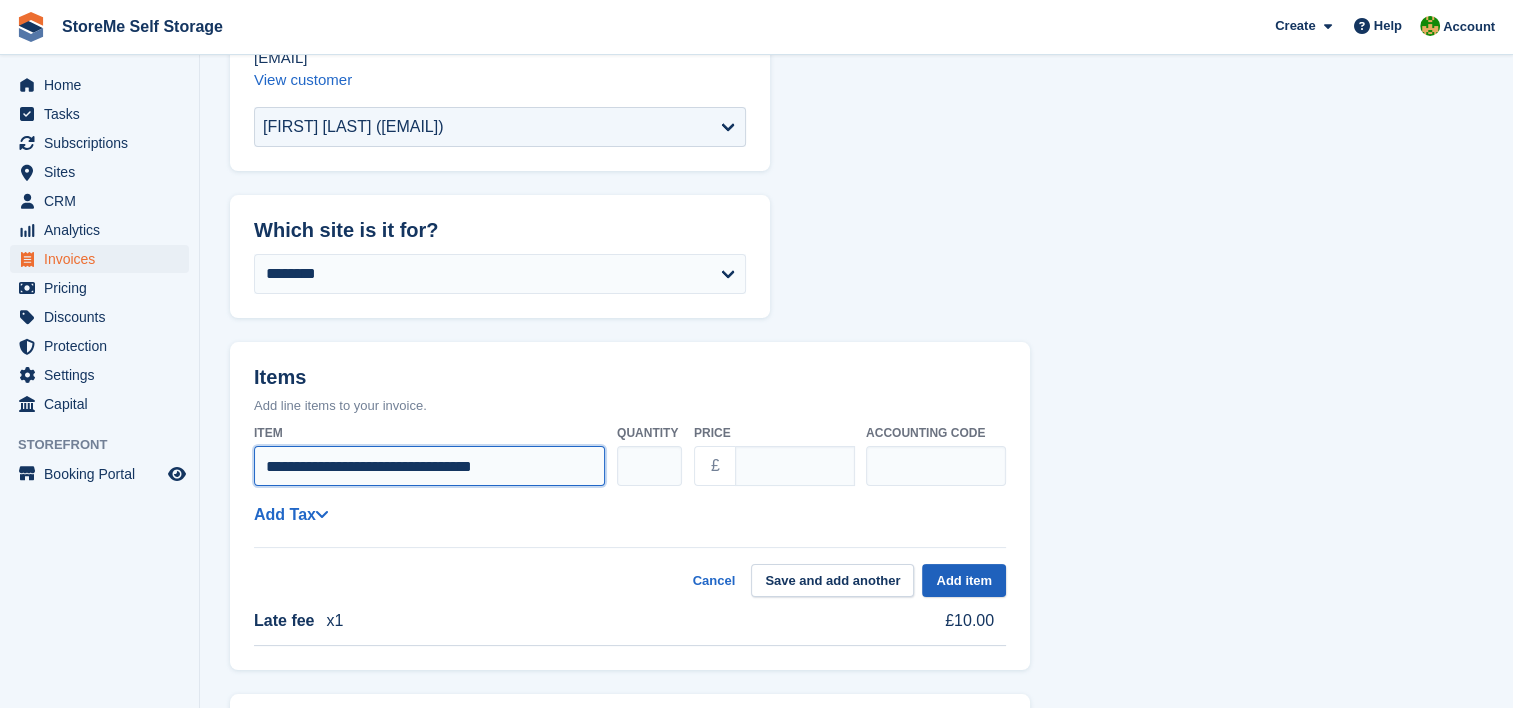 type on "**********" 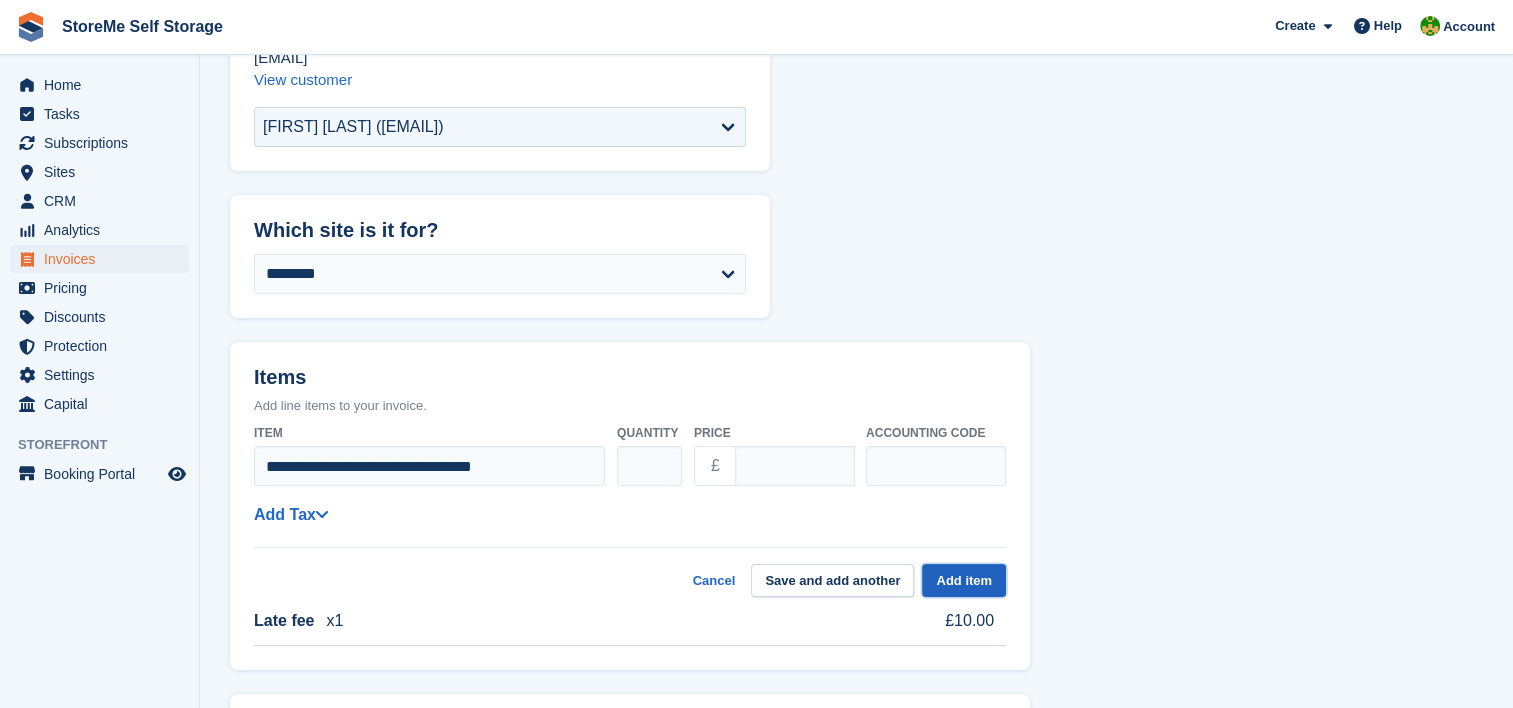click on "Add item" at bounding box center (964, 580) 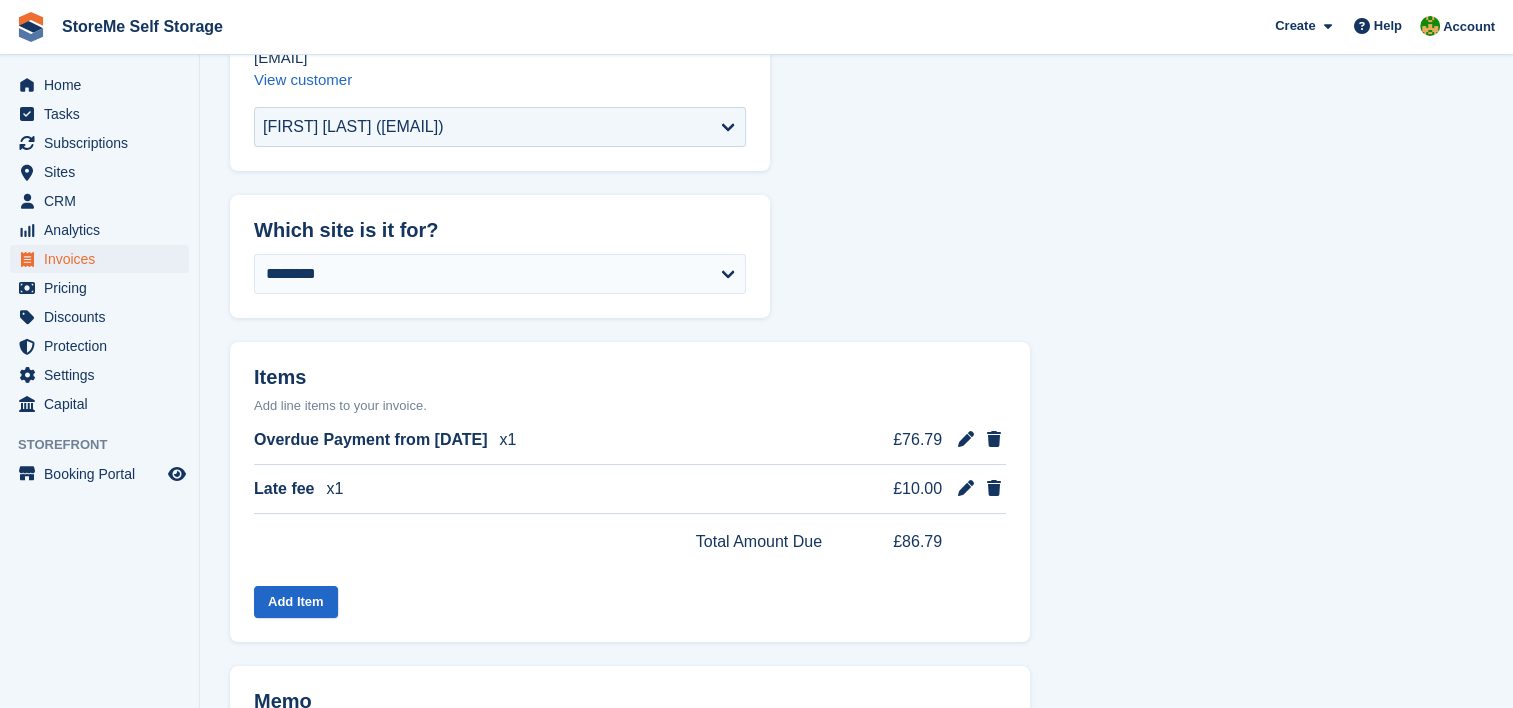 select on "*****" 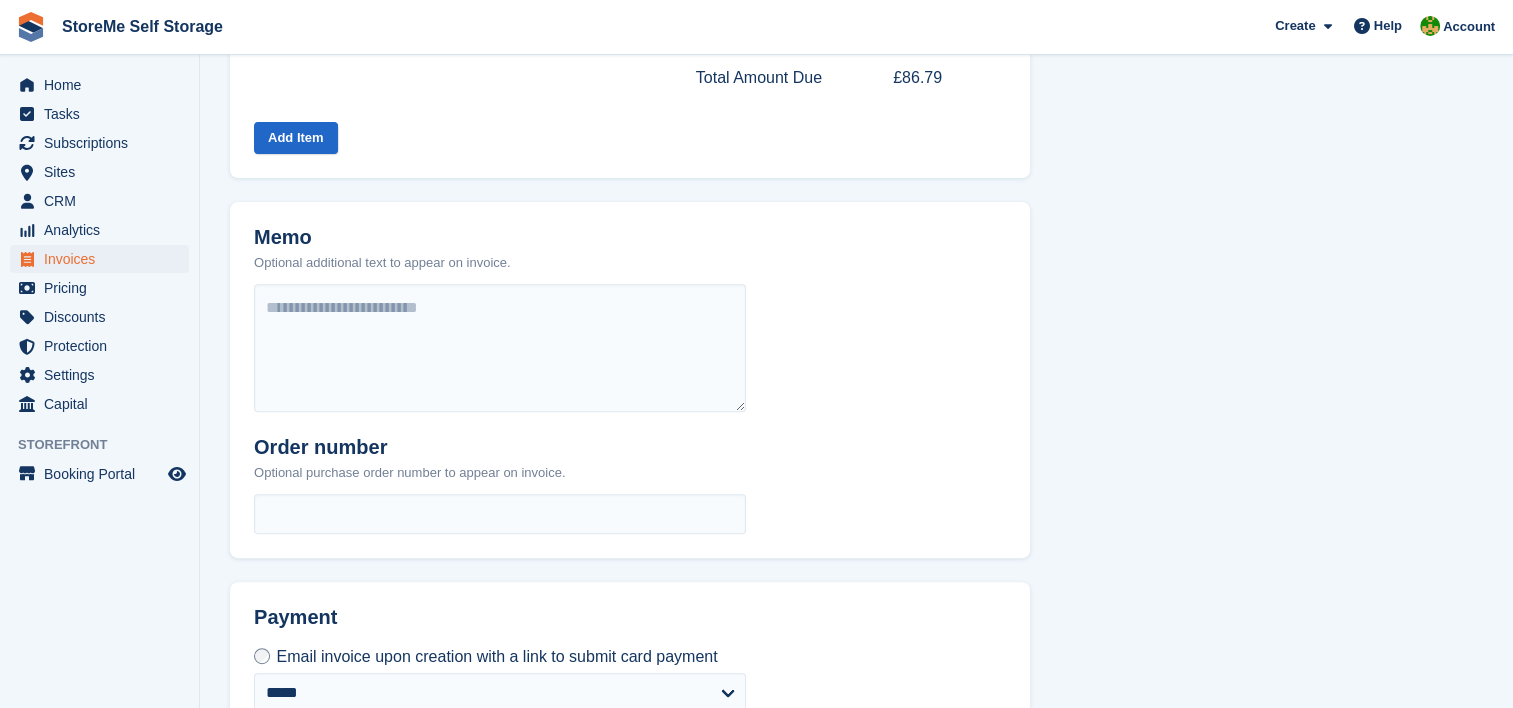 scroll, scrollTop: 826, scrollLeft: 0, axis: vertical 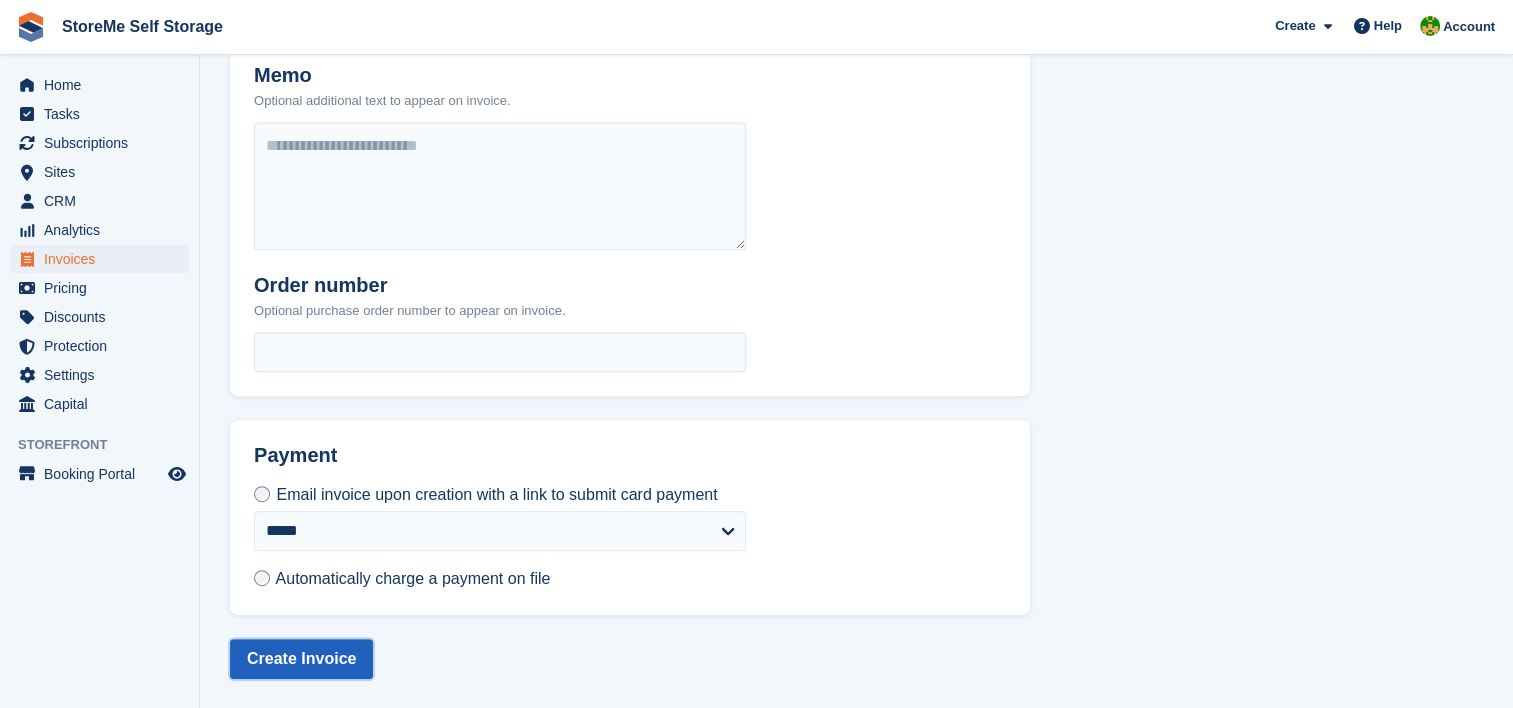 click on "Create Invoice" at bounding box center (301, 659) 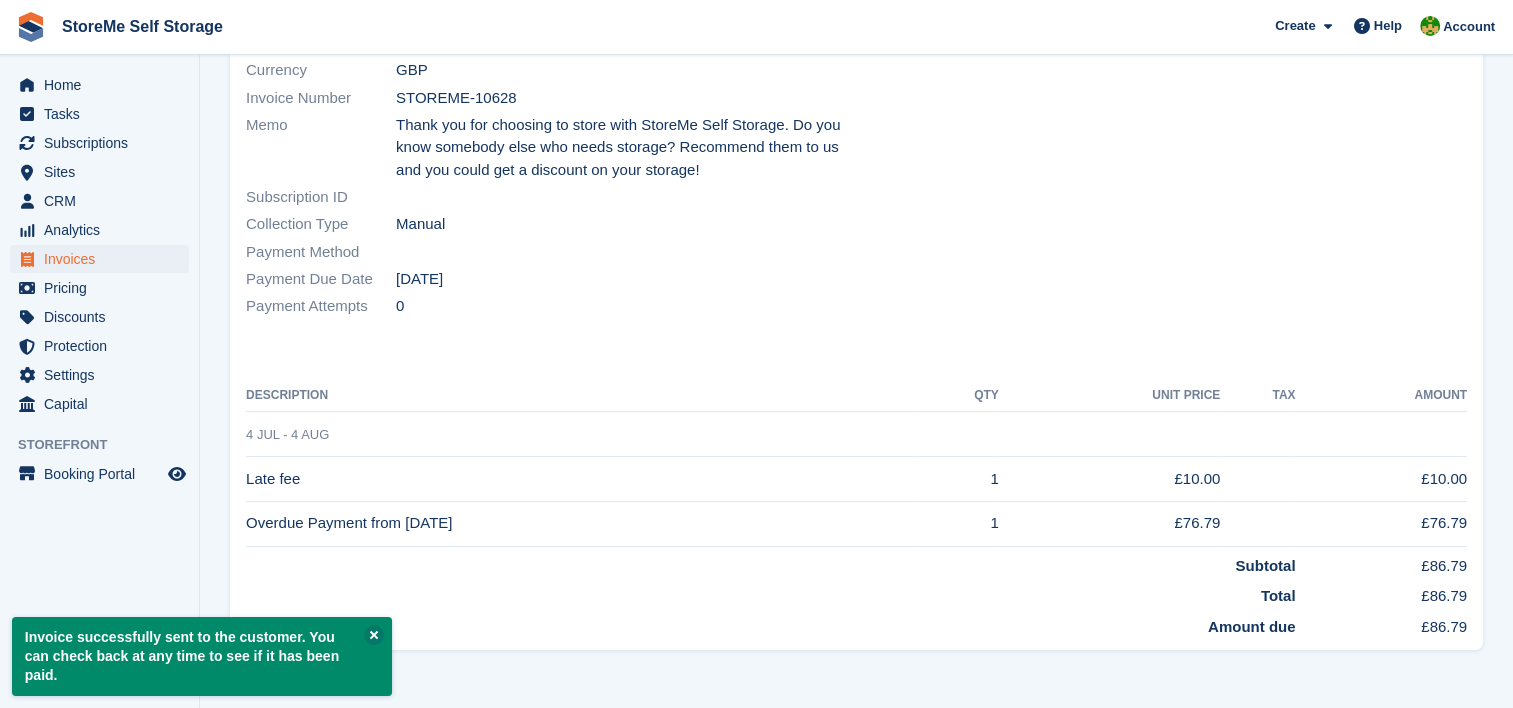 scroll, scrollTop: 0, scrollLeft: 0, axis: both 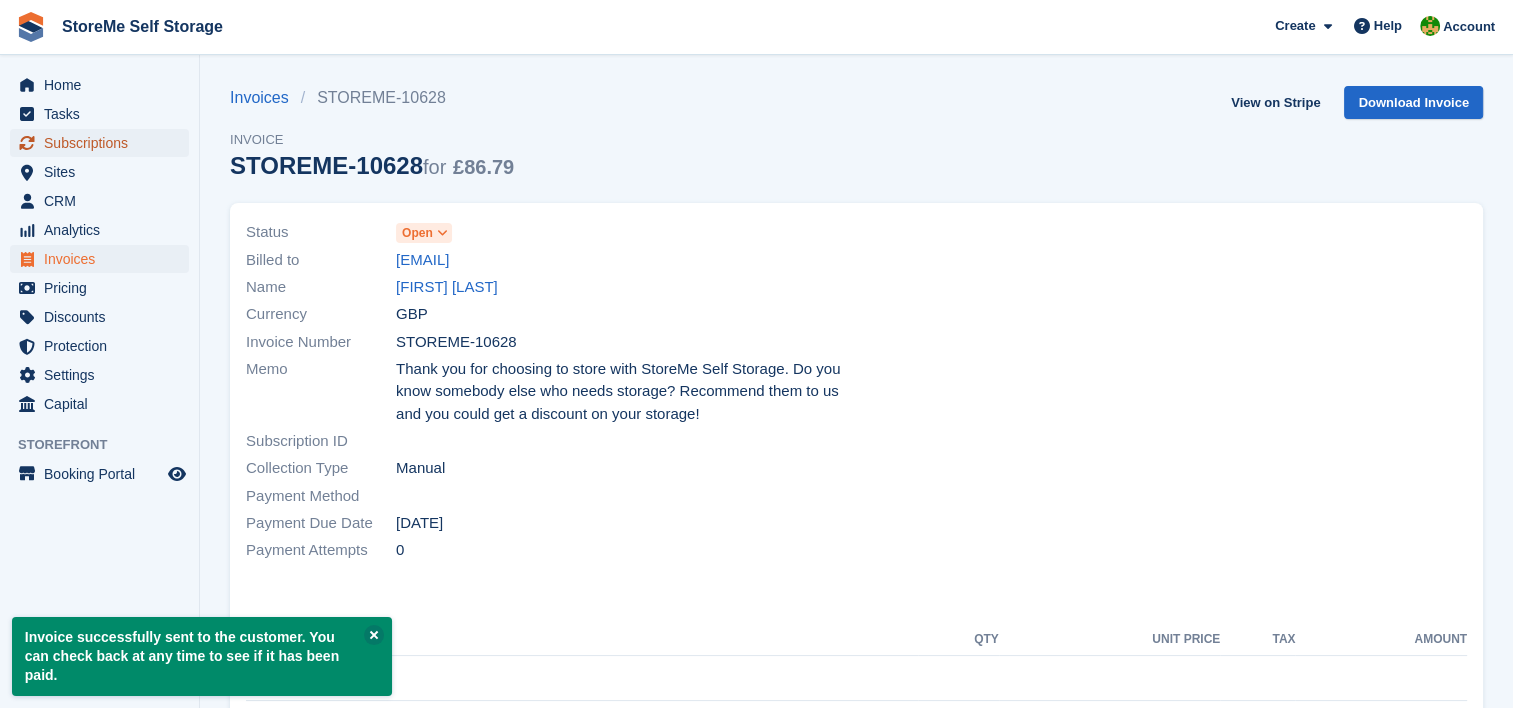 click on "Subscriptions" at bounding box center [104, 143] 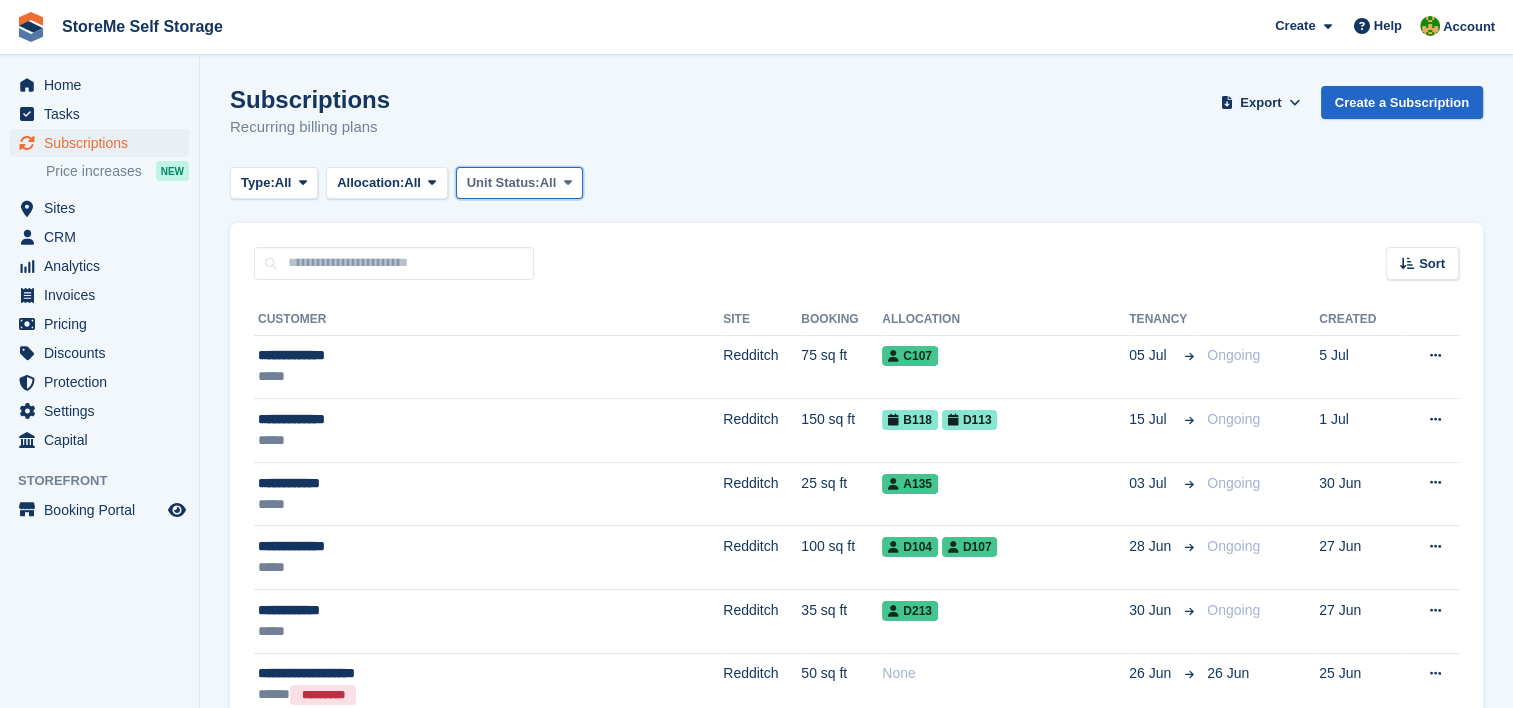 click on "Unit Status:" at bounding box center (503, 183) 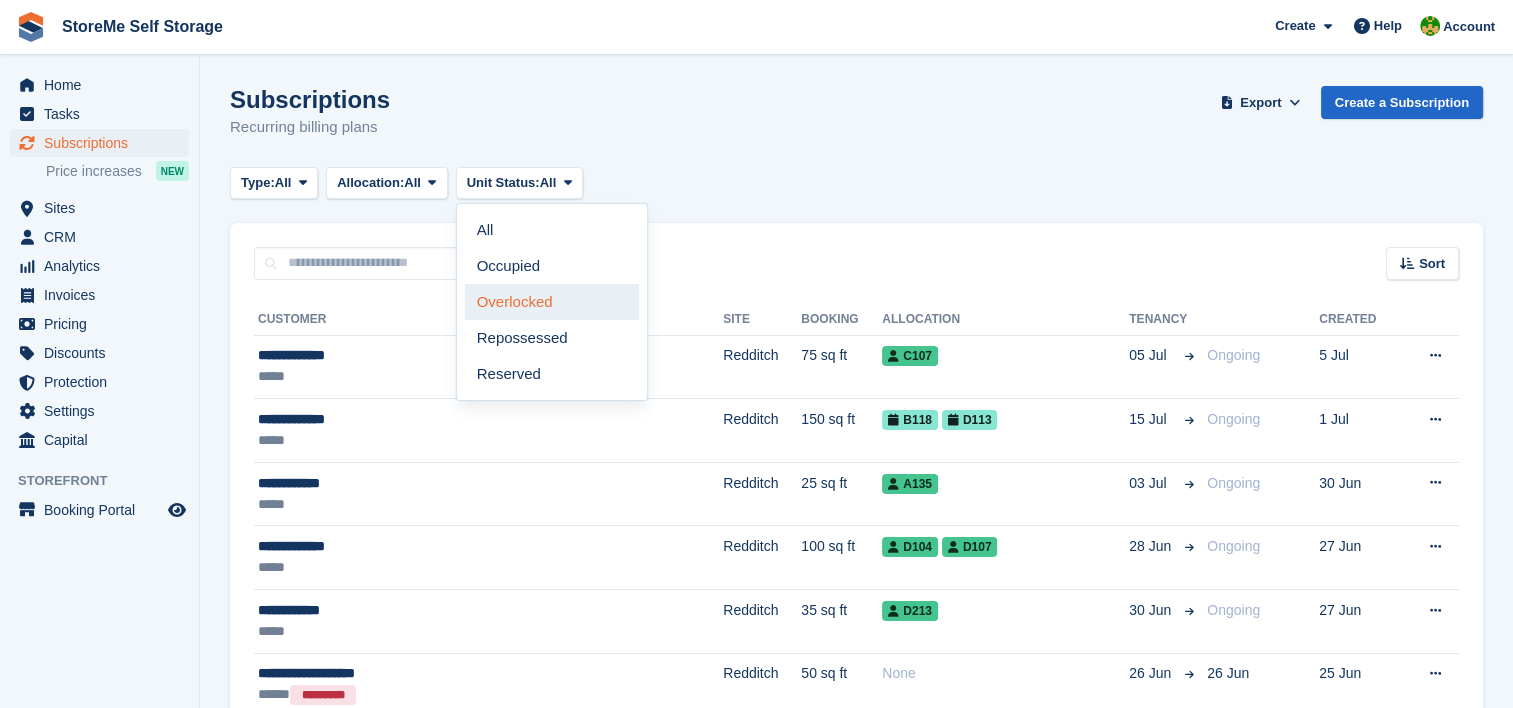 click on "Overlocked" at bounding box center (552, 302) 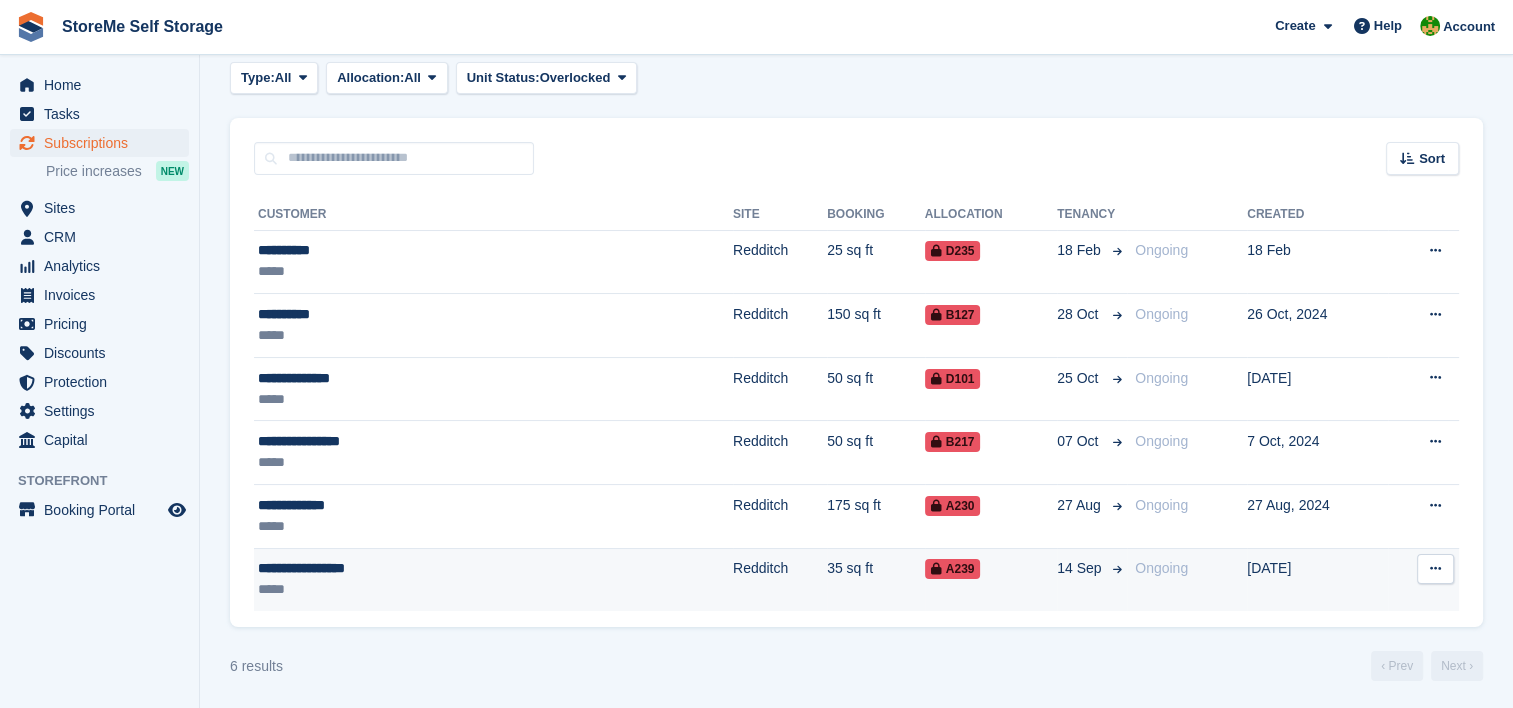 scroll, scrollTop: 107, scrollLeft: 0, axis: vertical 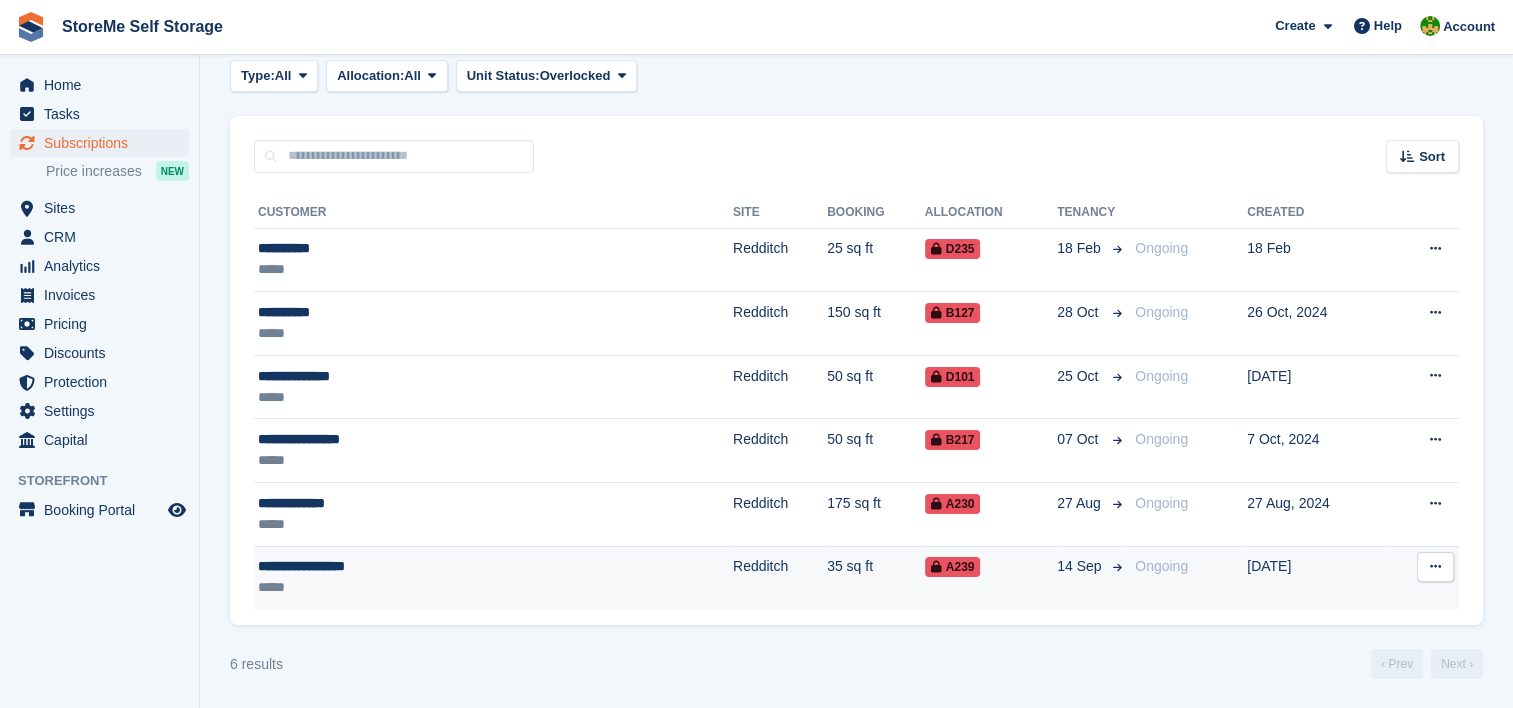 click on "Redditch" at bounding box center [780, 577] 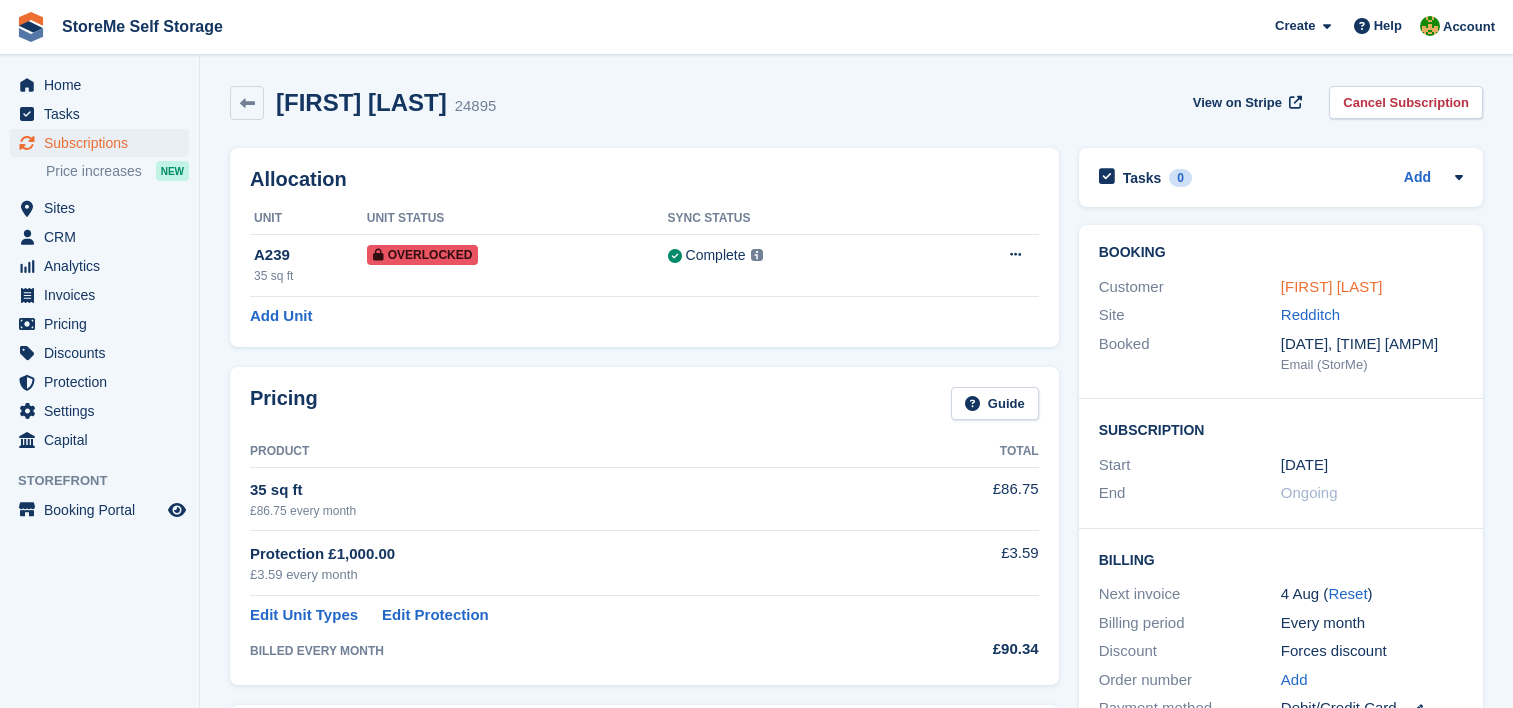 scroll, scrollTop: 0, scrollLeft: 0, axis: both 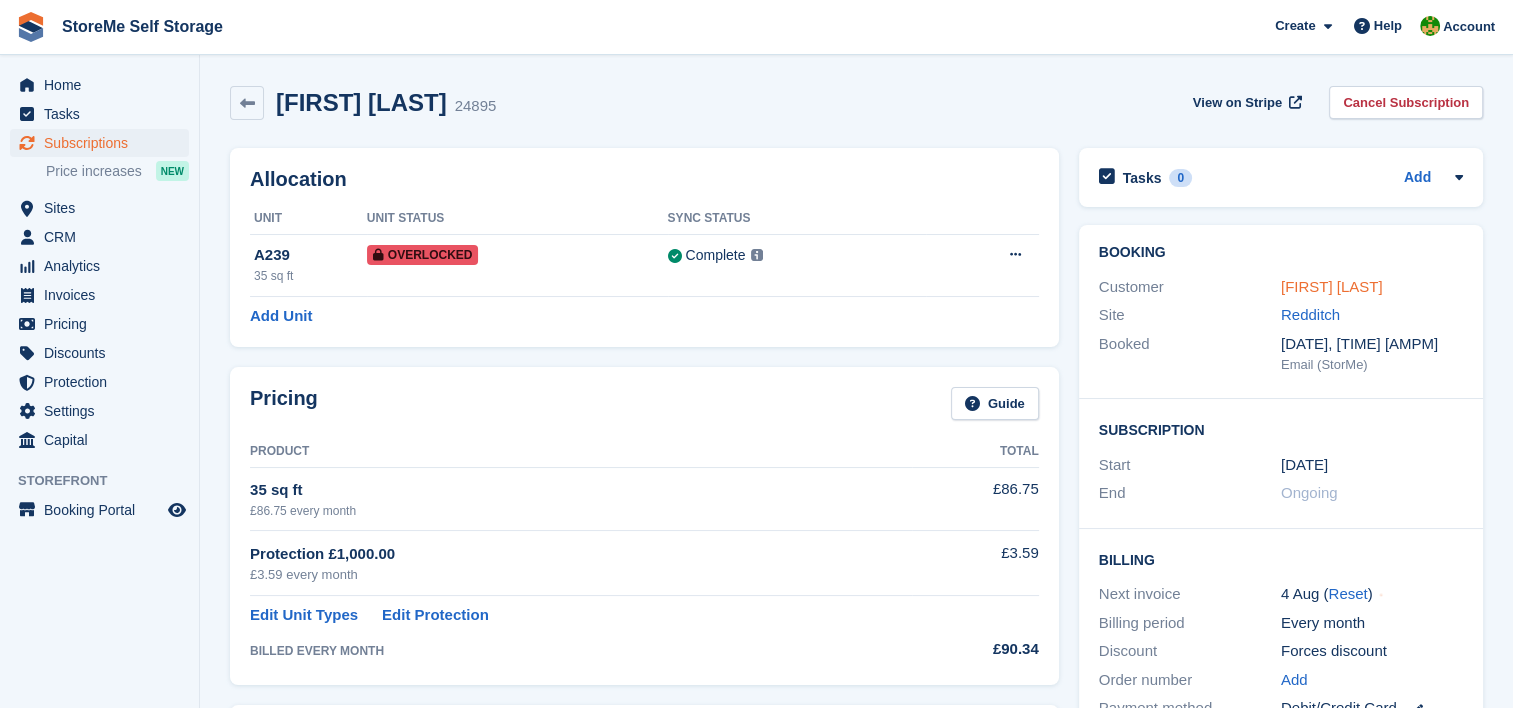 click on "[FIRST] [LAST]" at bounding box center (1332, 286) 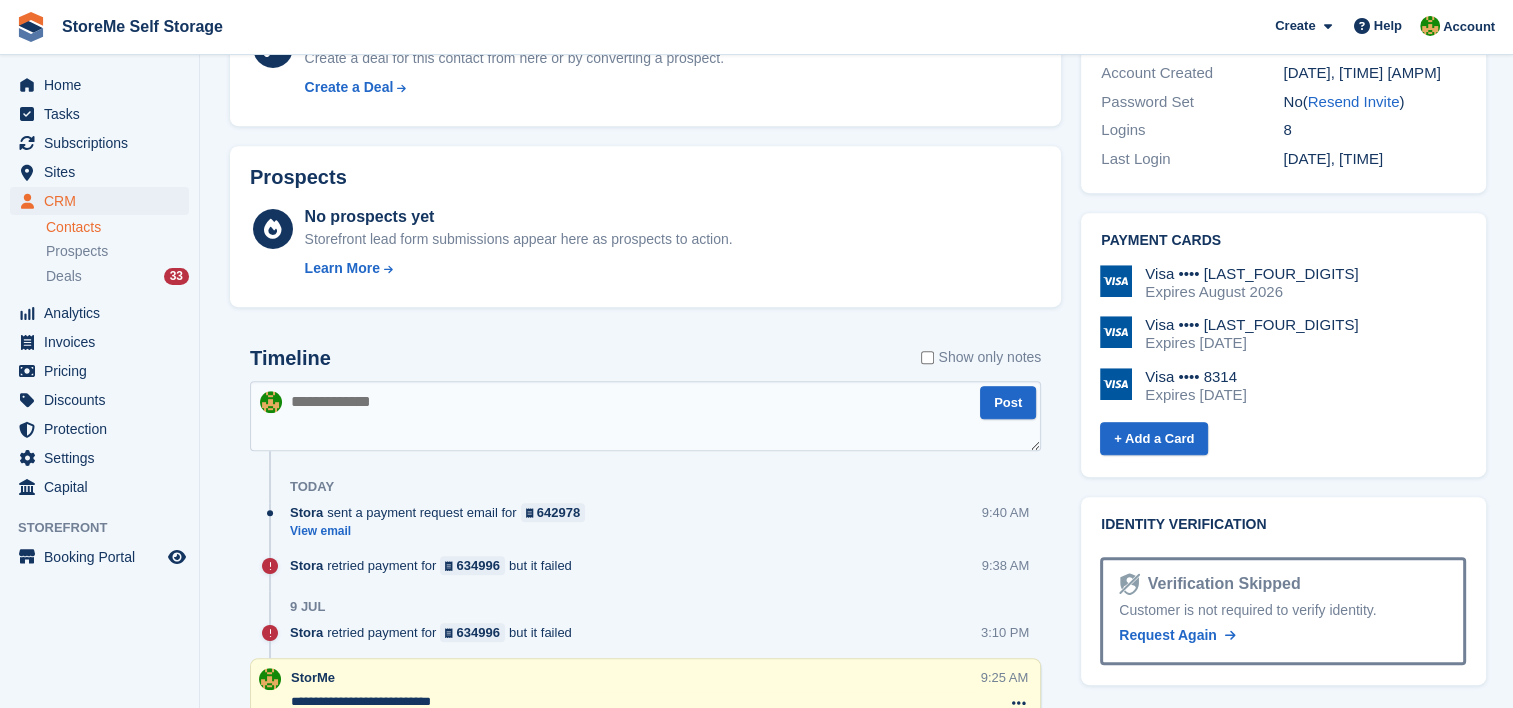 scroll, scrollTop: 900, scrollLeft: 0, axis: vertical 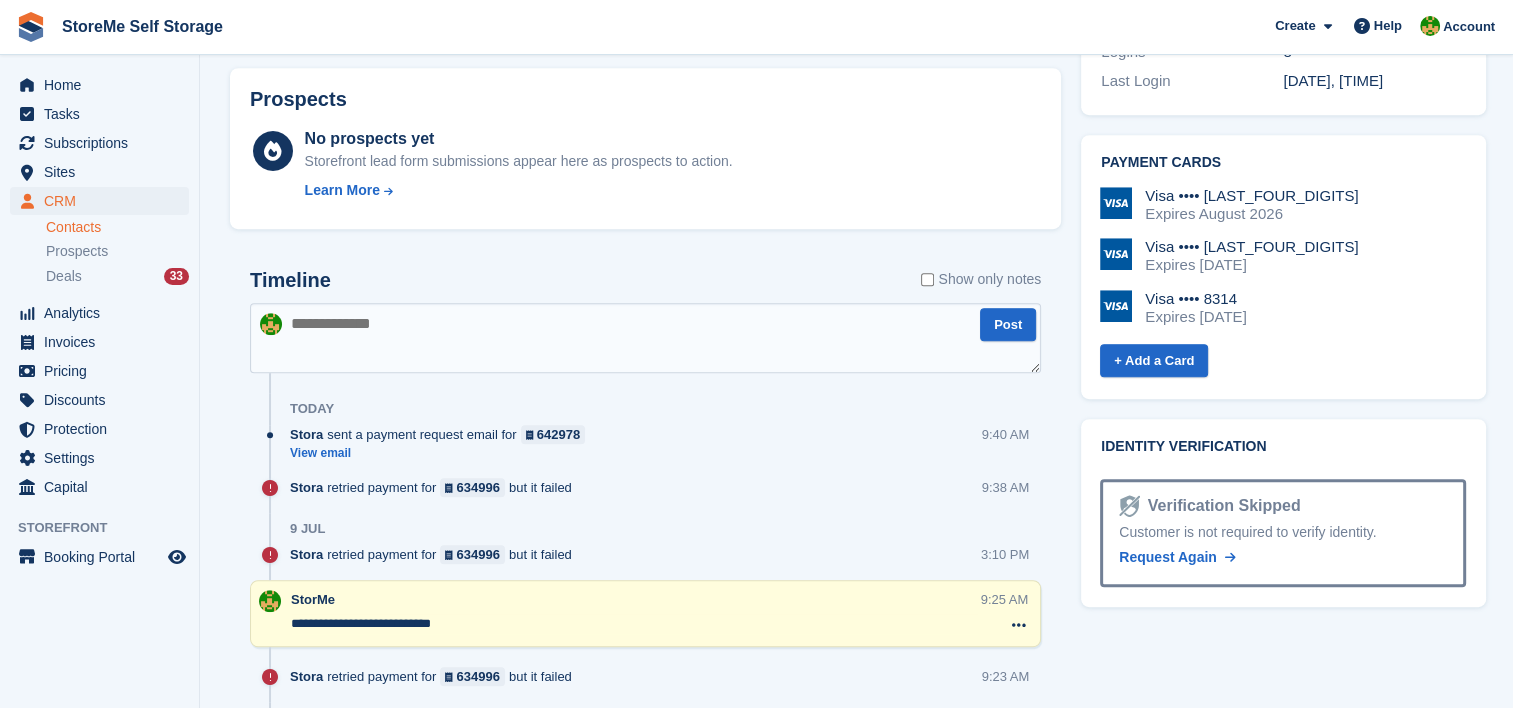 click at bounding box center [645, 338] 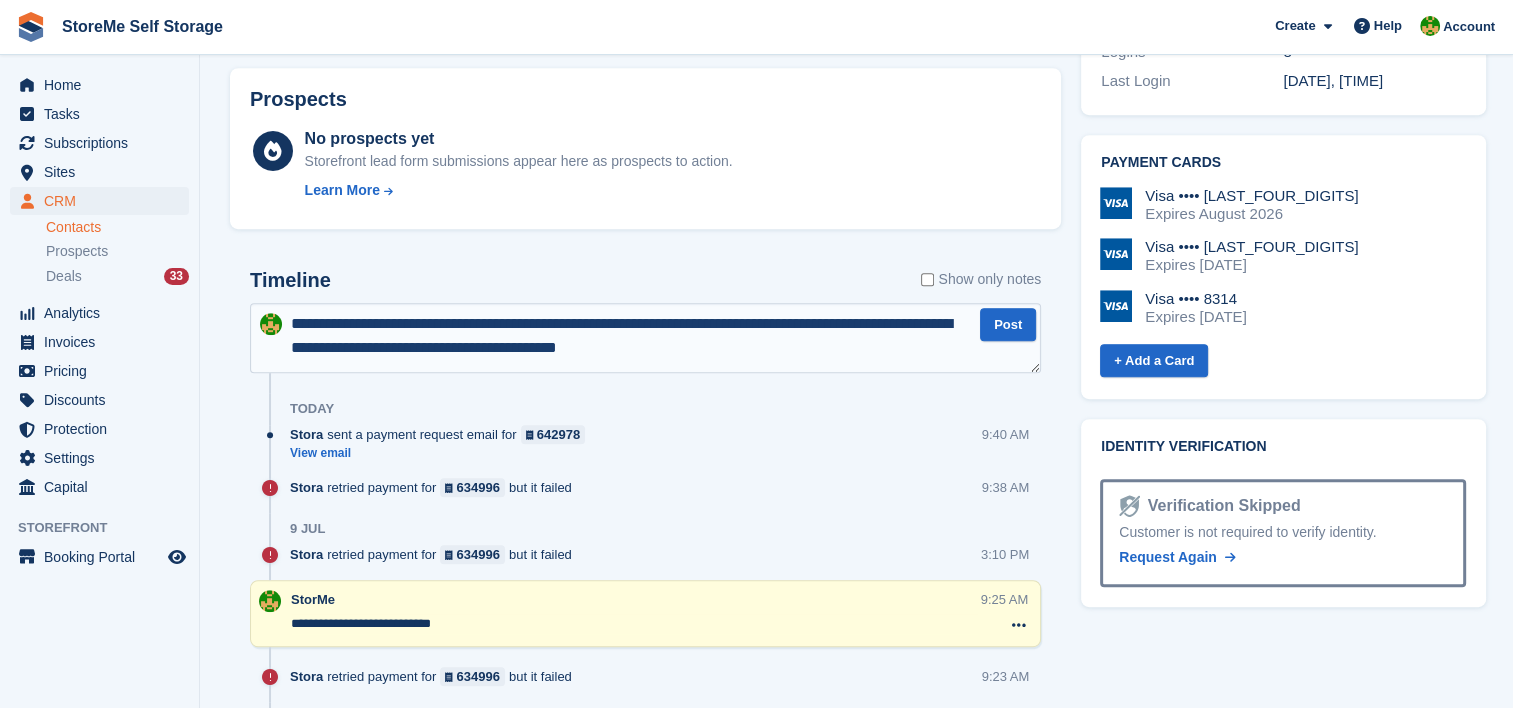 type on "**********" 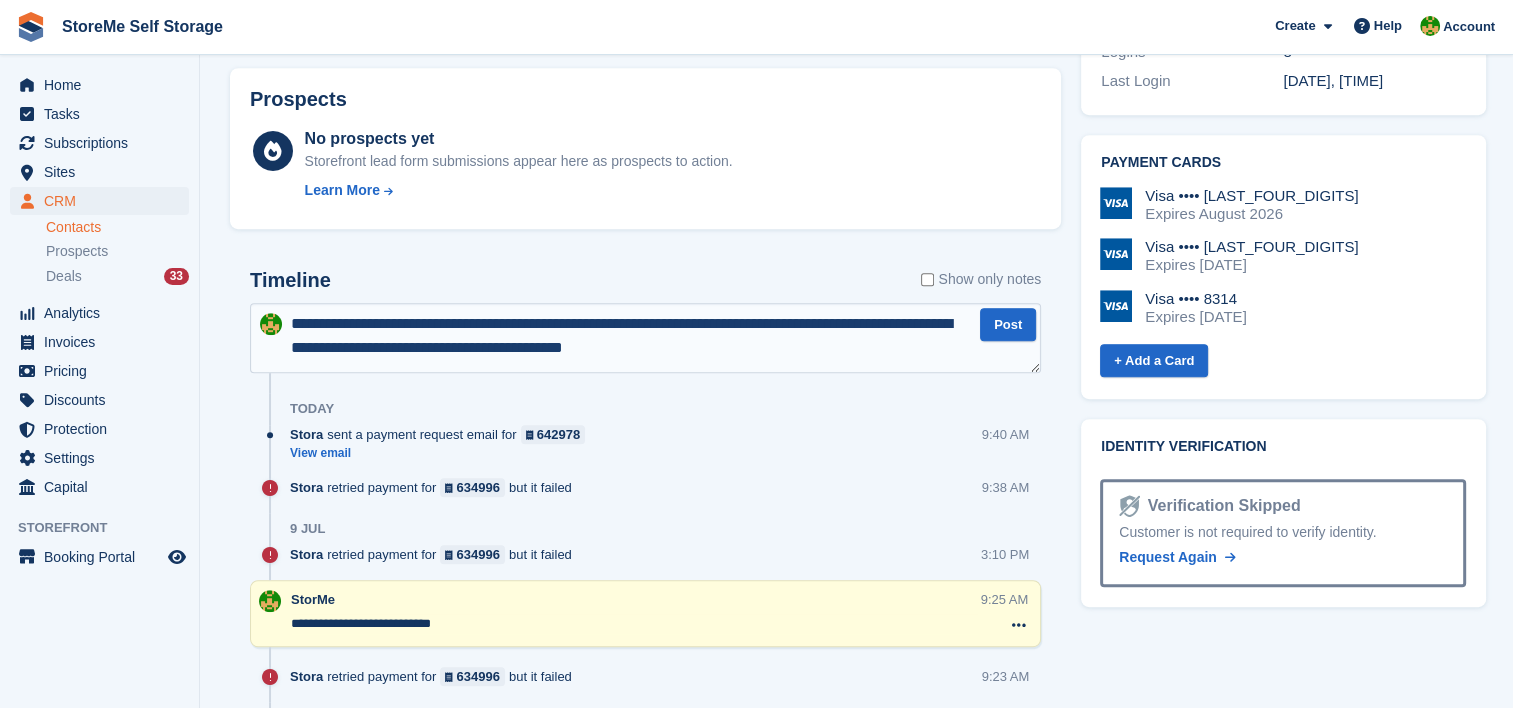type 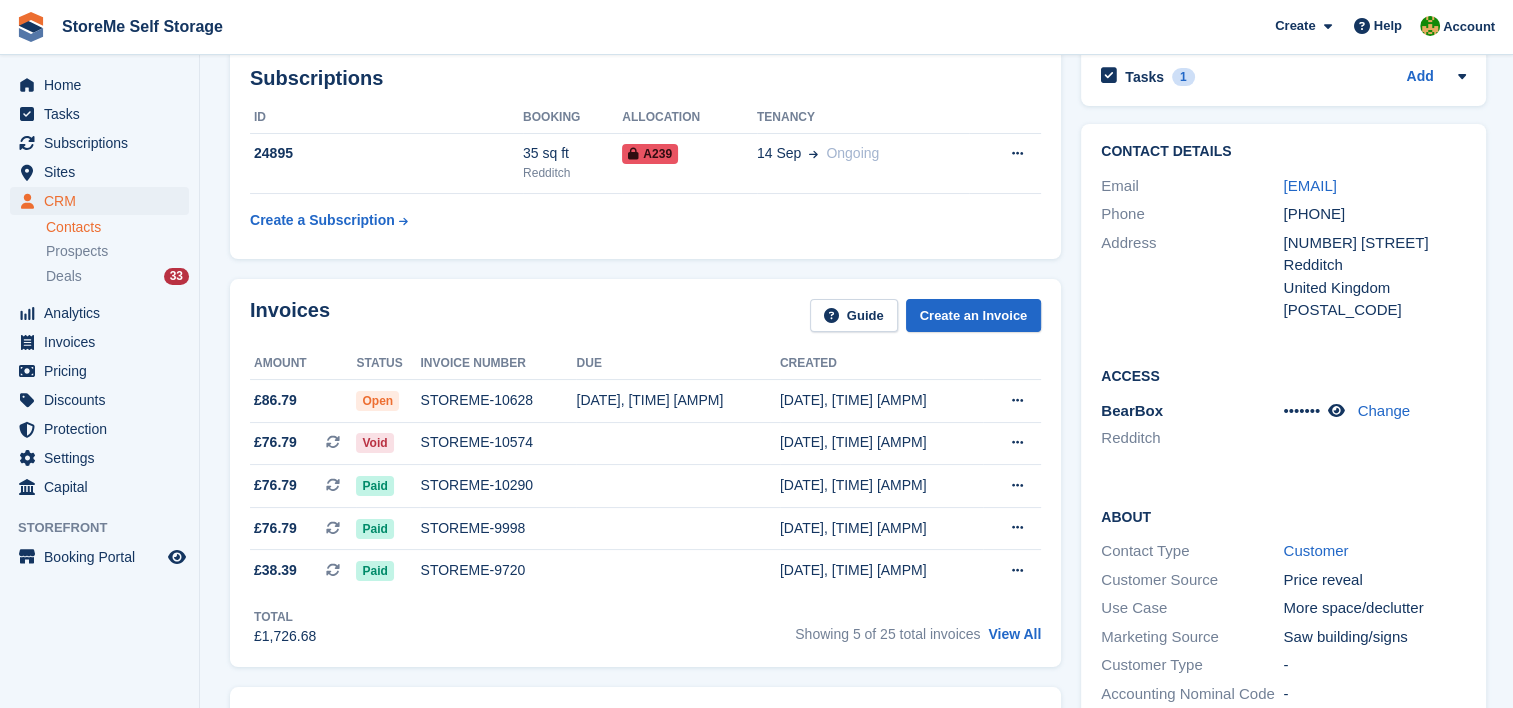 scroll, scrollTop: 0, scrollLeft: 0, axis: both 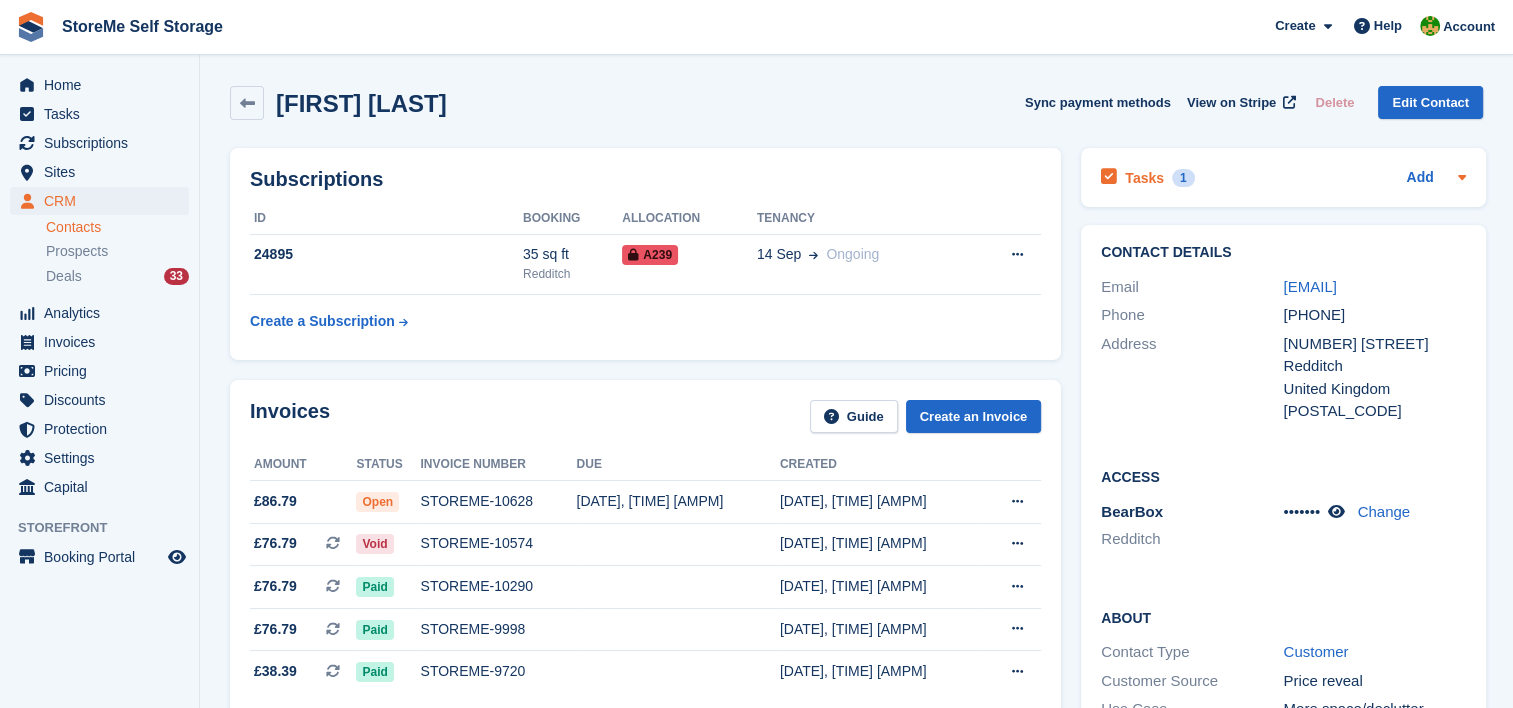 click on "Tasks" at bounding box center [1144, 178] 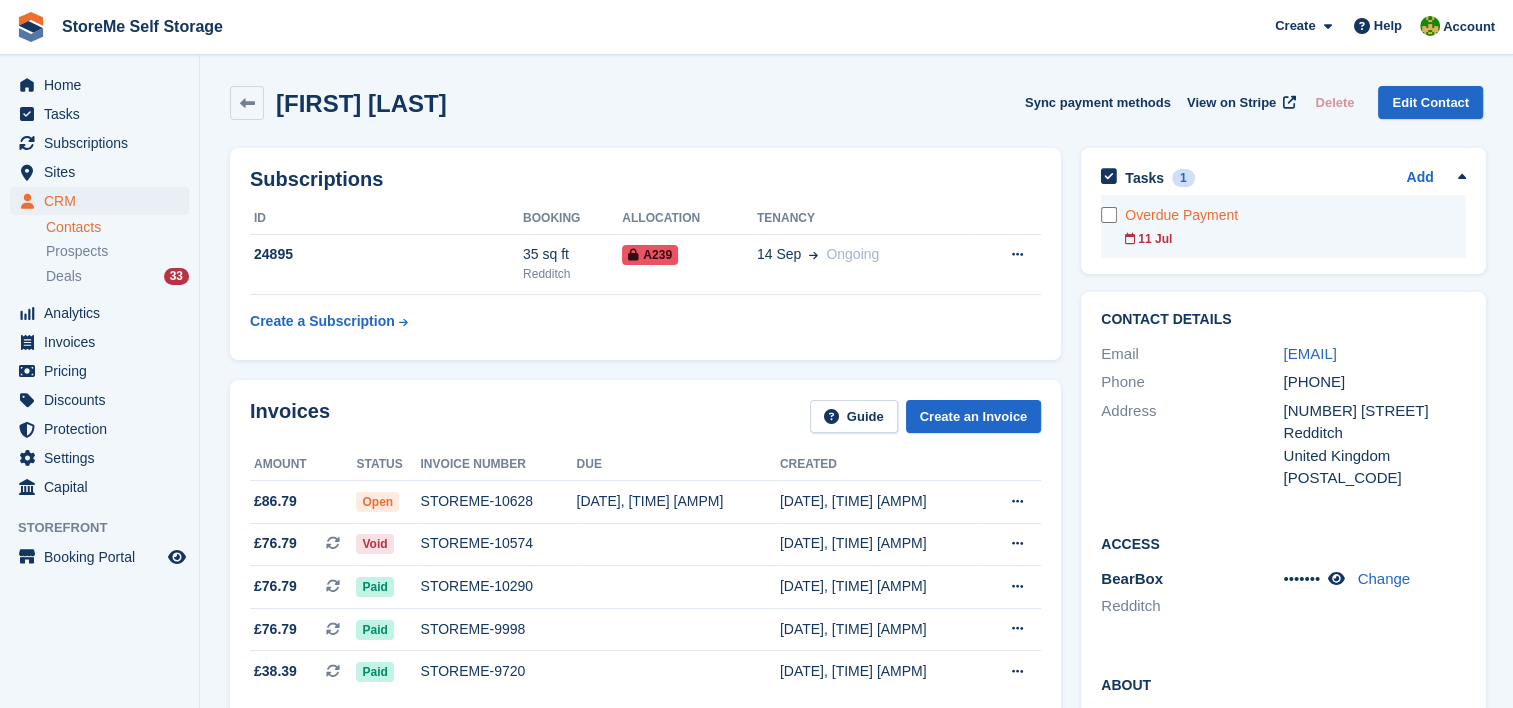 click on "11 Jul" at bounding box center [1295, 239] 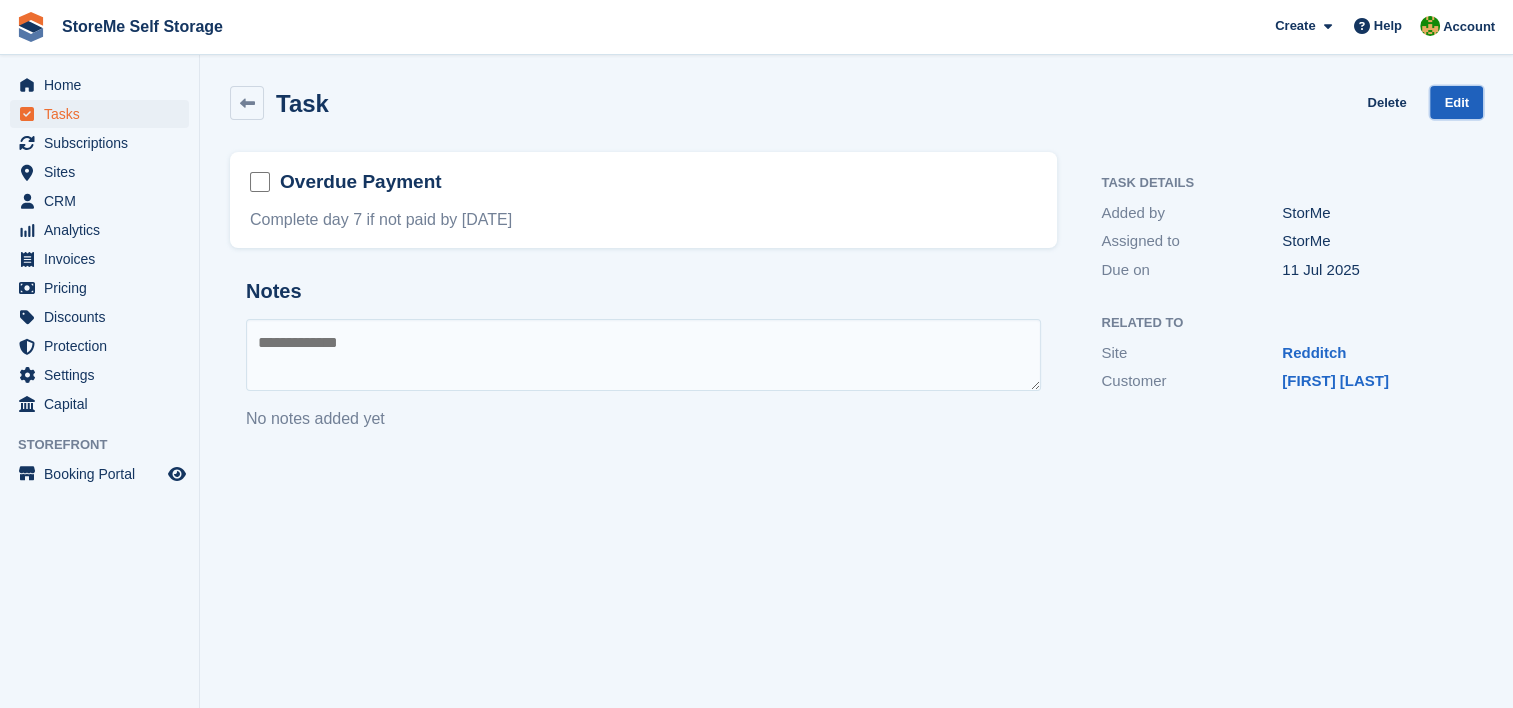 click on "Edit" at bounding box center (1456, 102) 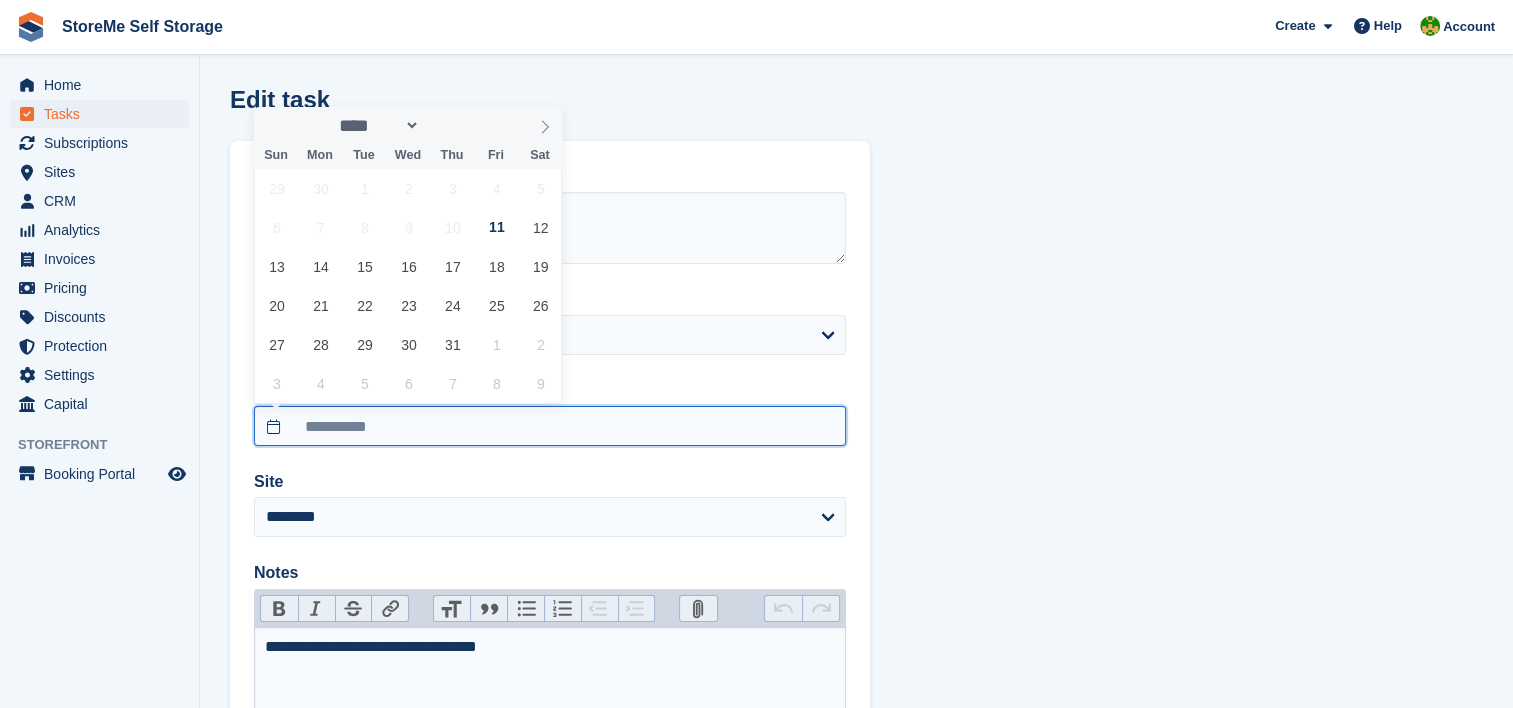 click on "**********" at bounding box center [550, 426] 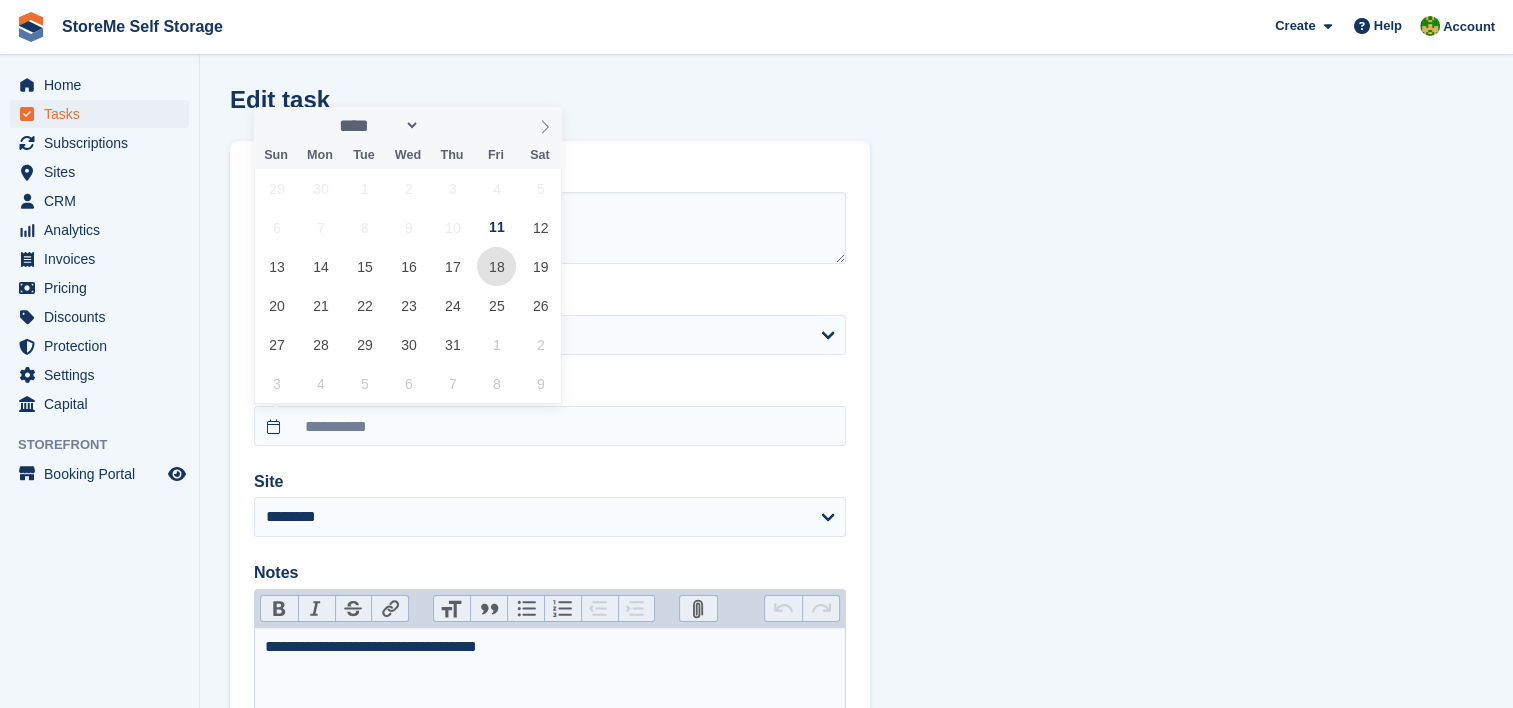 click on "18" at bounding box center [496, 266] 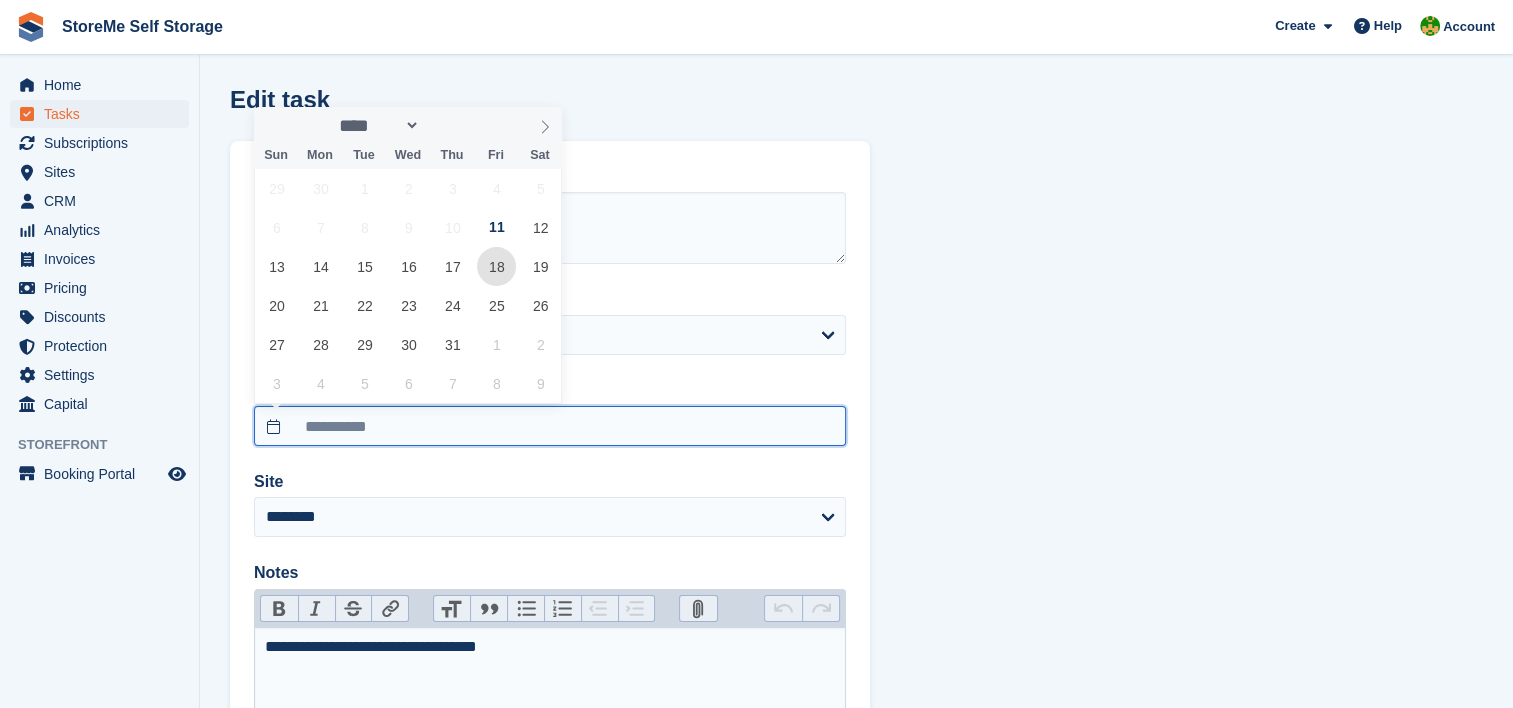 type on "**********" 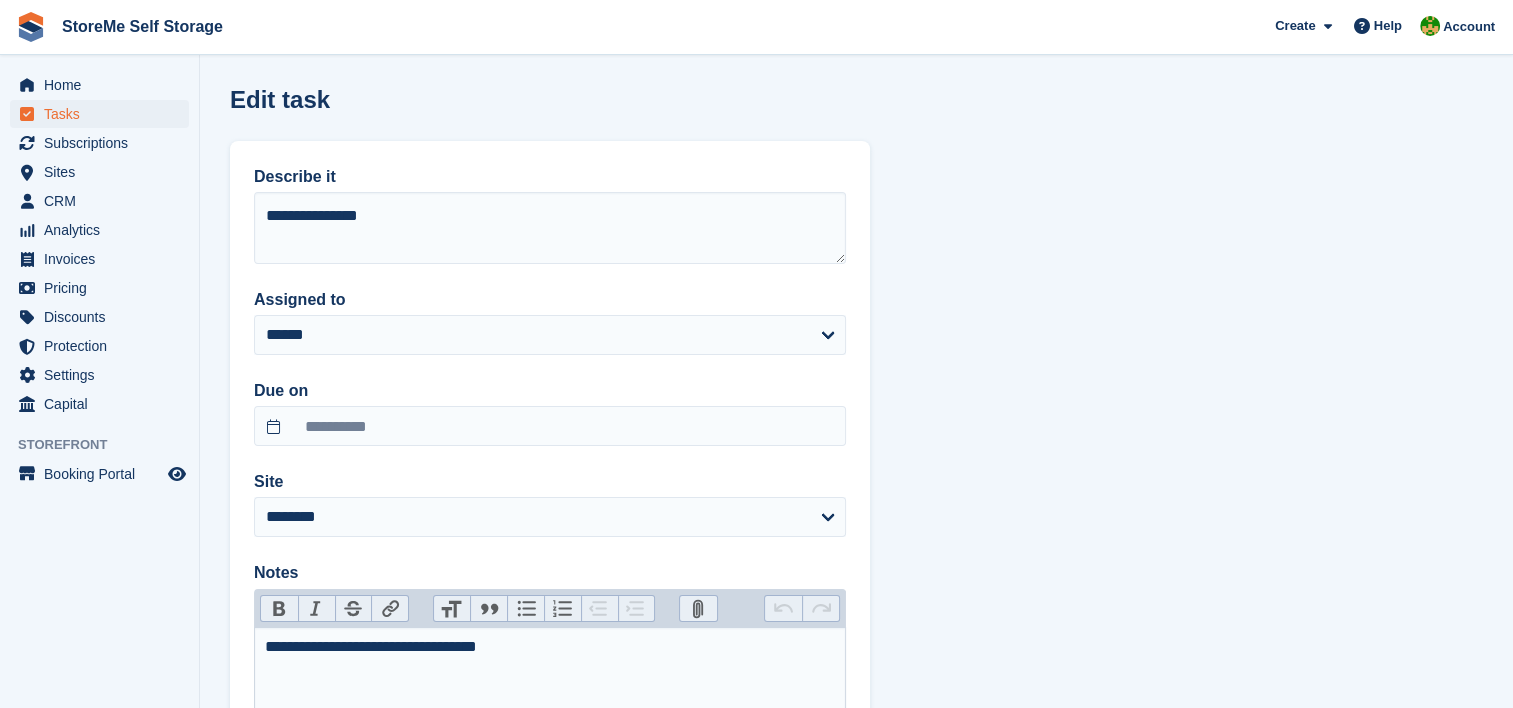click on "**********" at bounding box center (550, 647) 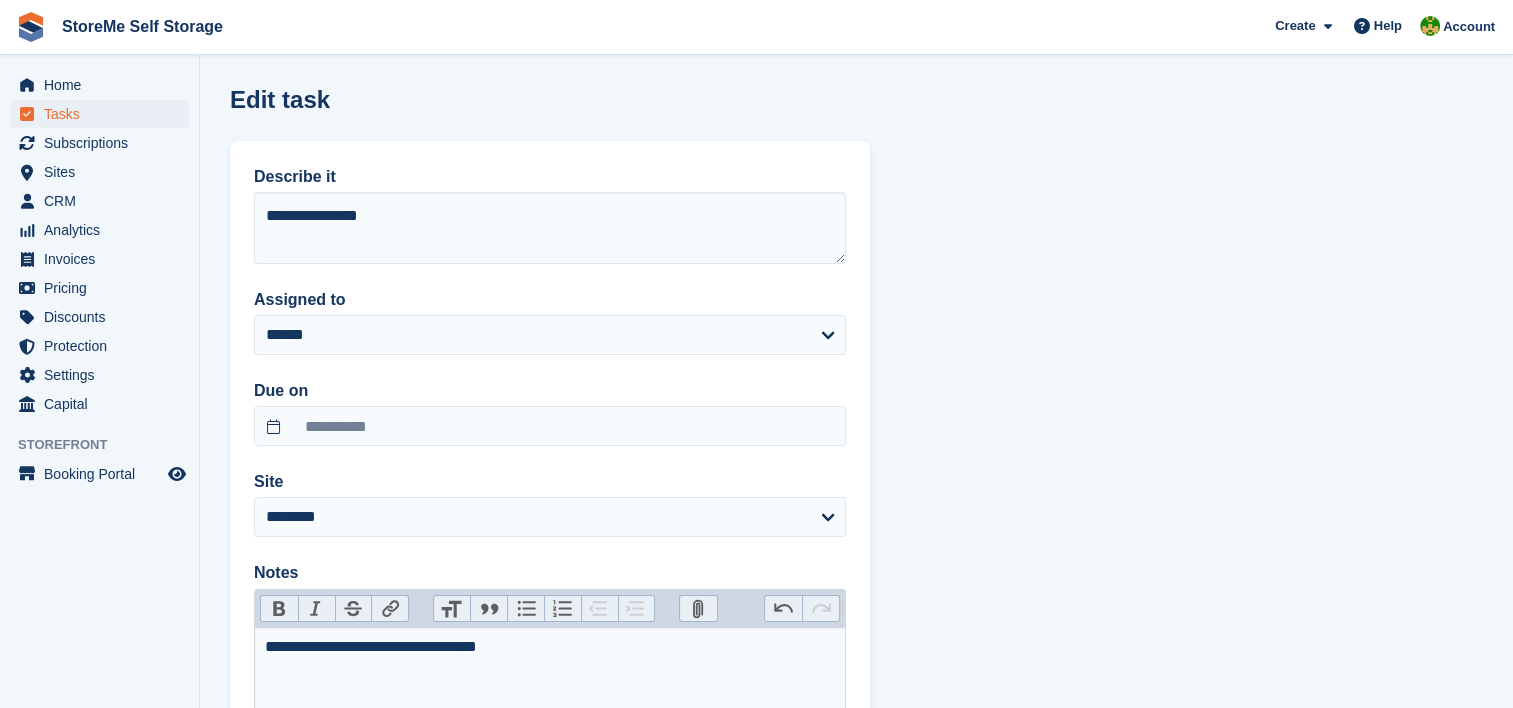 click on "**********" at bounding box center [550, 647] 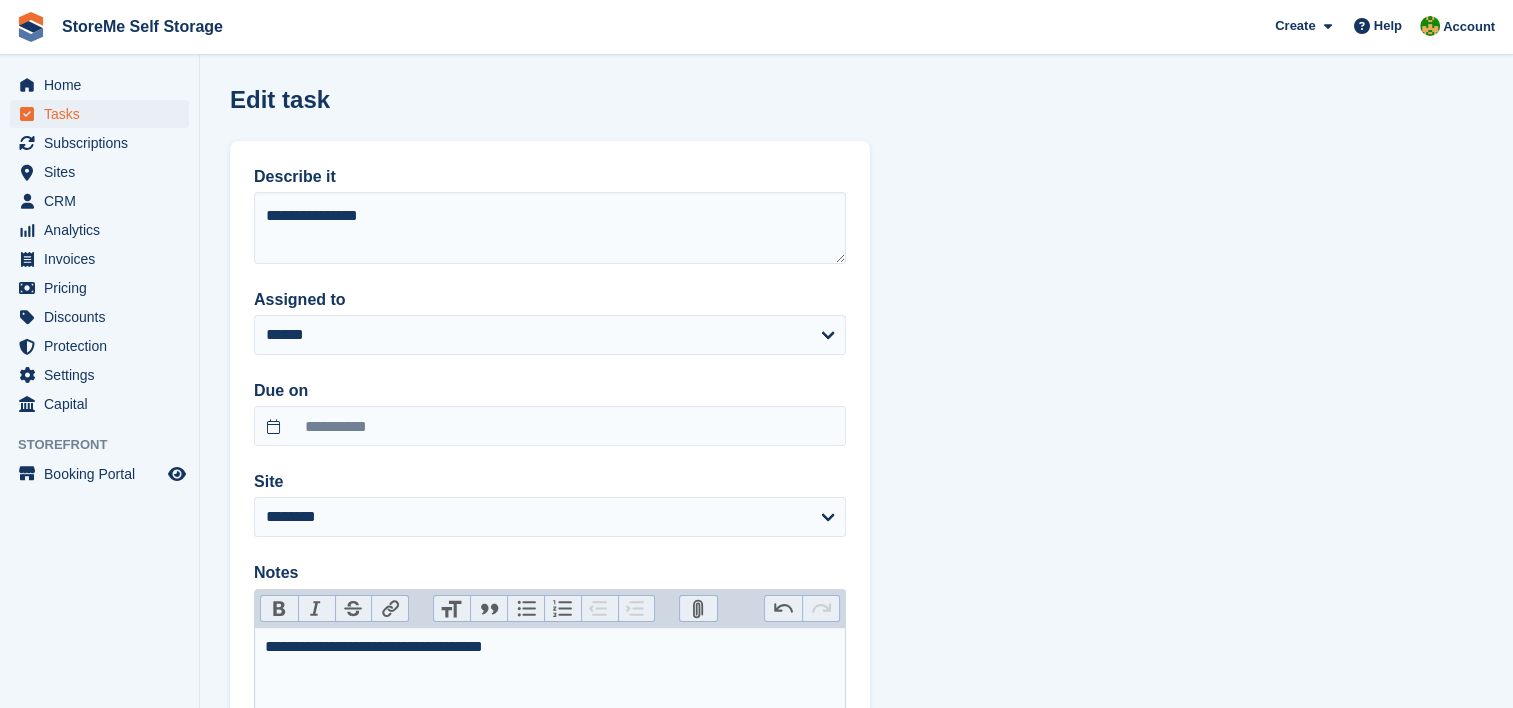 click on "**********" at bounding box center (550, 647) 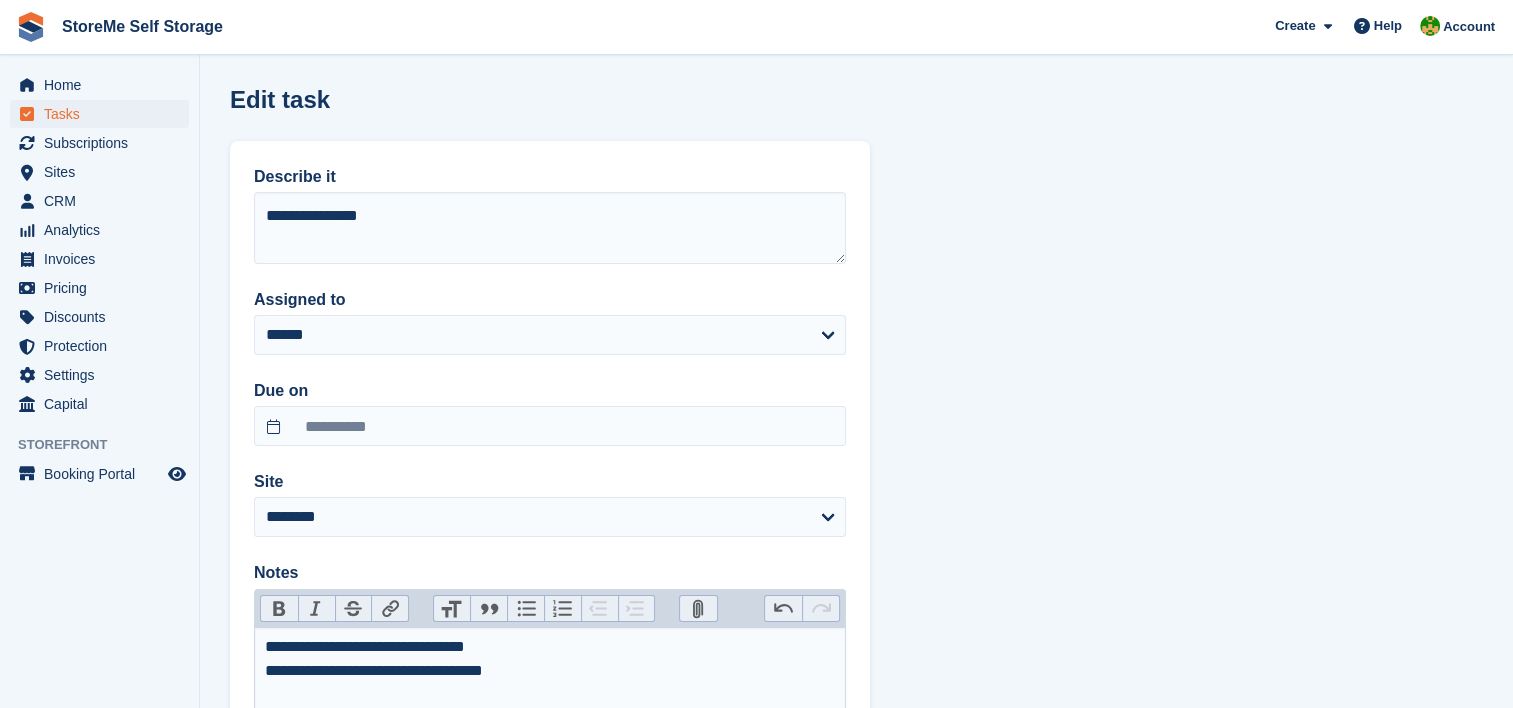 click on "**********" at bounding box center (550, 659) 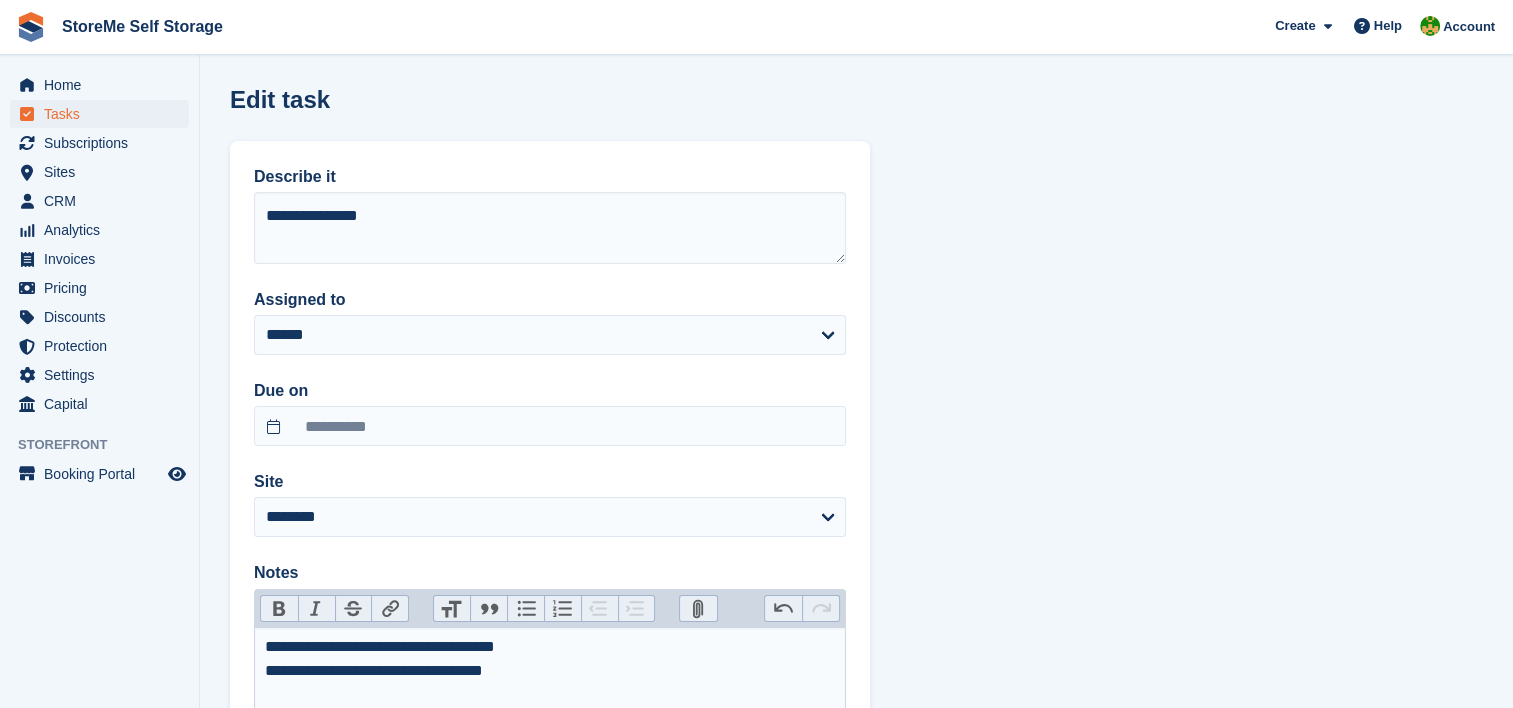 type on "**********" 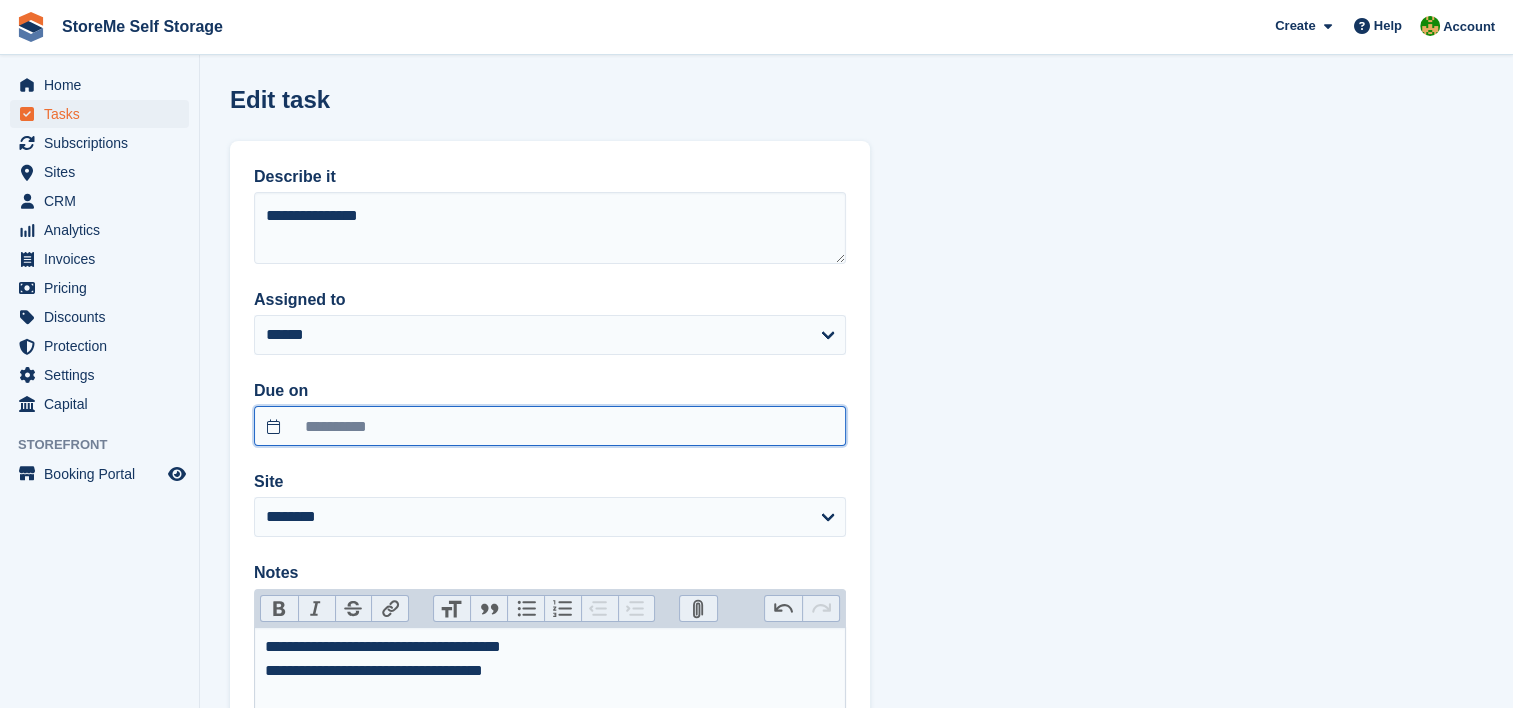 click on "**********" at bounding box center [550, 426] 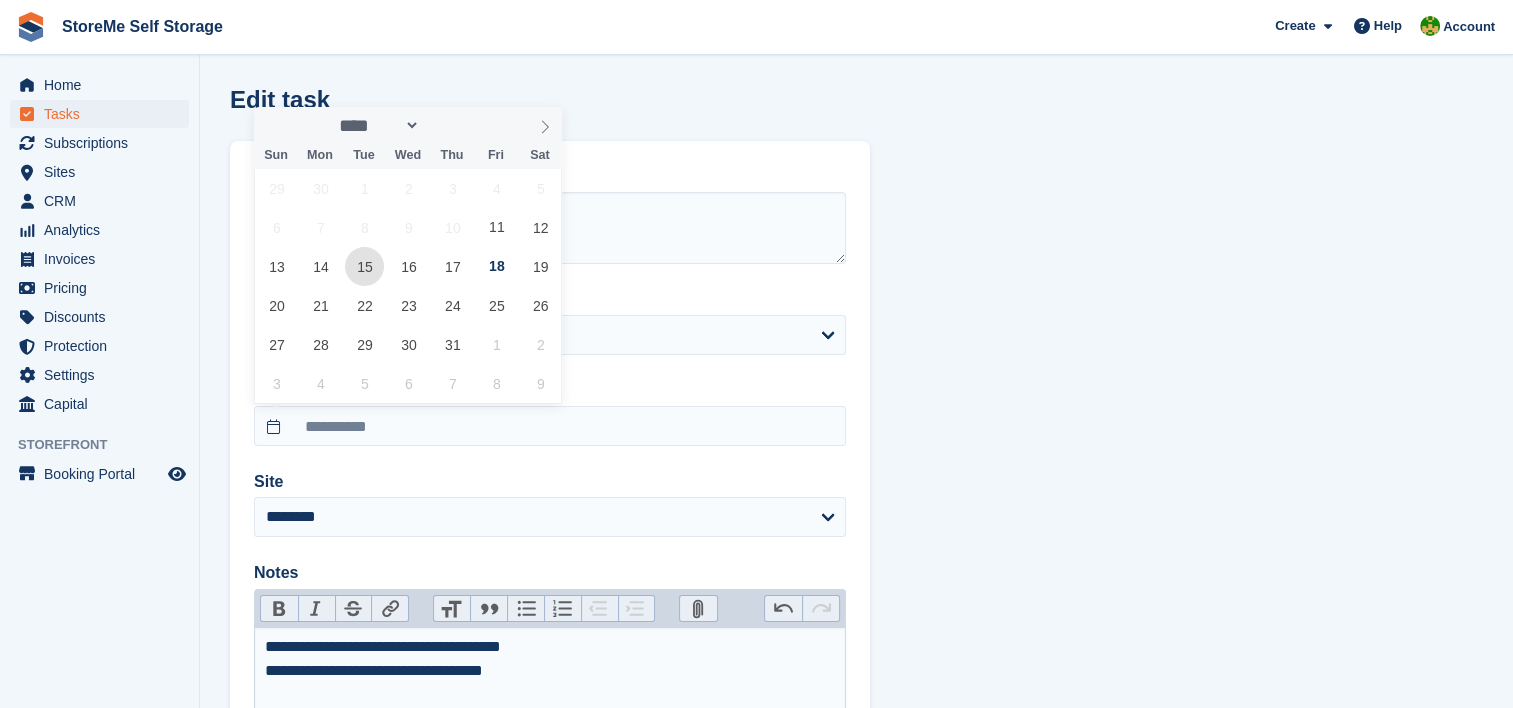 click on "15" at bounding box center (364, 266) 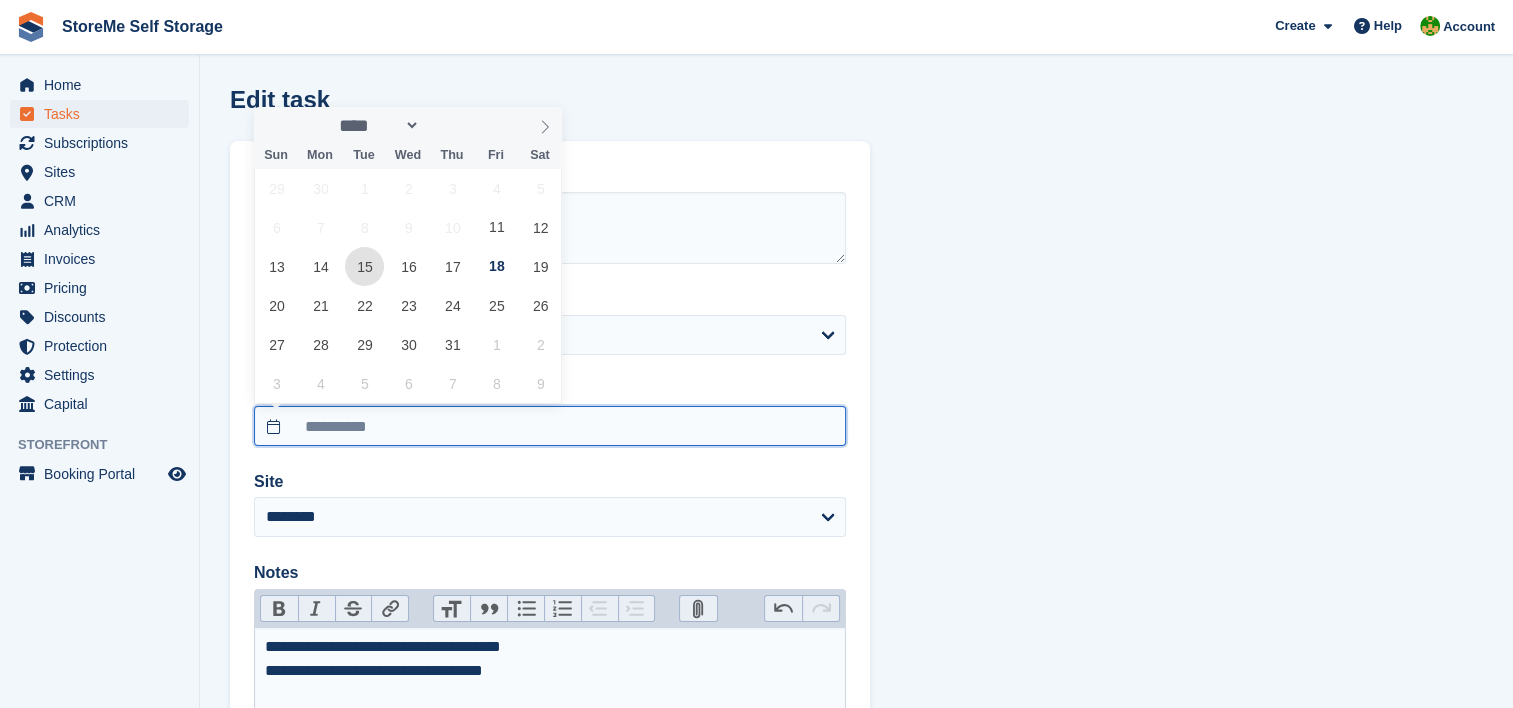 type on "**********" 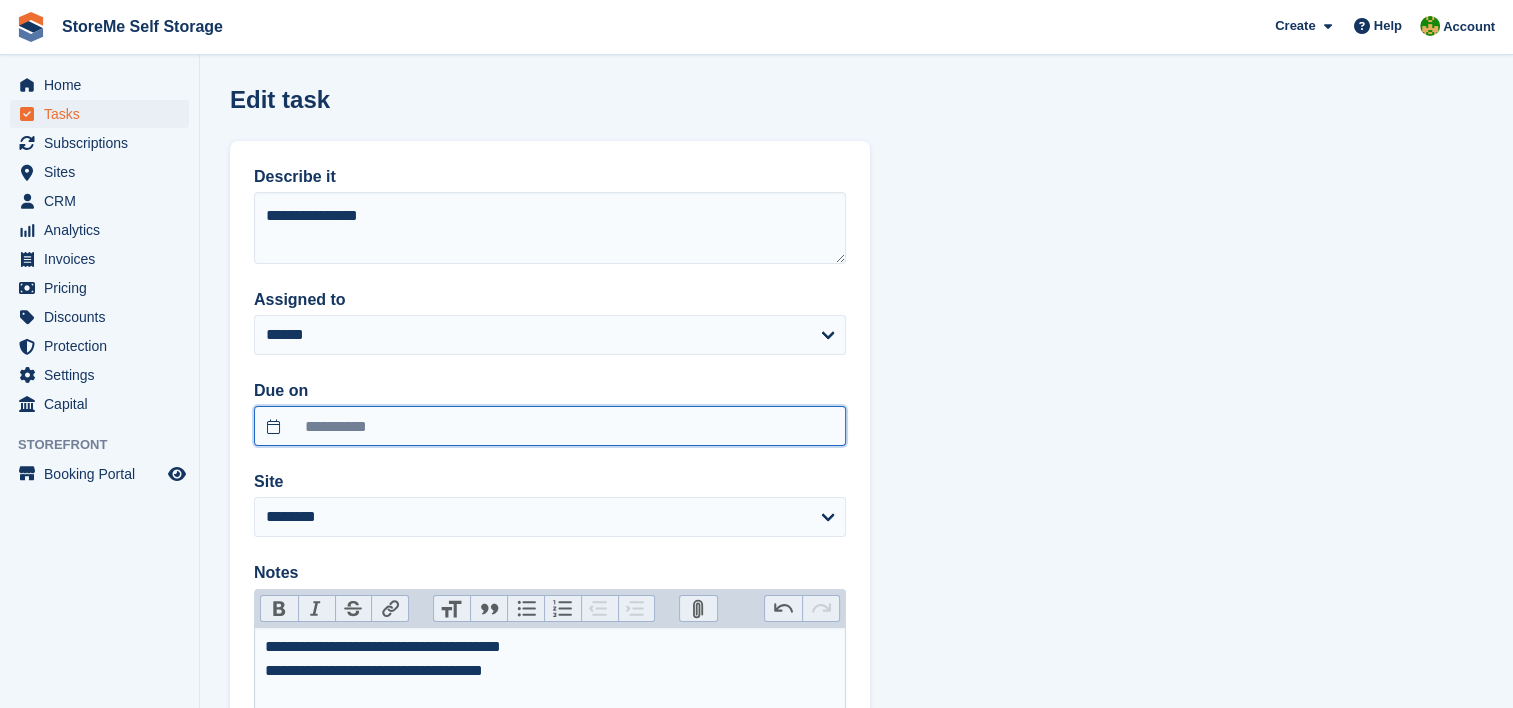 scroll, scrollTop: 260, scrollLeft: 0, axis: vertical 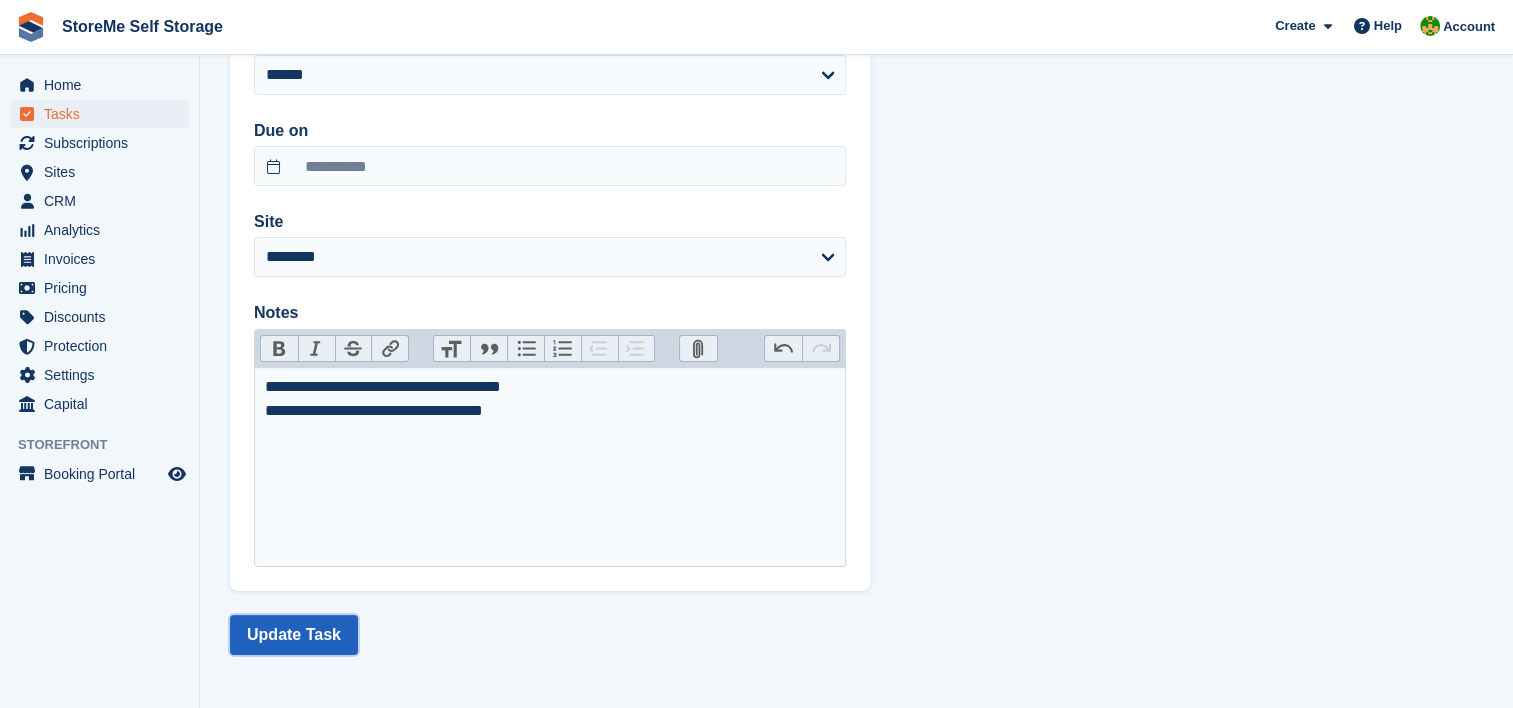 click on "Update Task" at bounding box center (294, 635) 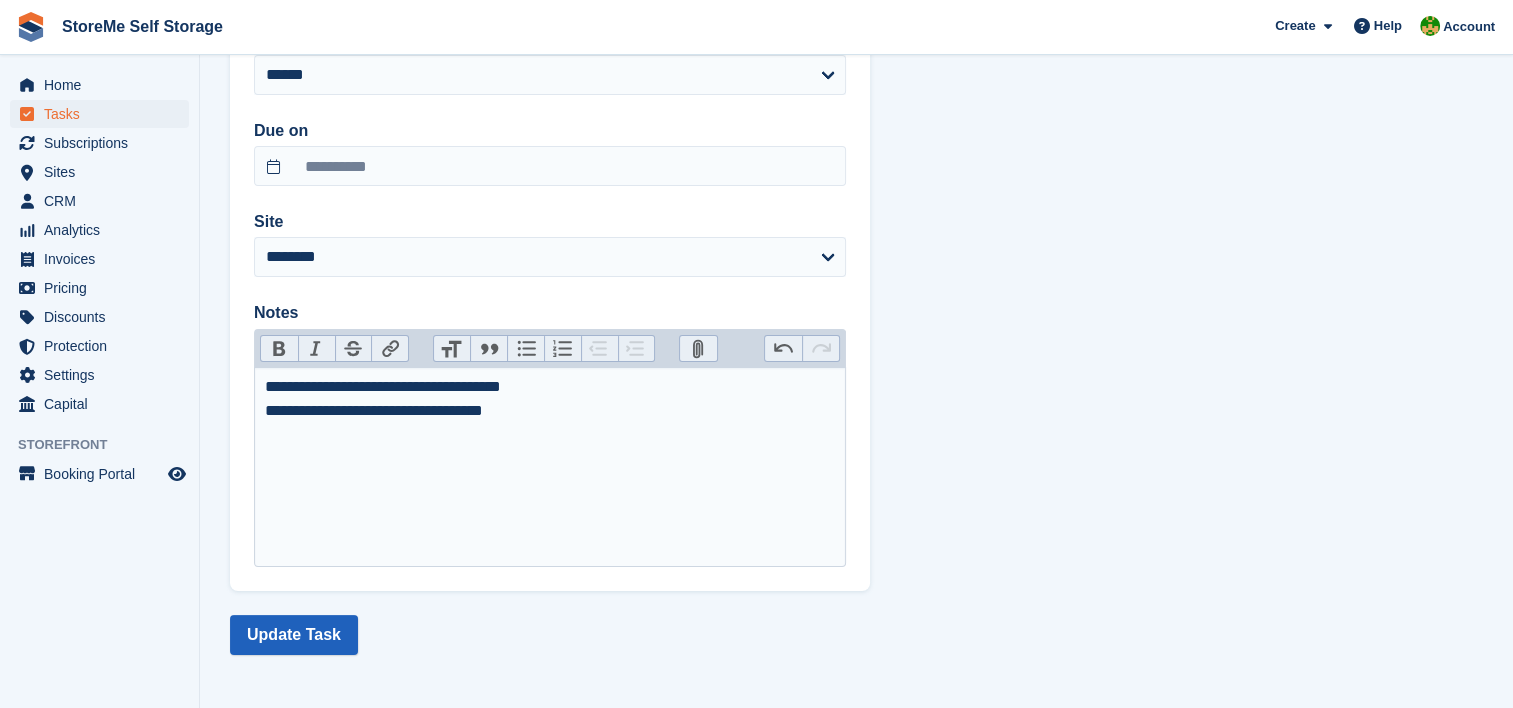 scroll, scrollTop: 0, scrollLeft: 0, axis: both 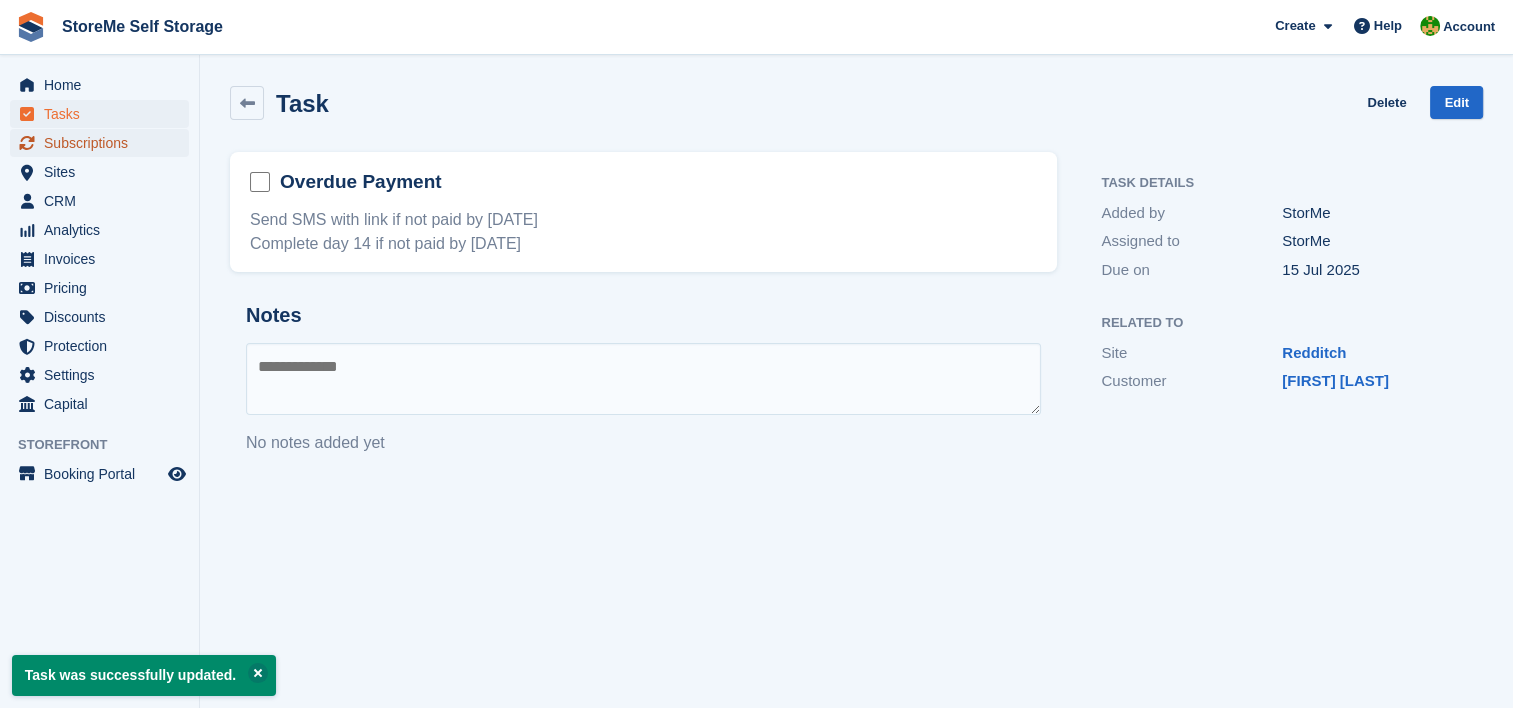 click on "Subscriptions" at bounding box center [104, 143] 